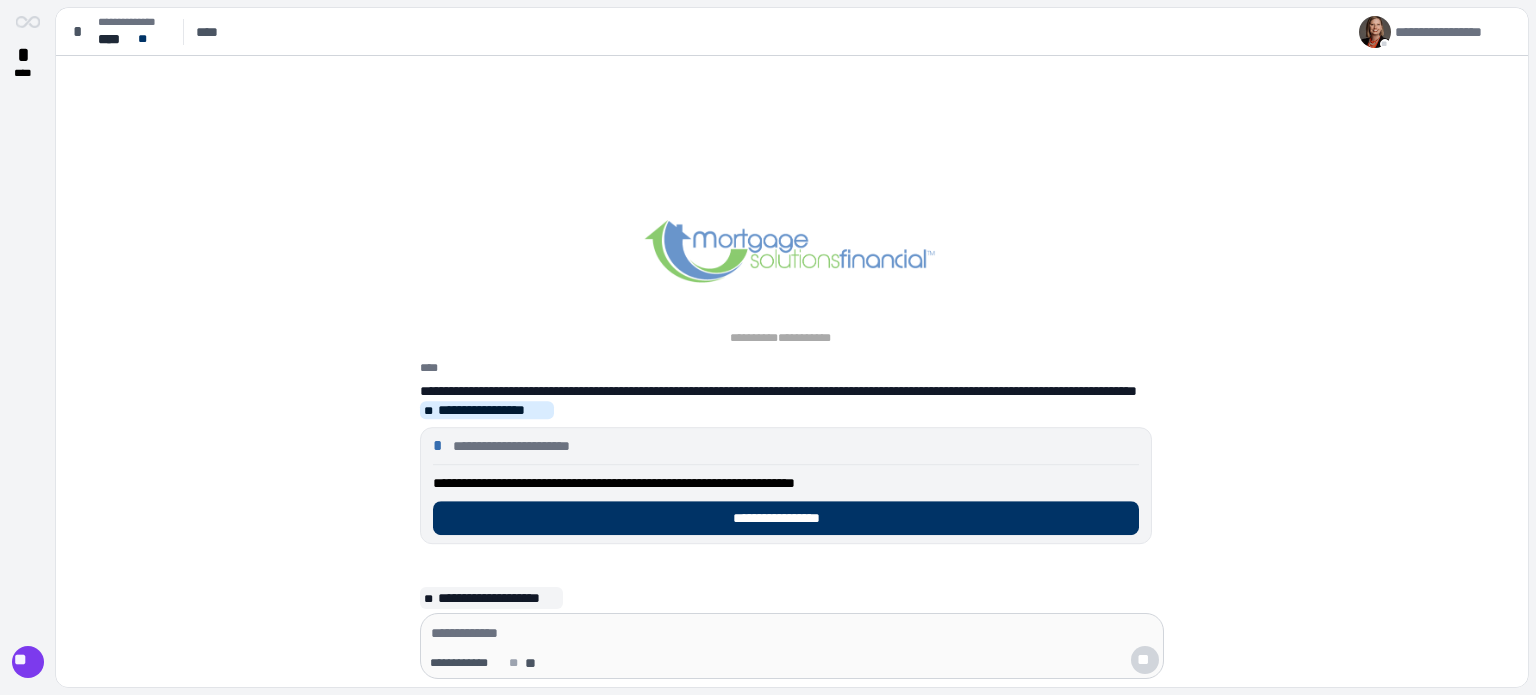 scroll, scrollTop: 0, scrollLeft: 0, axis: both 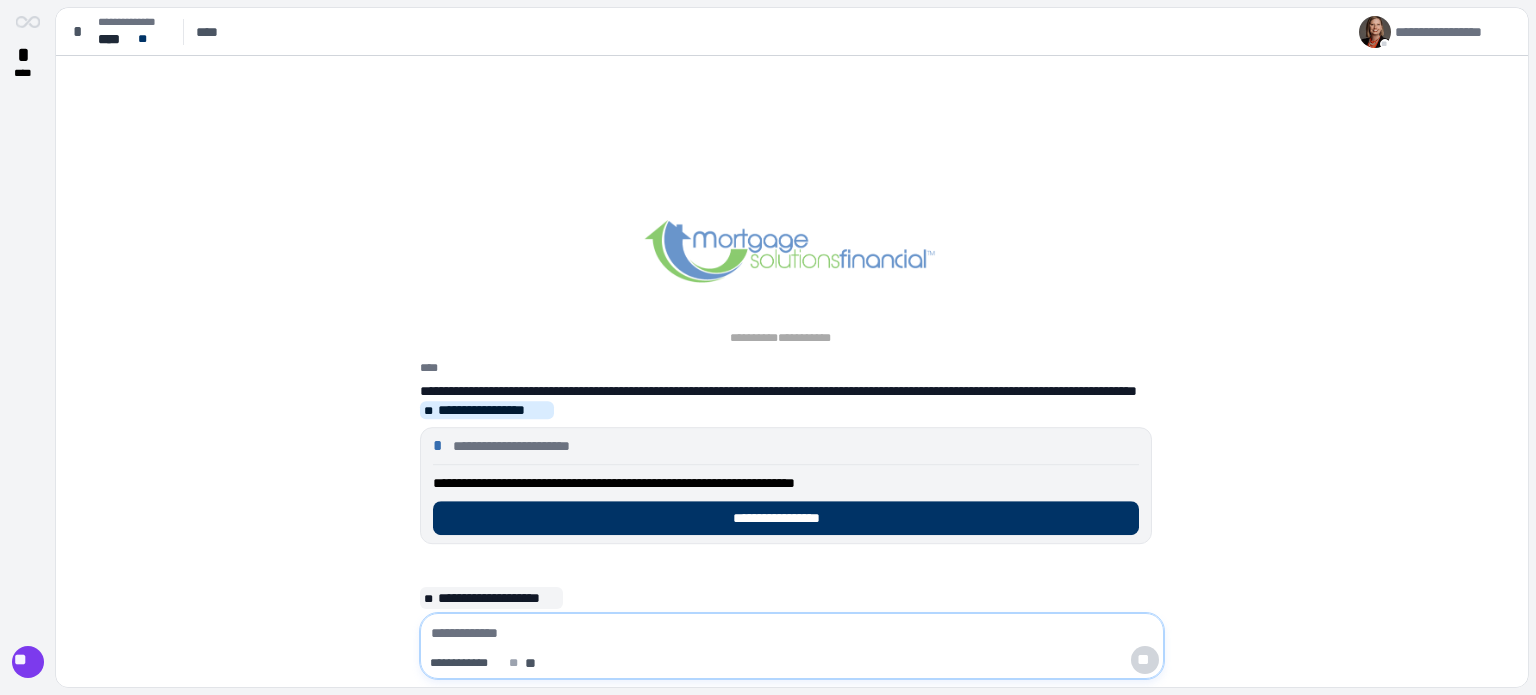 click at bounding box center (792, 633) 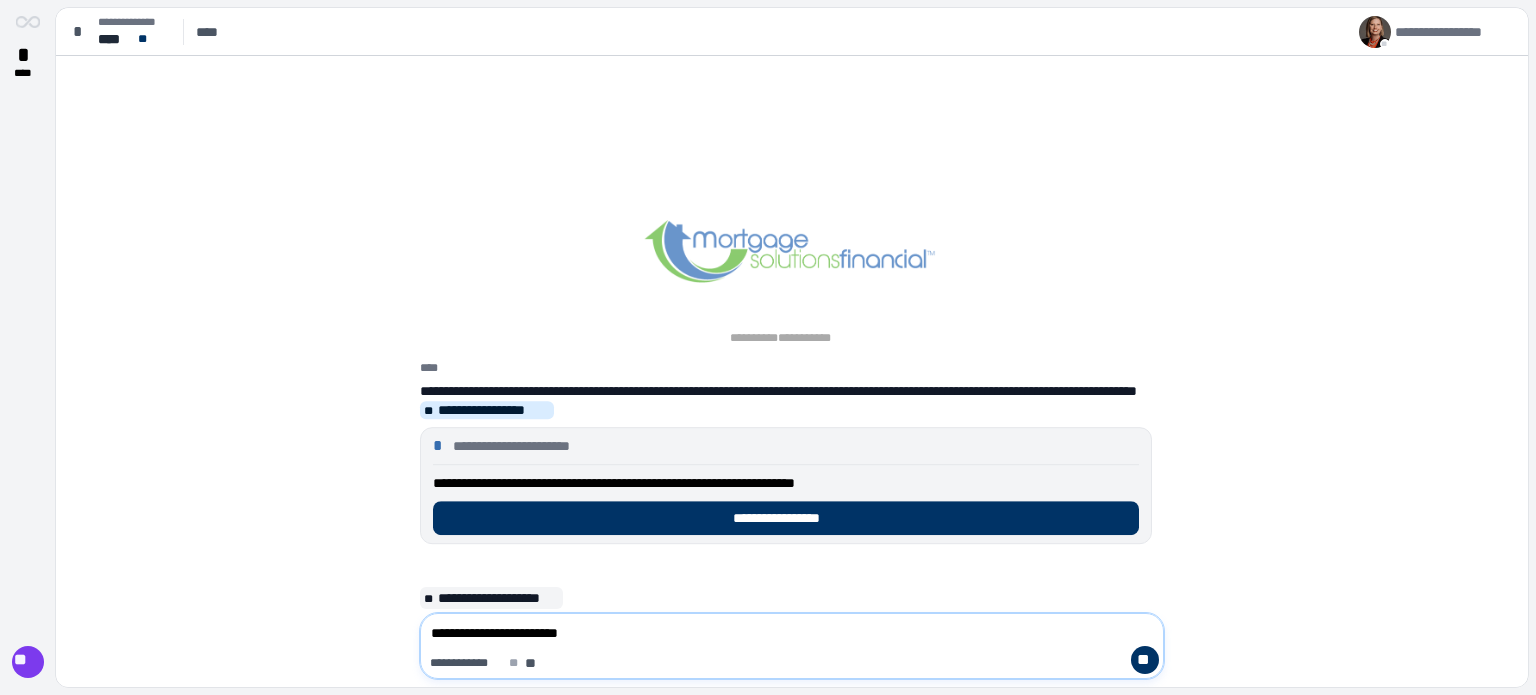 type on "**********" 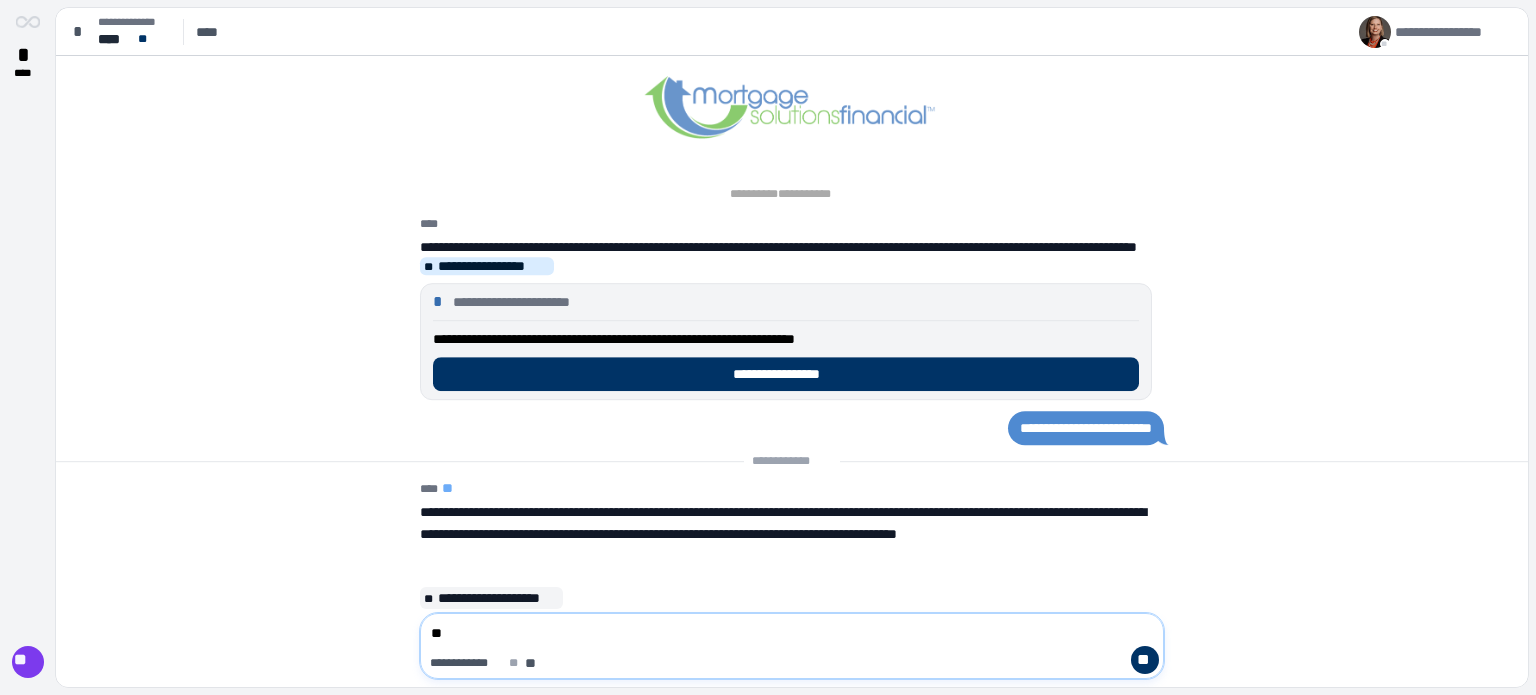 type on "***" 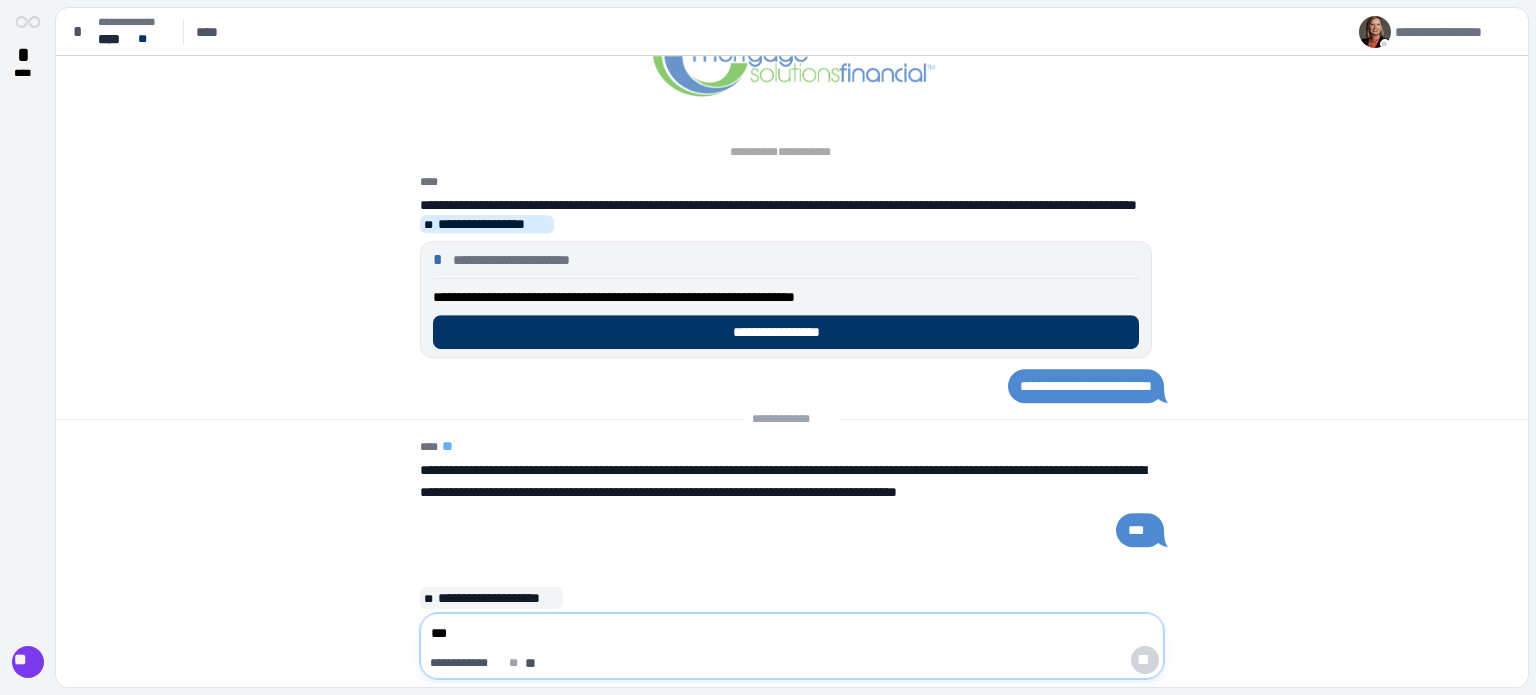 type 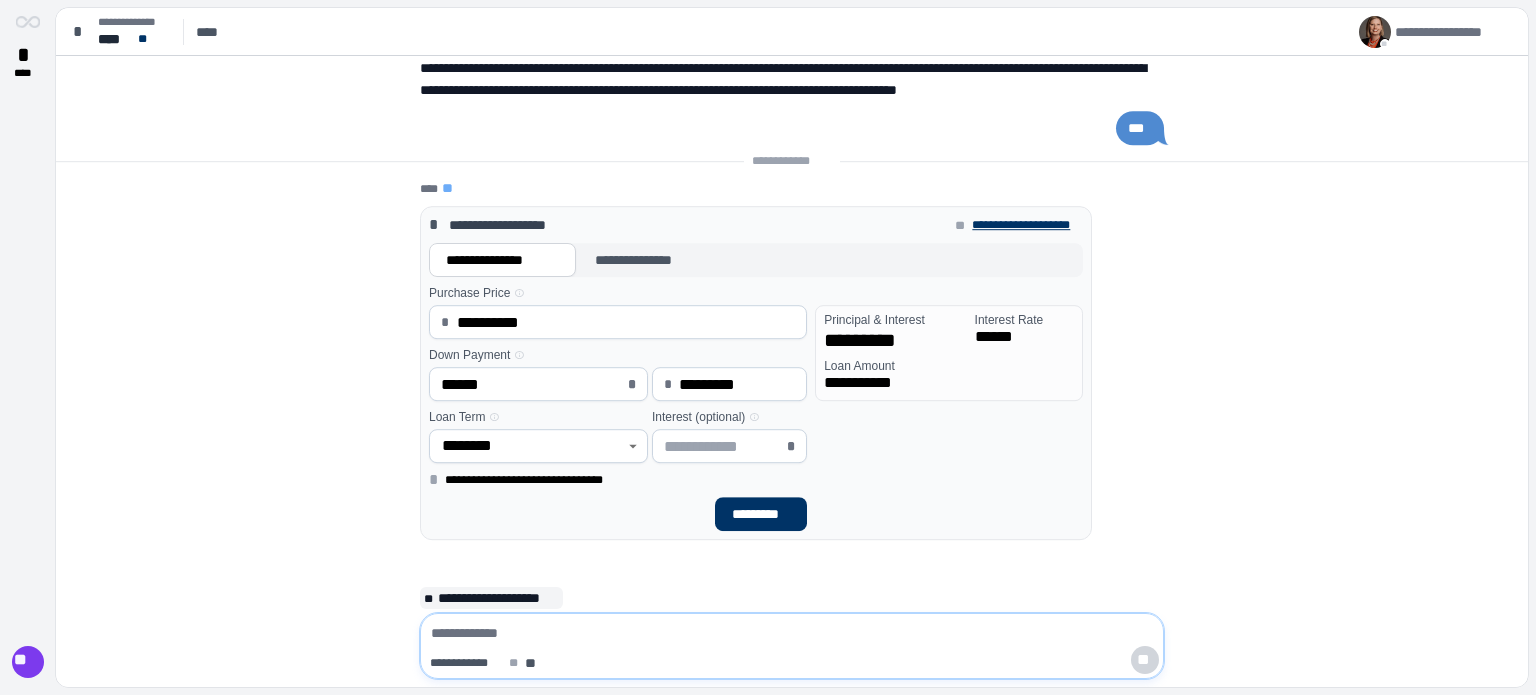 scroll, scrollTop: 491, scrollLeft: 0, axis: vertical 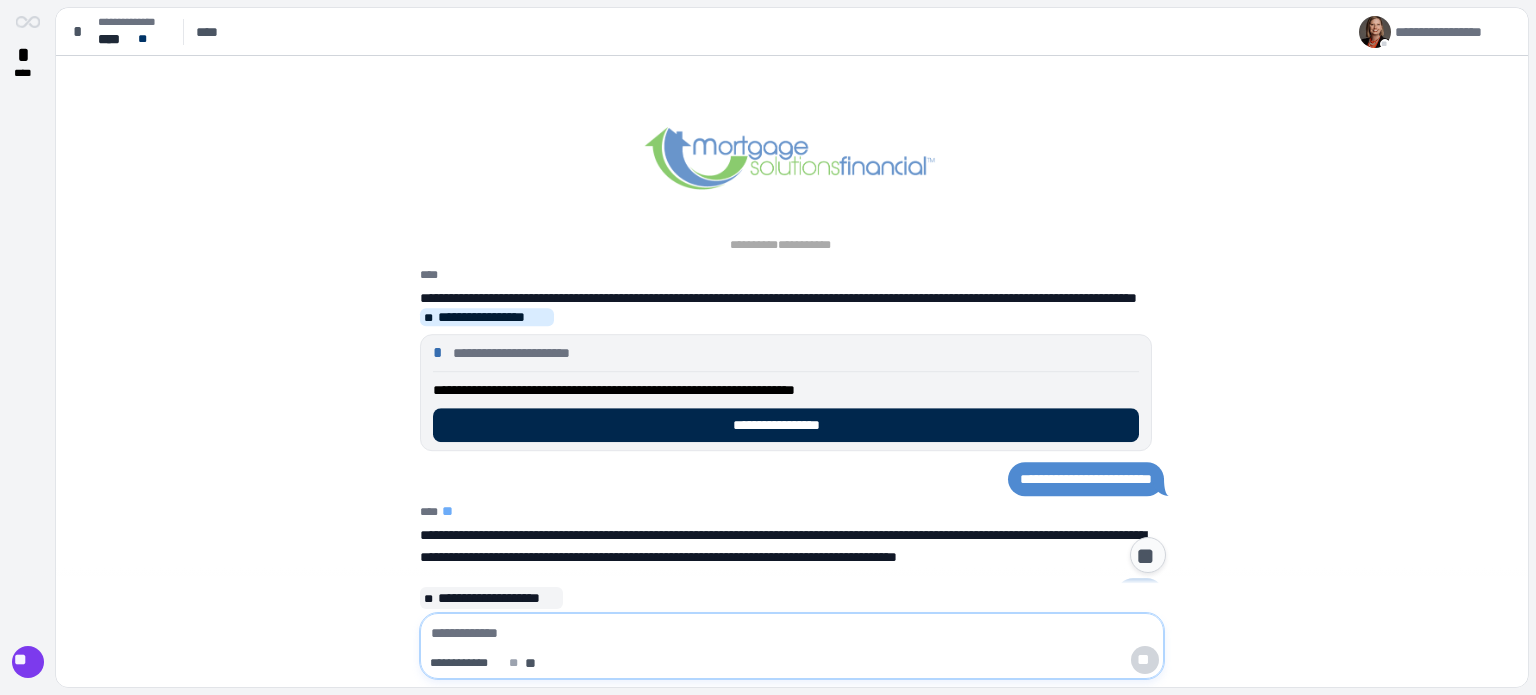 click on "**********" at bounding box center (786, 425) 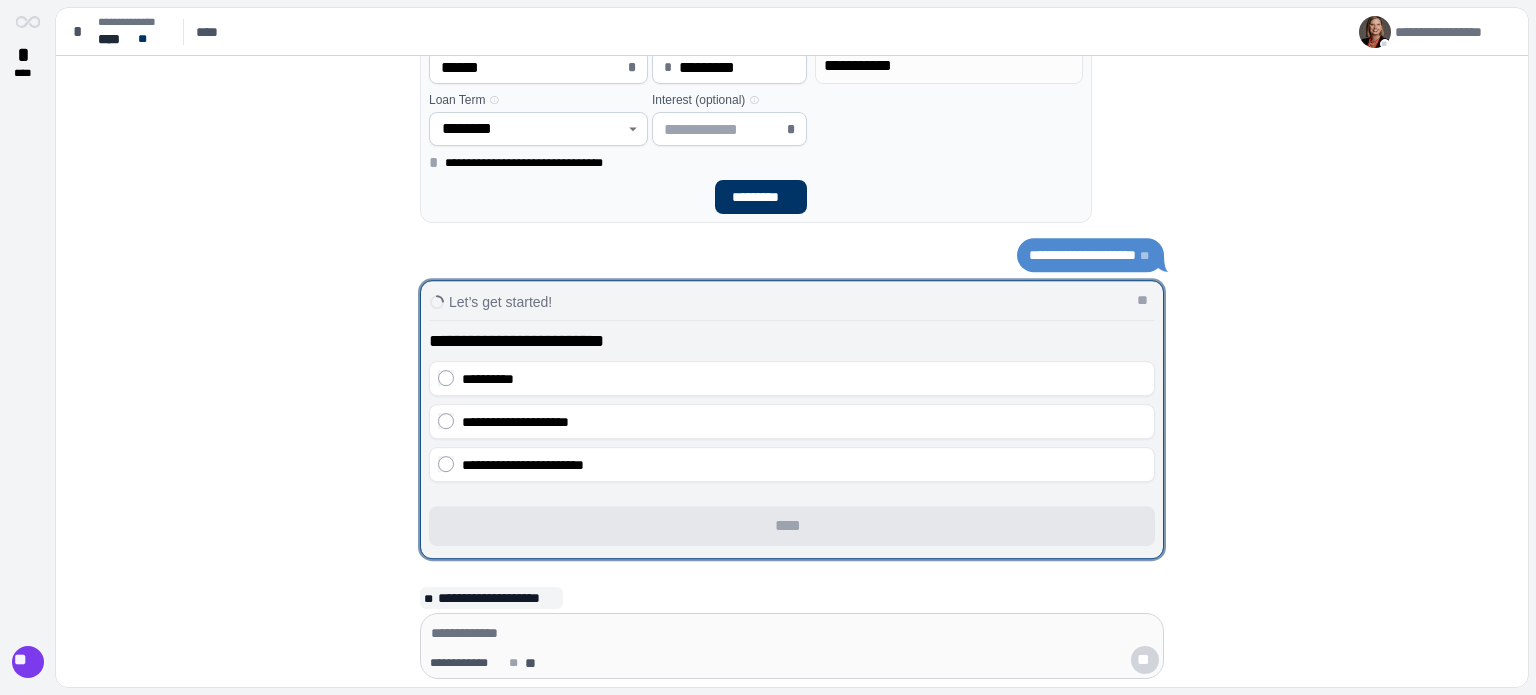 scroll, scrollTop: 0, scrollLeft: 0, axis: both 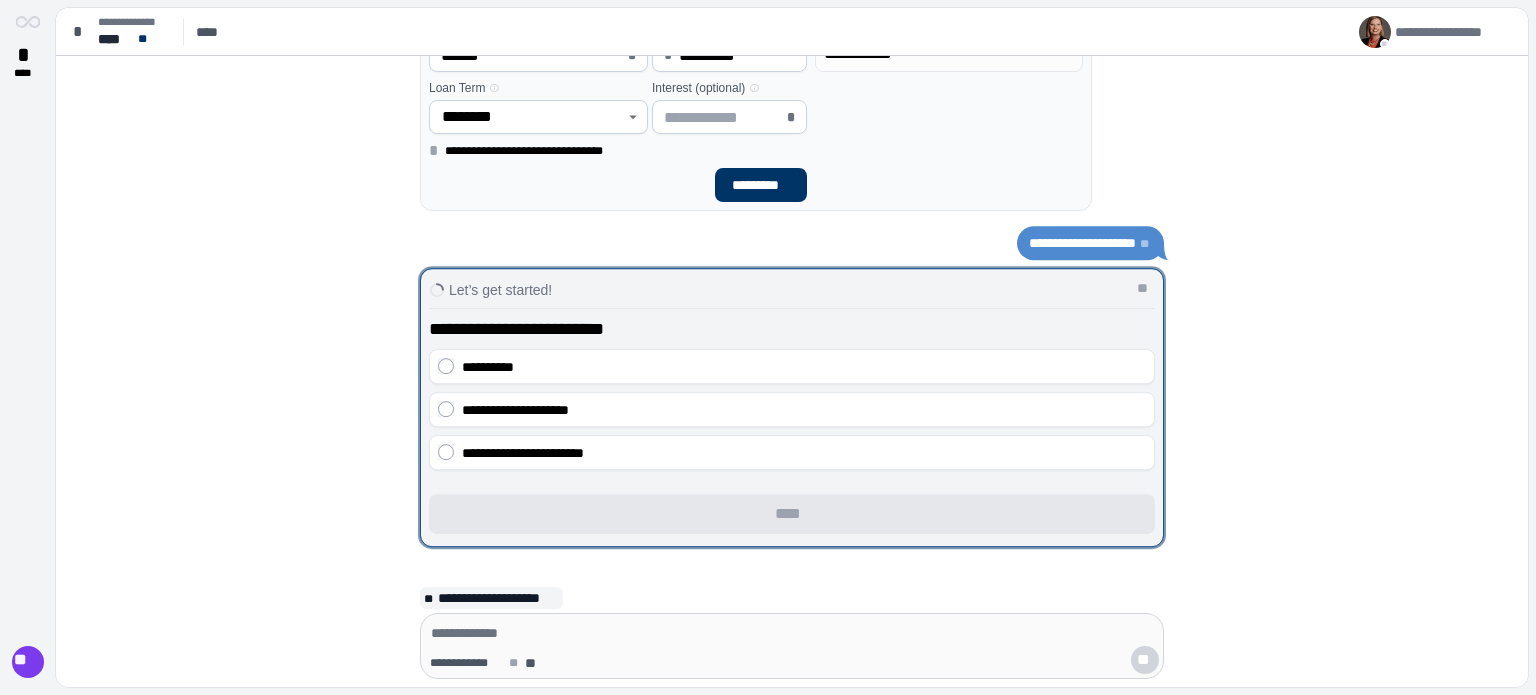 click on "**********" at bounding box center (1082, 243) 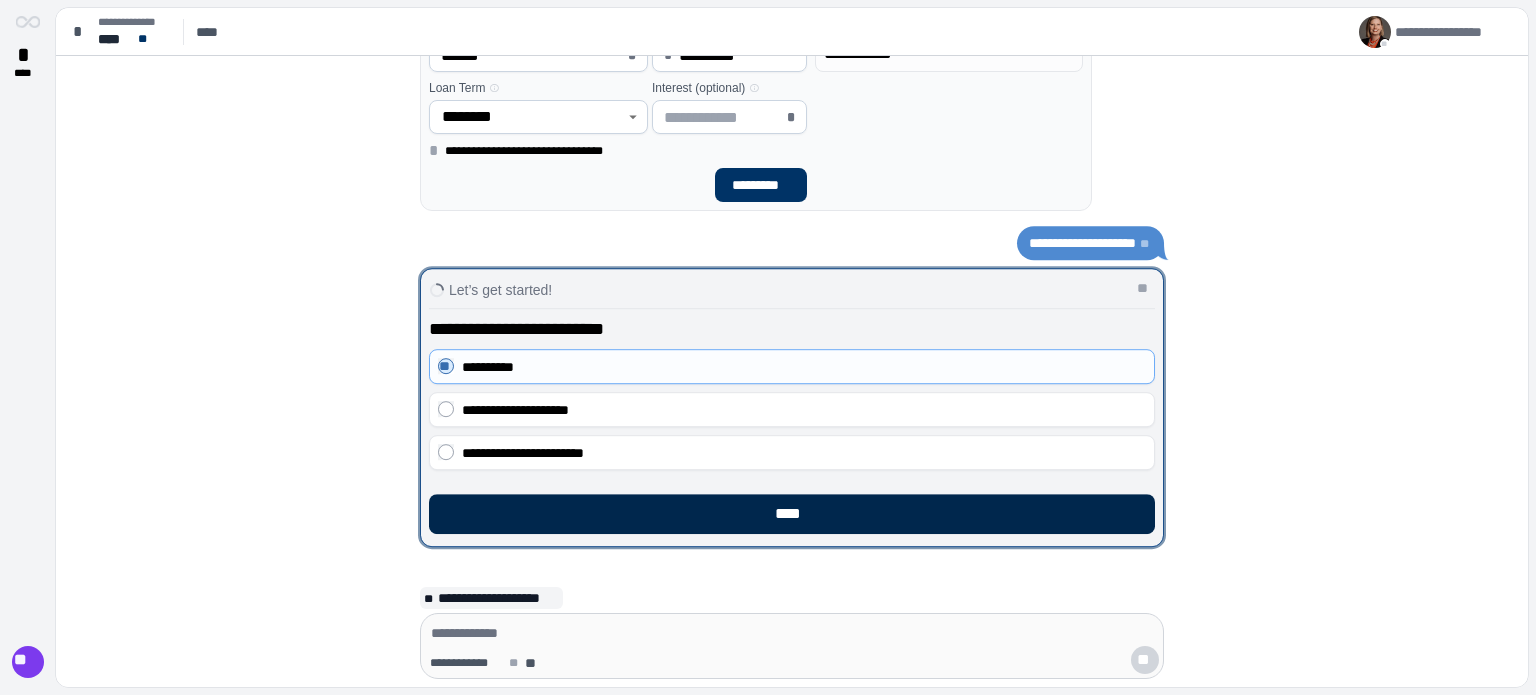 click on "****" at bounding box center (792, 514) 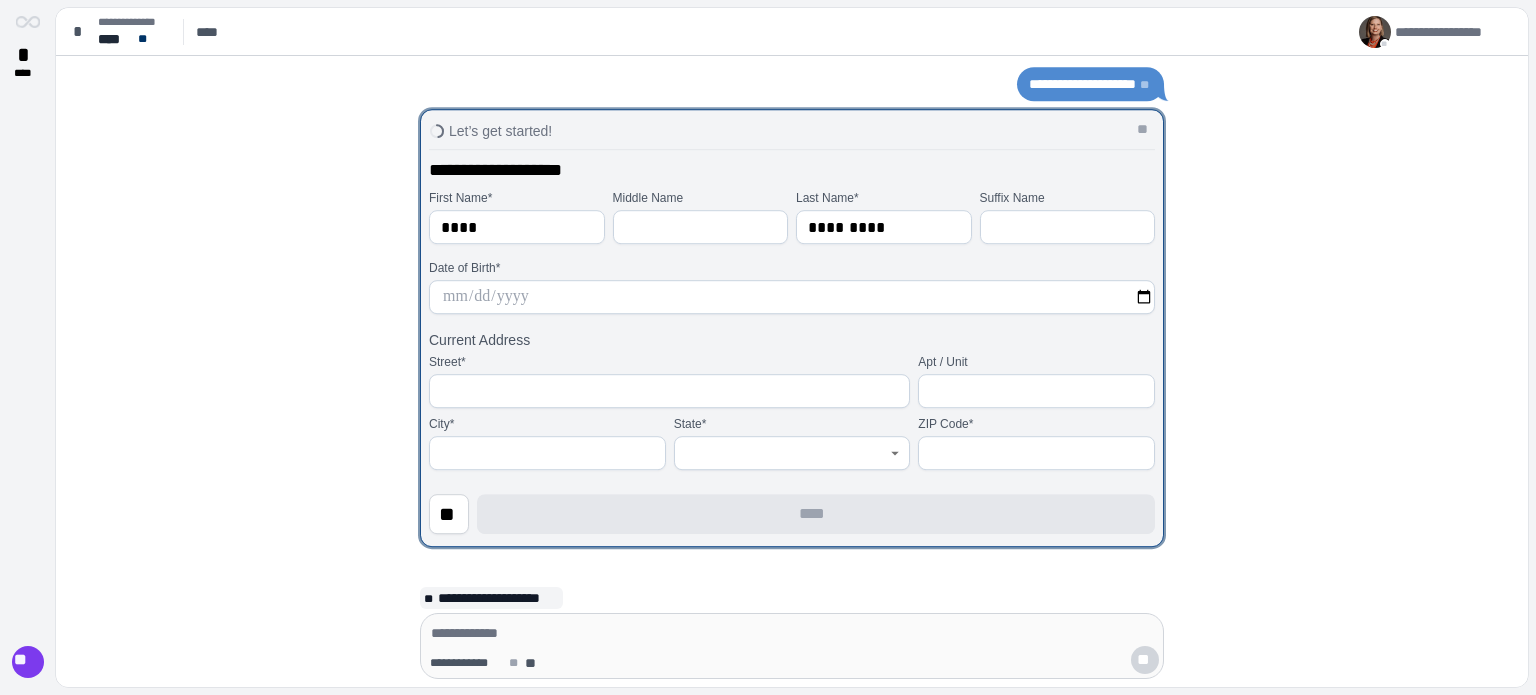 click at bounding box center [792, 297] 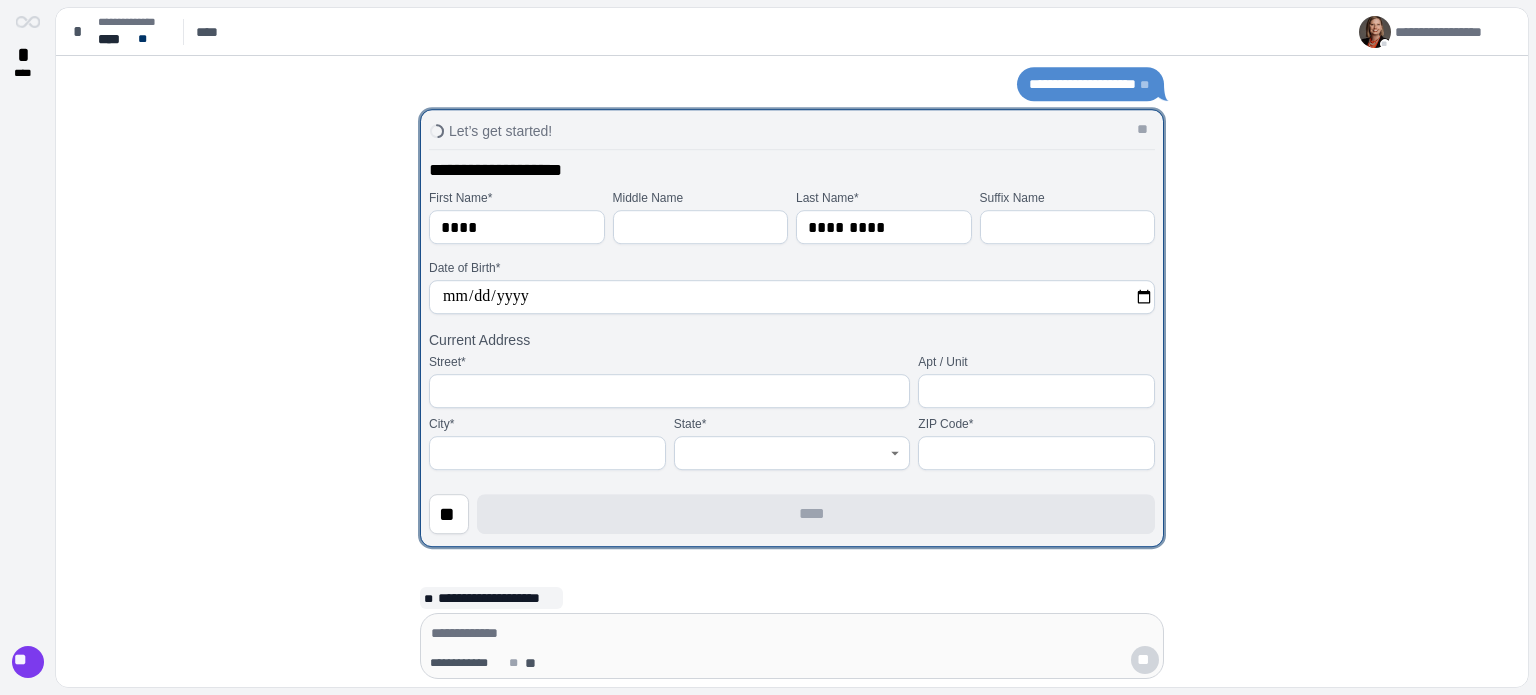 type on "**********" 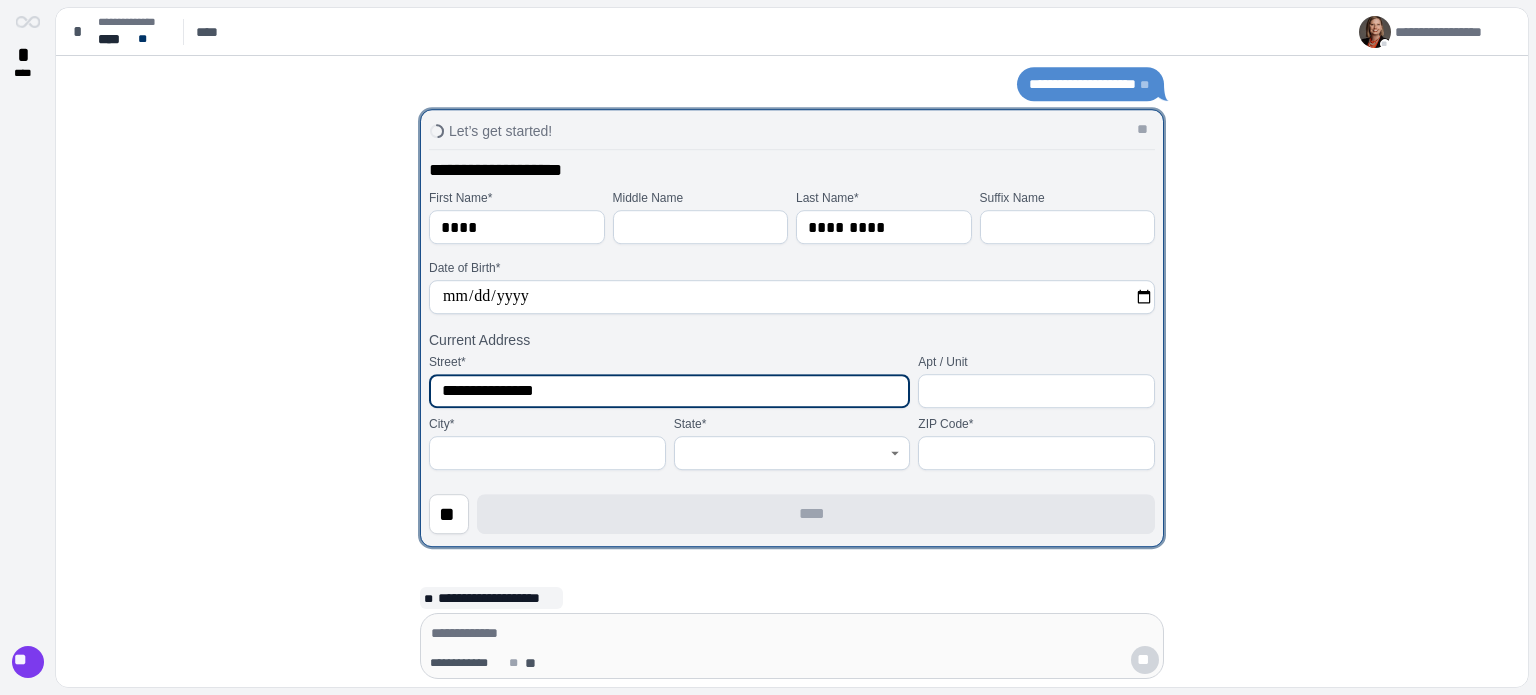 type on "**********" 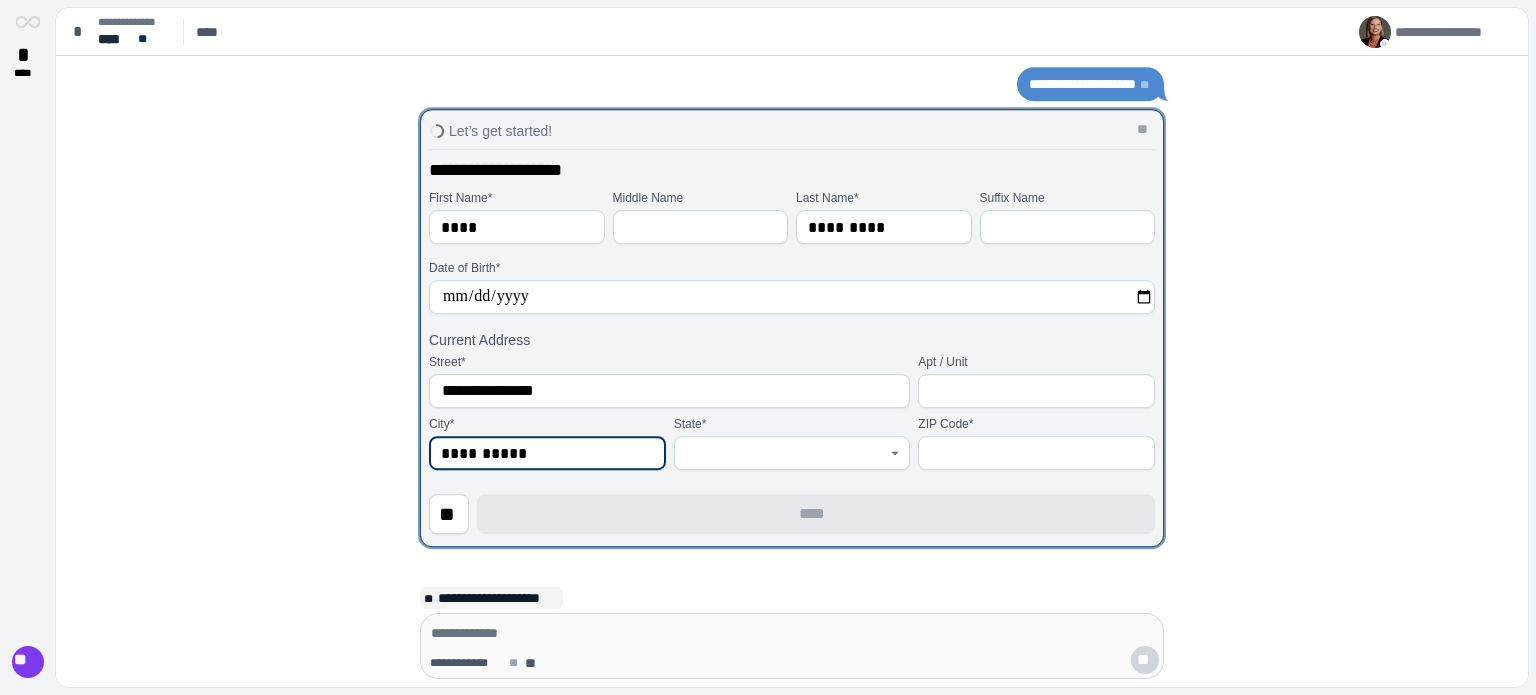 type on "**********" 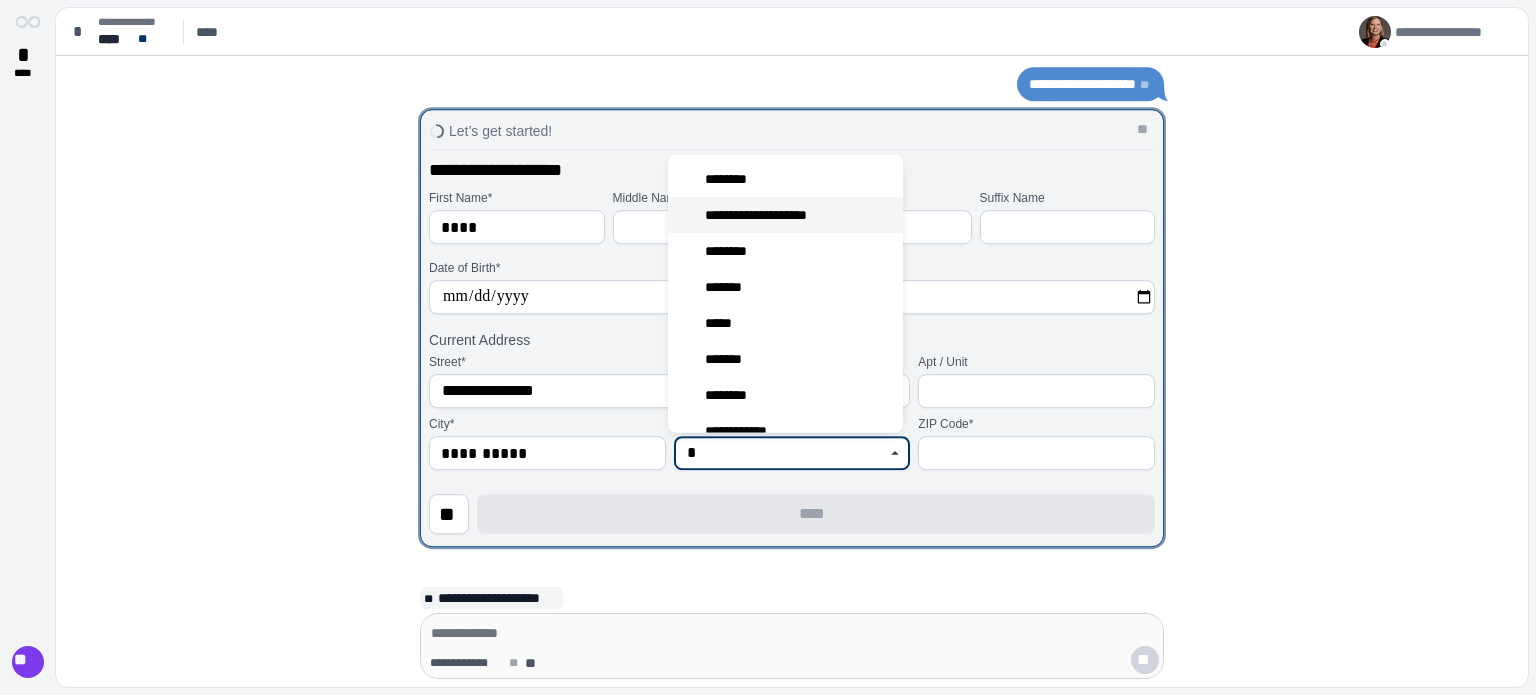 click on "**********" at bounding box center (766, 215) 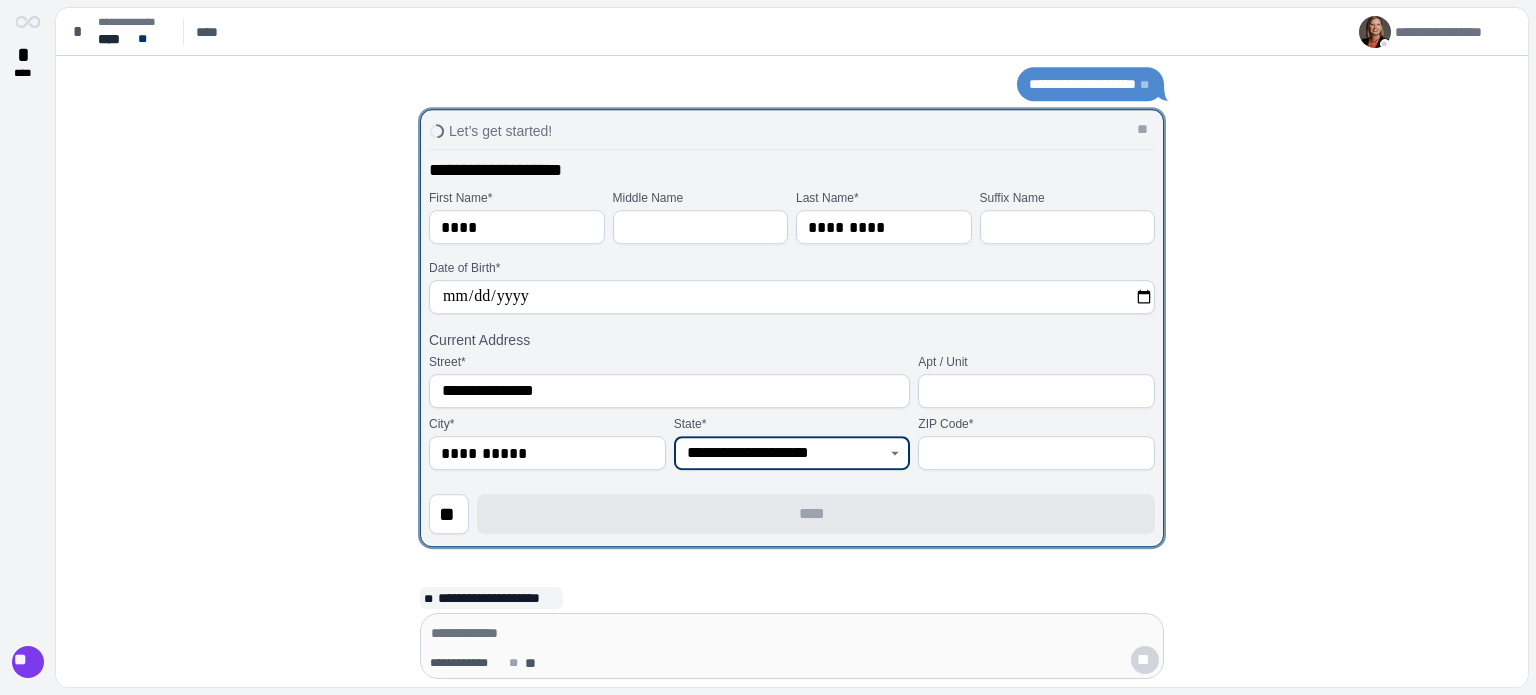 type on "**********" 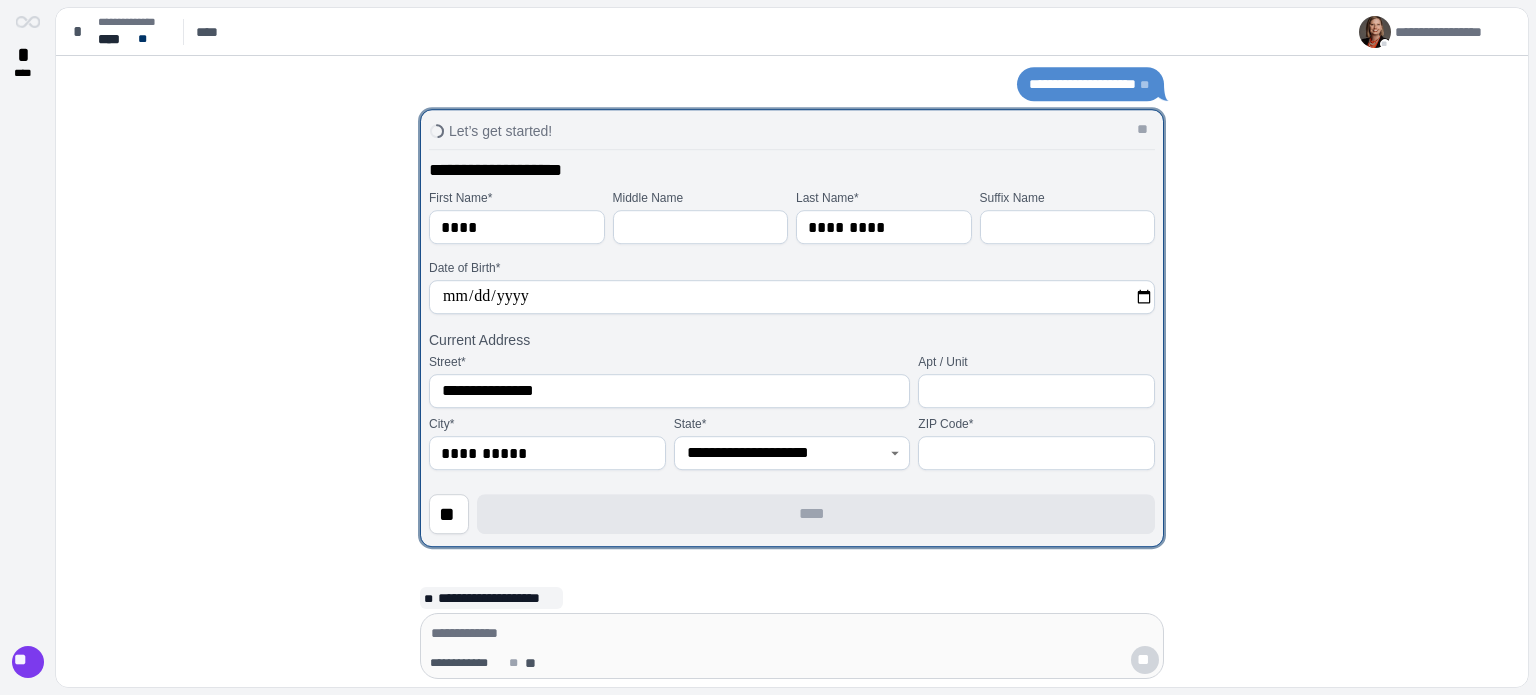 click at bounding box center [1036, 453] 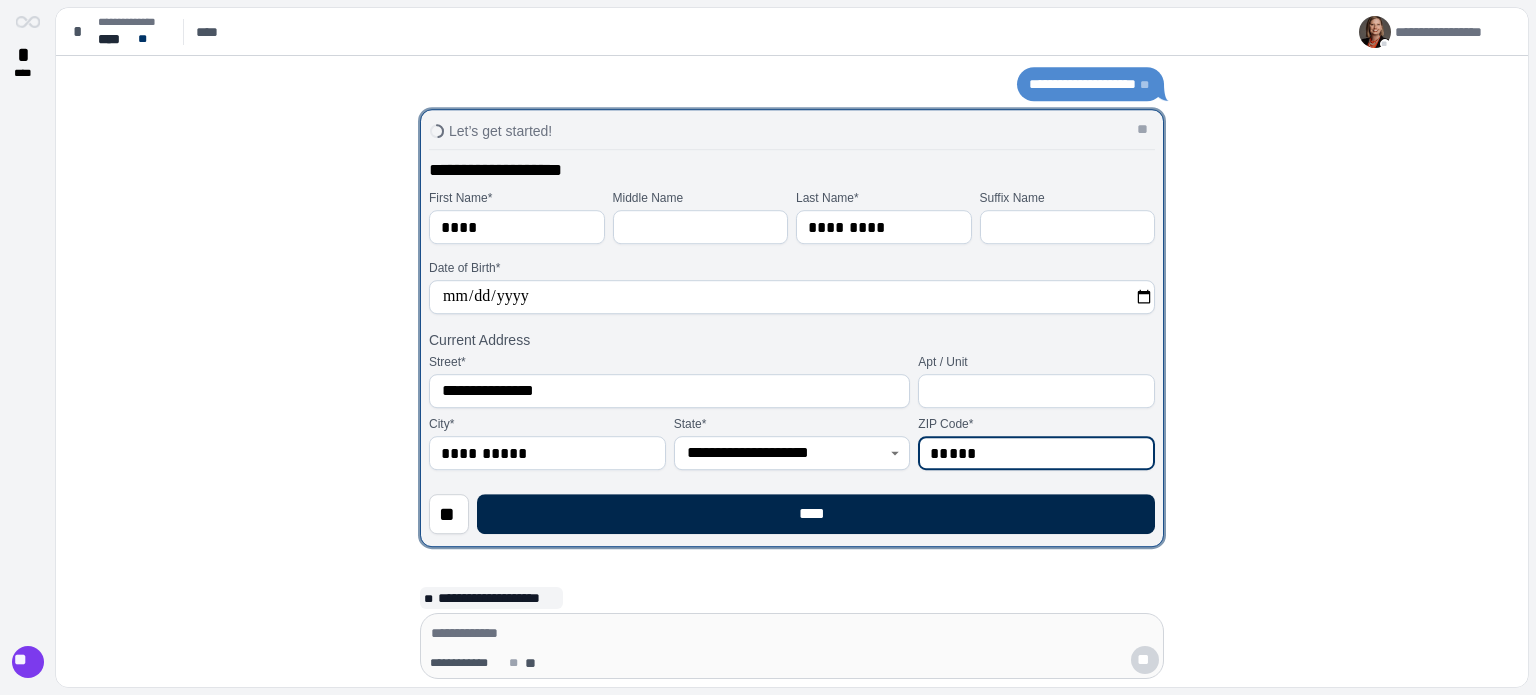 type on "*****" 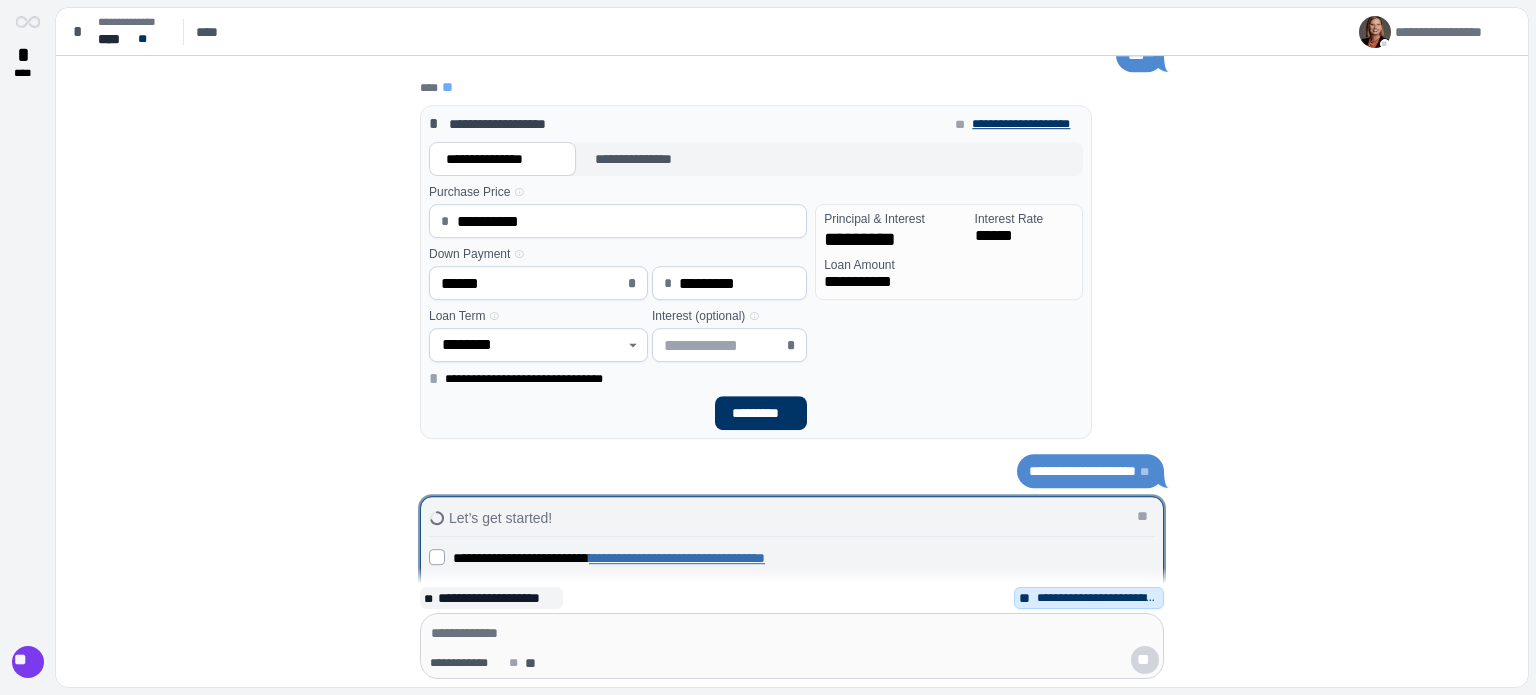 scroll, scrollTop: 0, scrollLeft: 0, axis: both 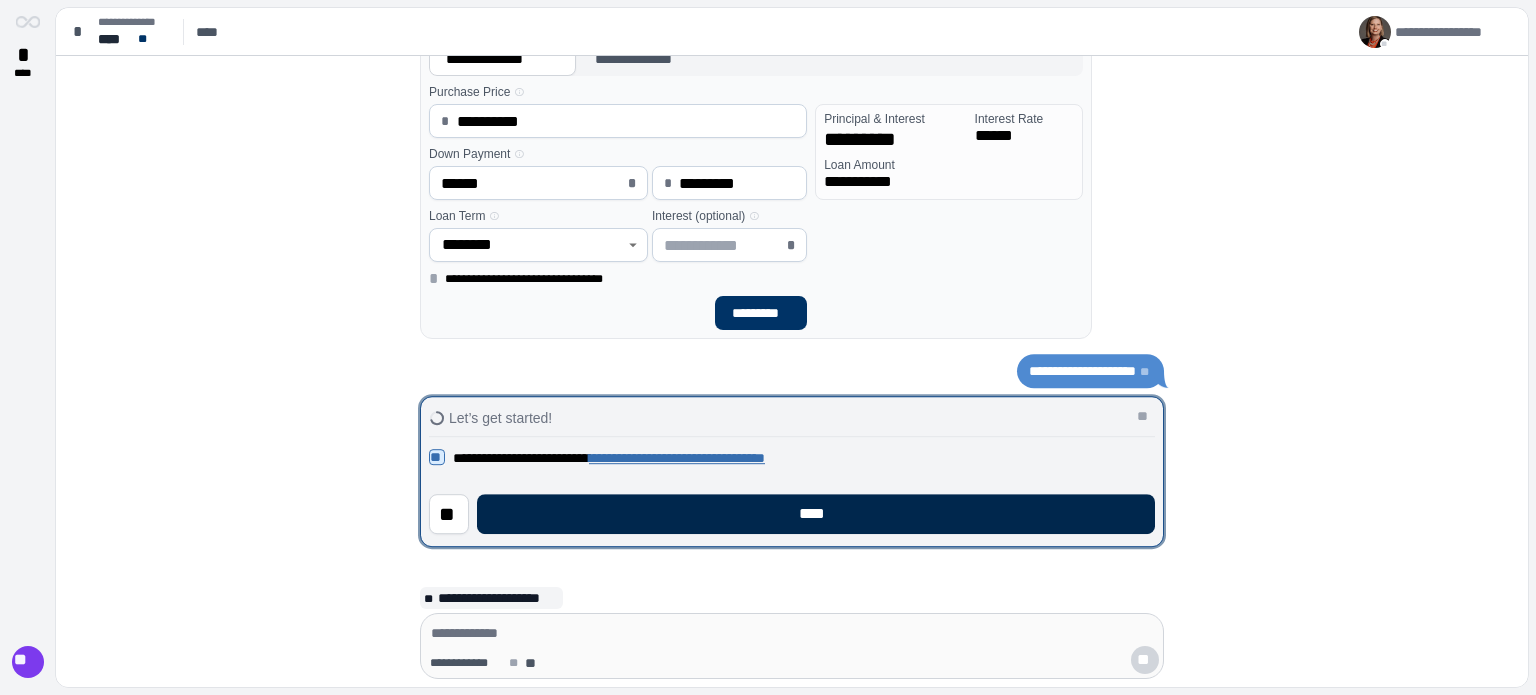 click on "****" at bounding box center [816, 514] 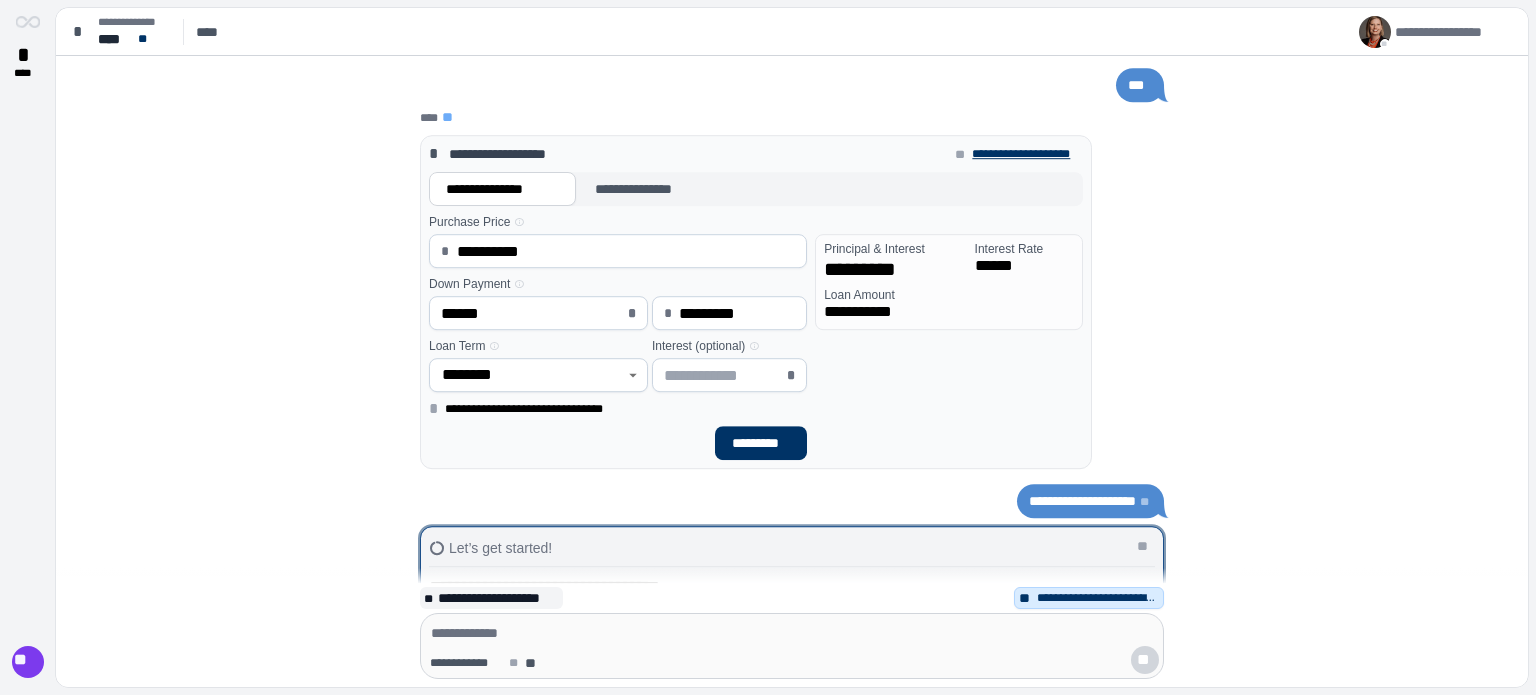 scroll, scrollTop: 0, scrollLeft: 0, axis: both 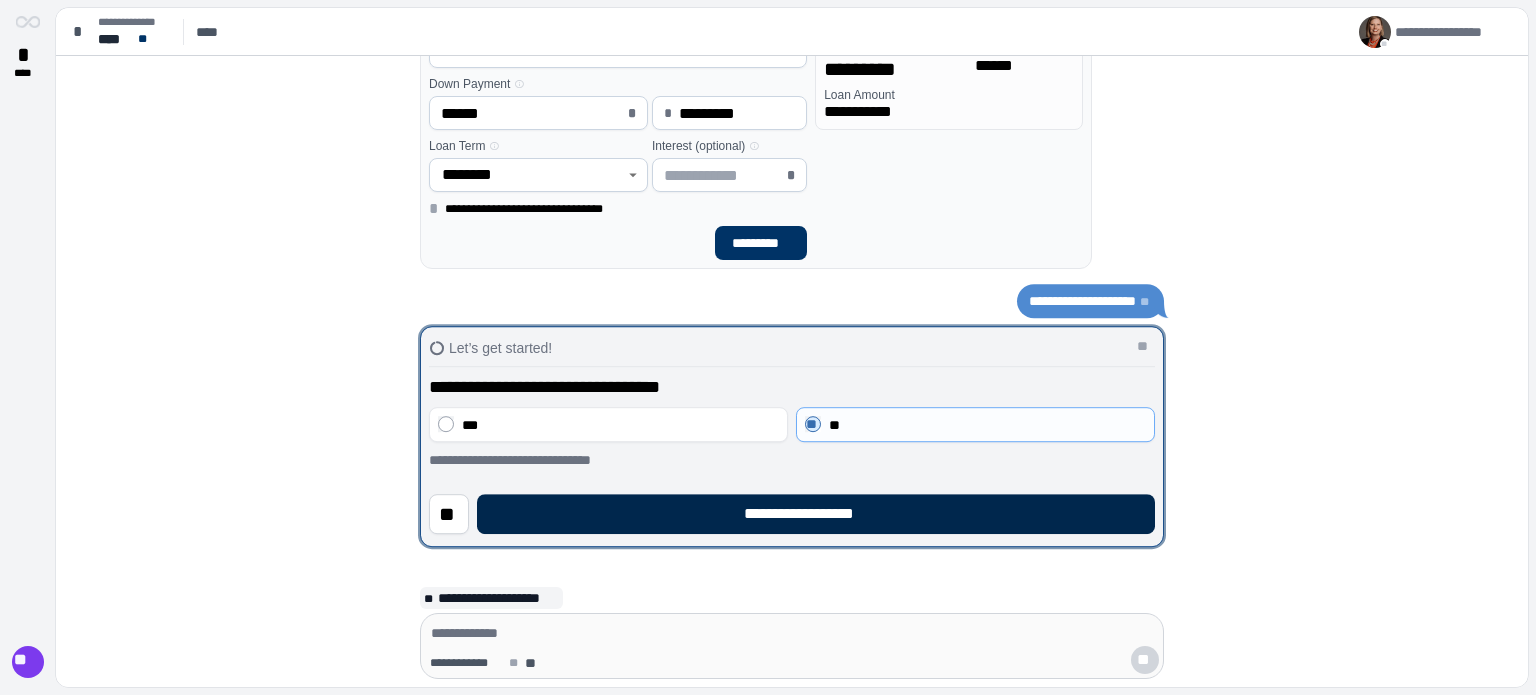 click on "**********" at bounding box center [816, 514] 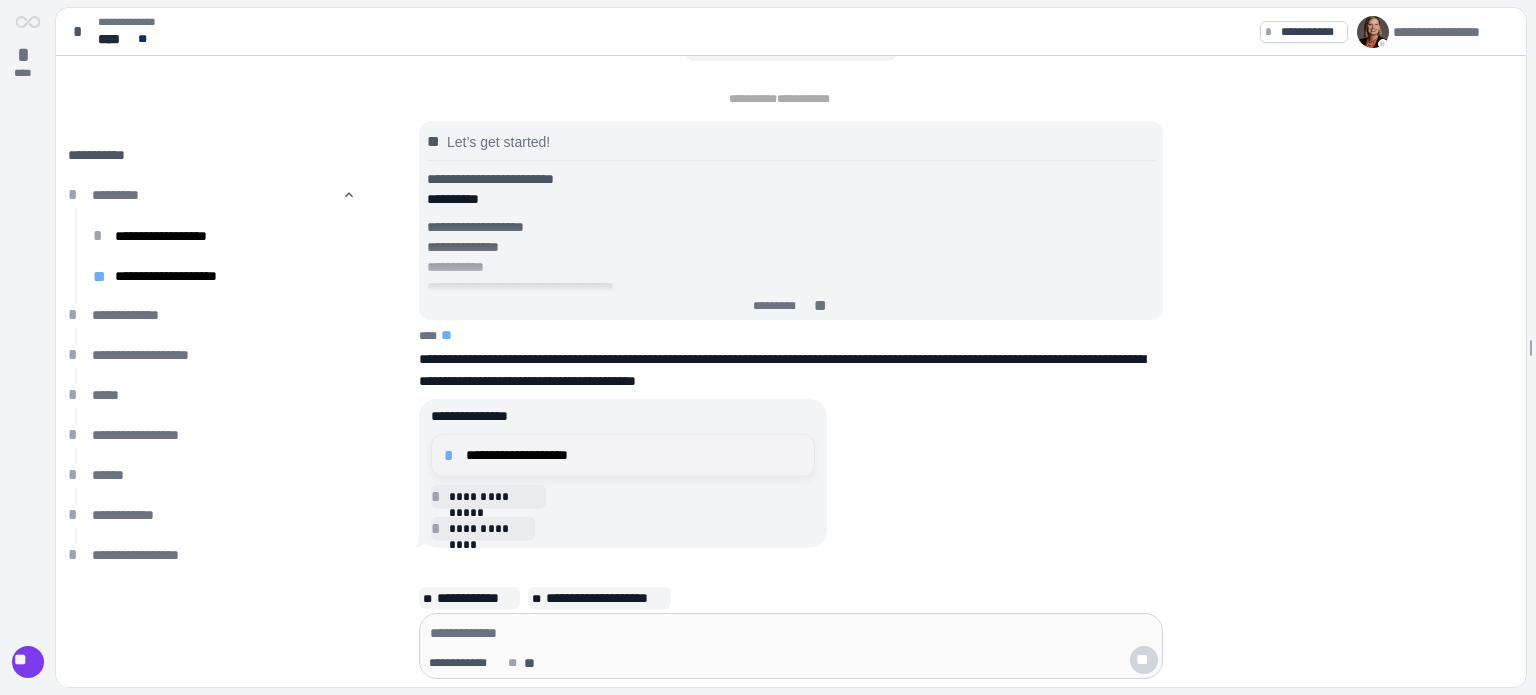 click on "*" at bounding box center [452, 455] 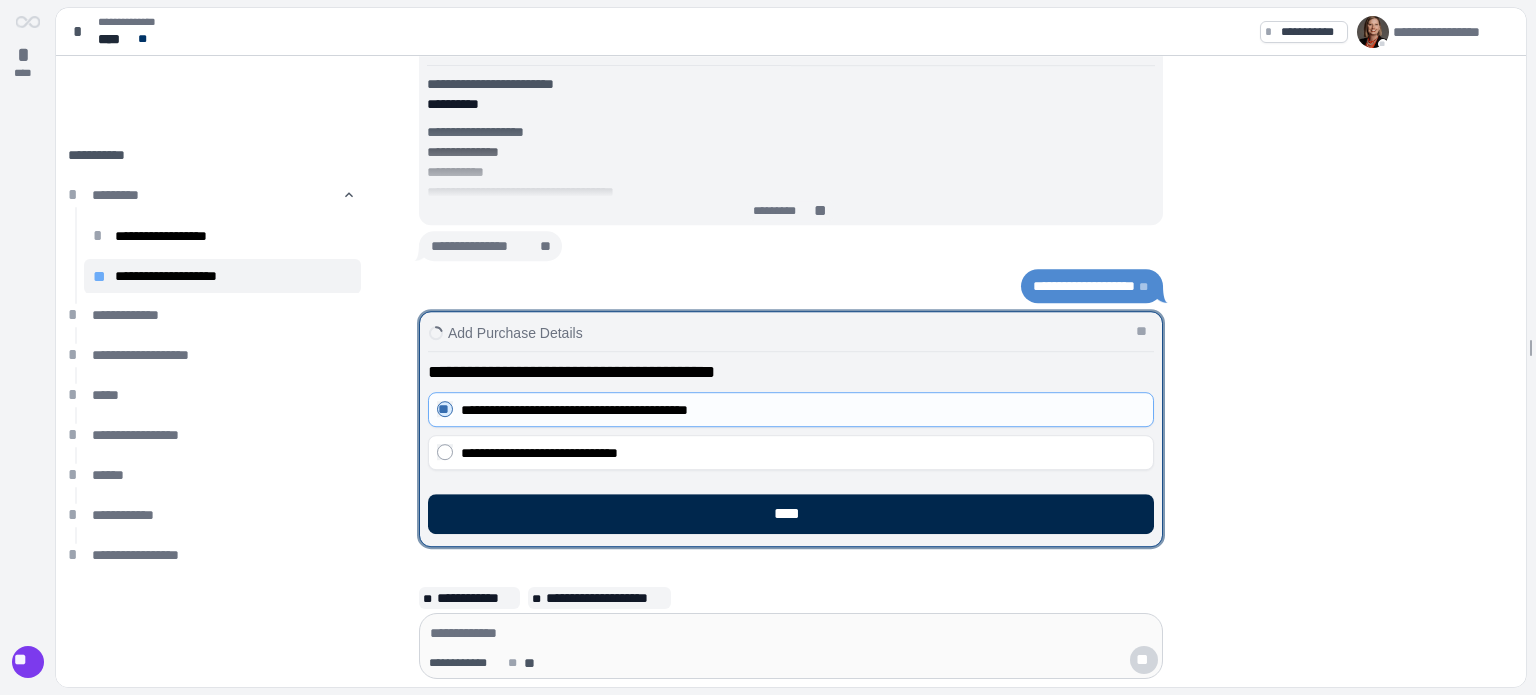 click on "****" at bounding box center (791, 514) 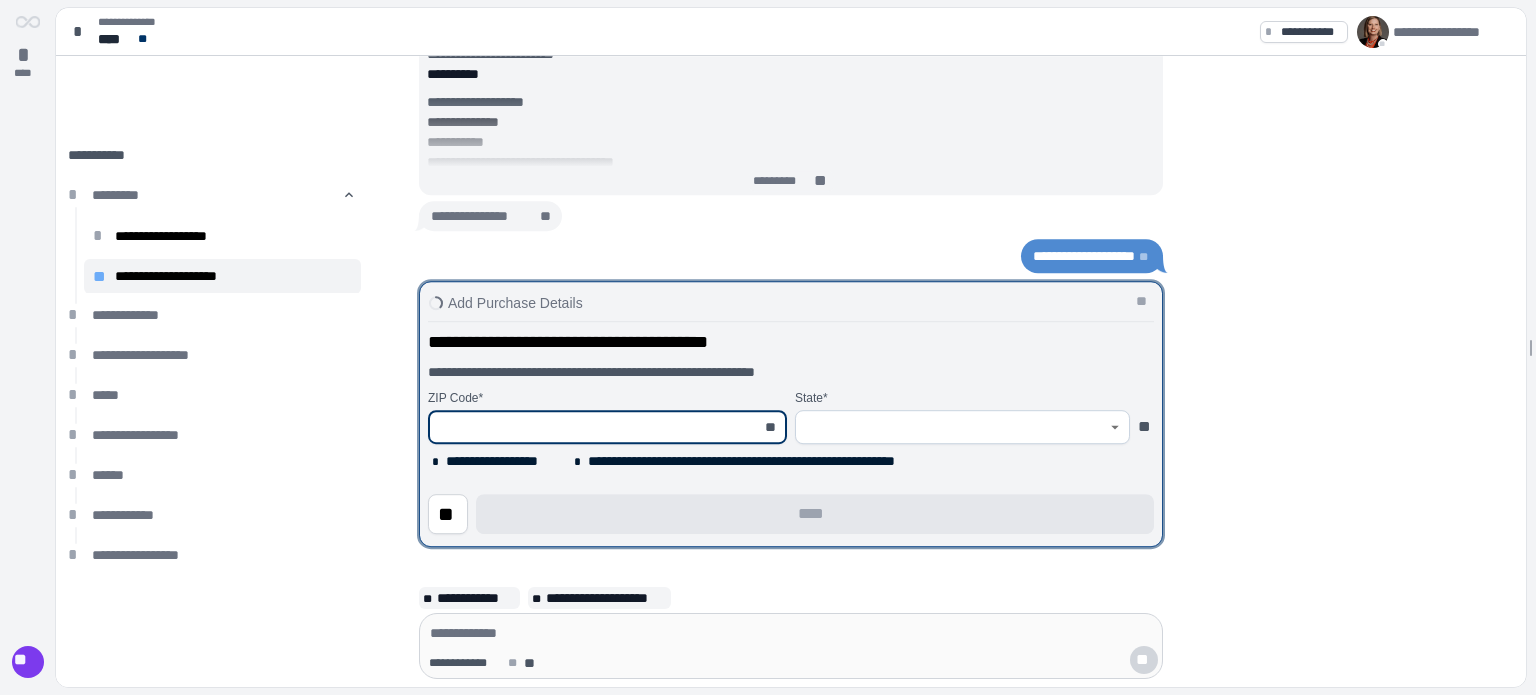click at bounding box center (596, 427) 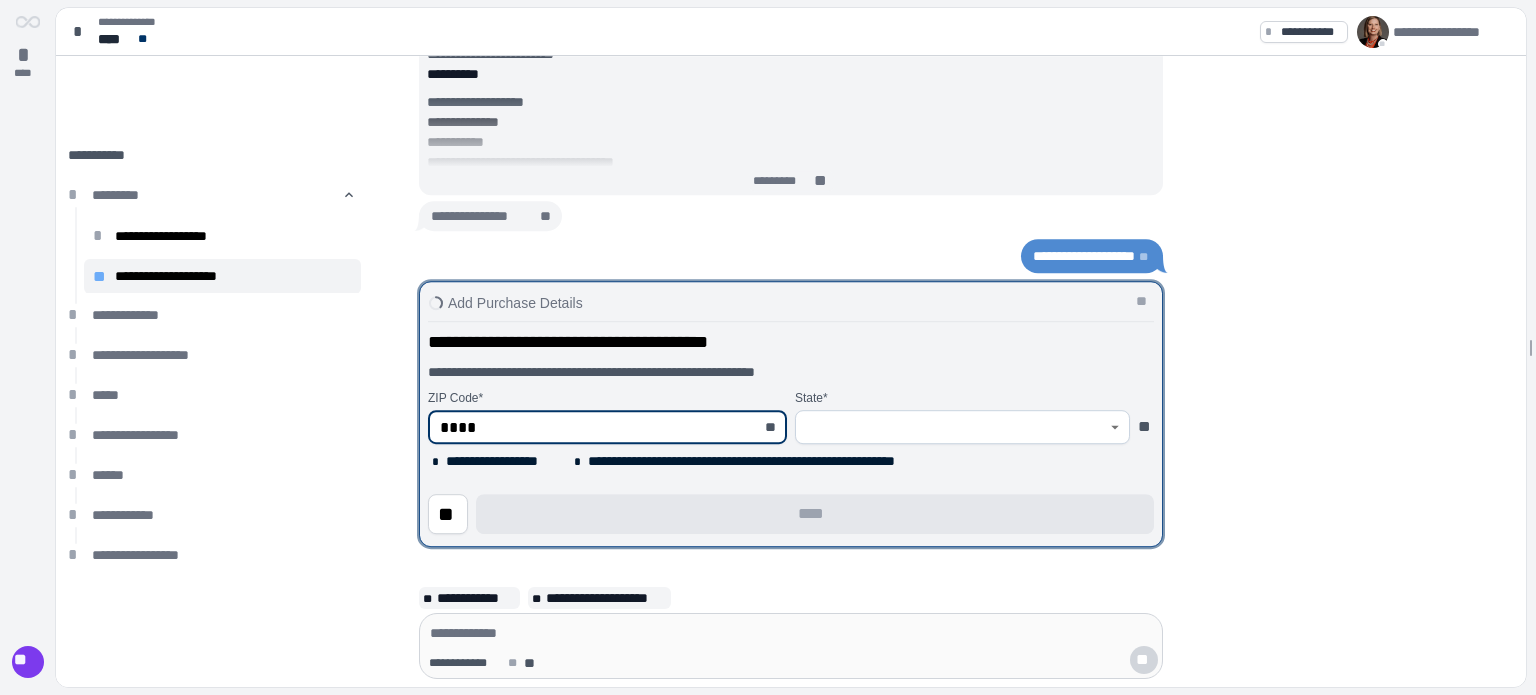 type on "*****" 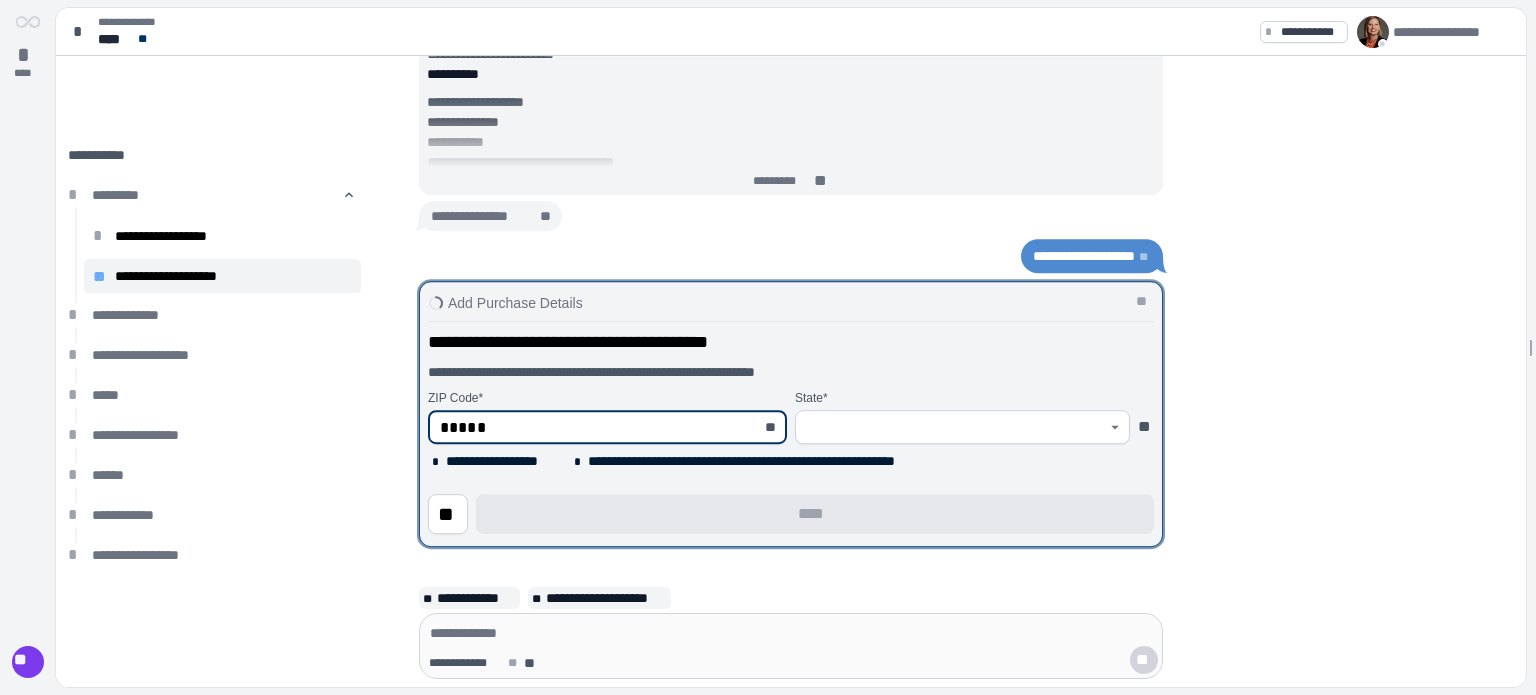 type on "********" 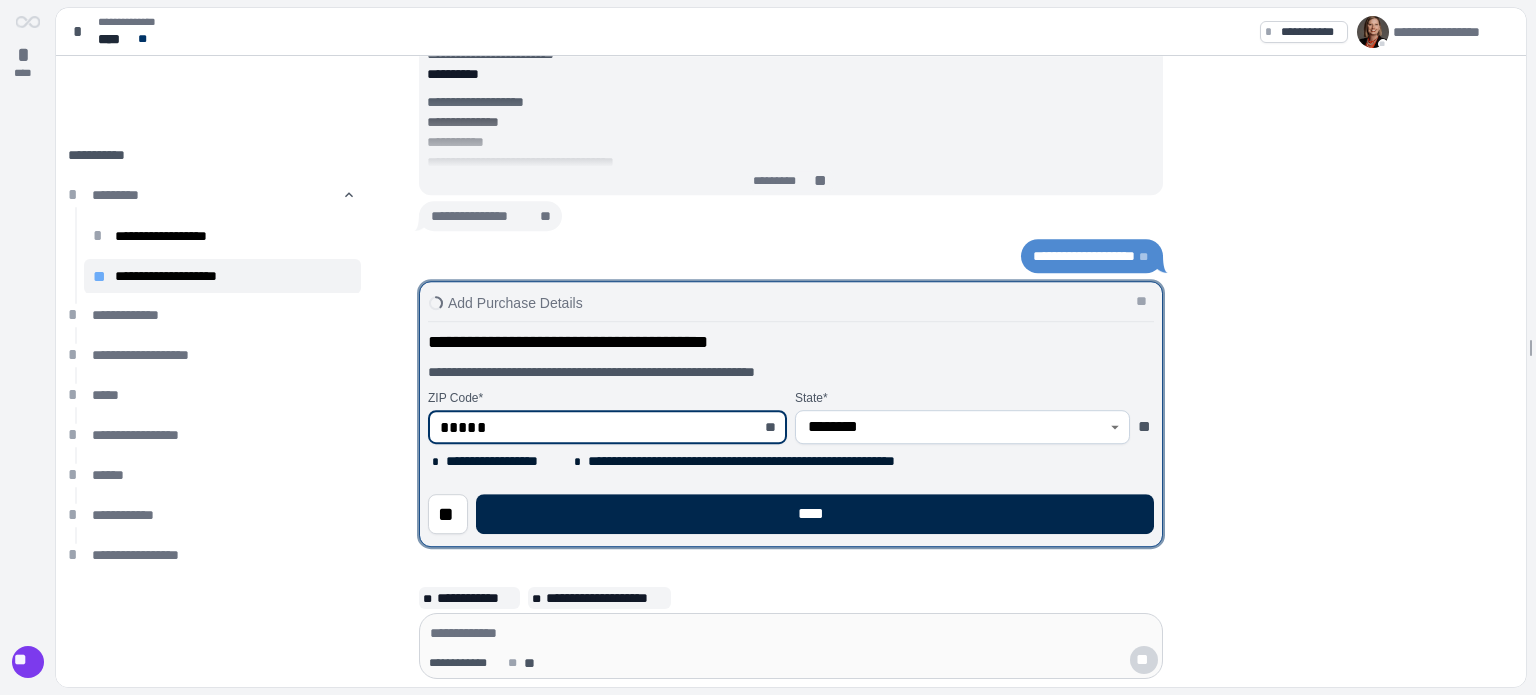 type on "*****" 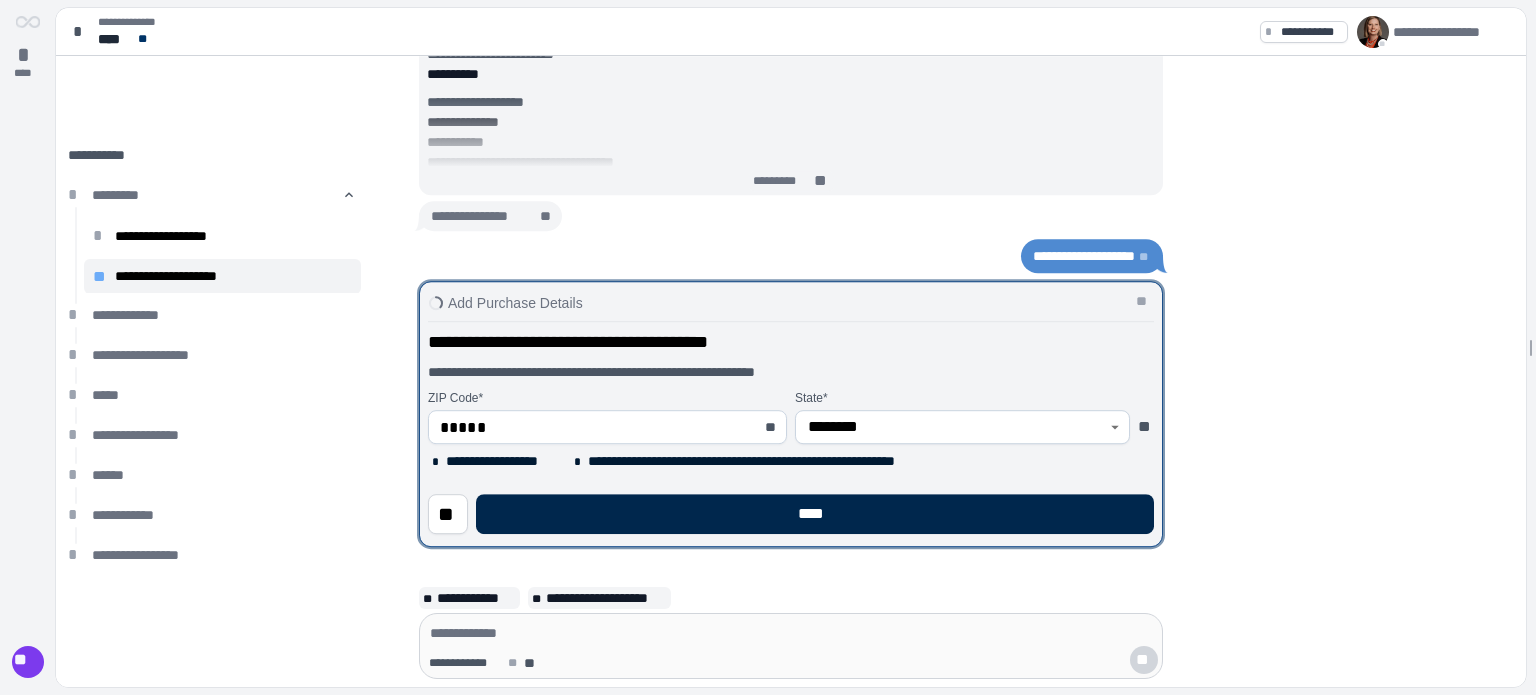 click on "****" at bounding box center (815, 514) 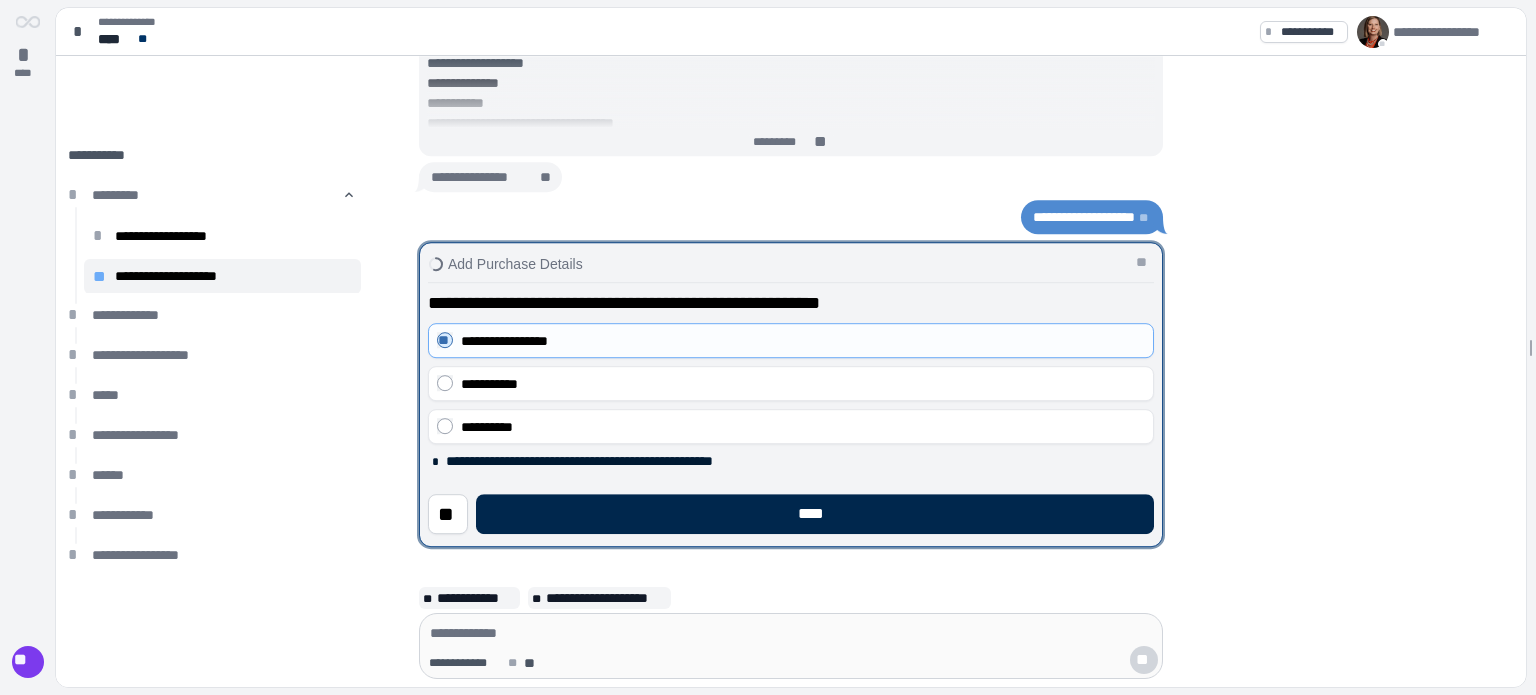 click on "****" at bounding box center [815, 514] 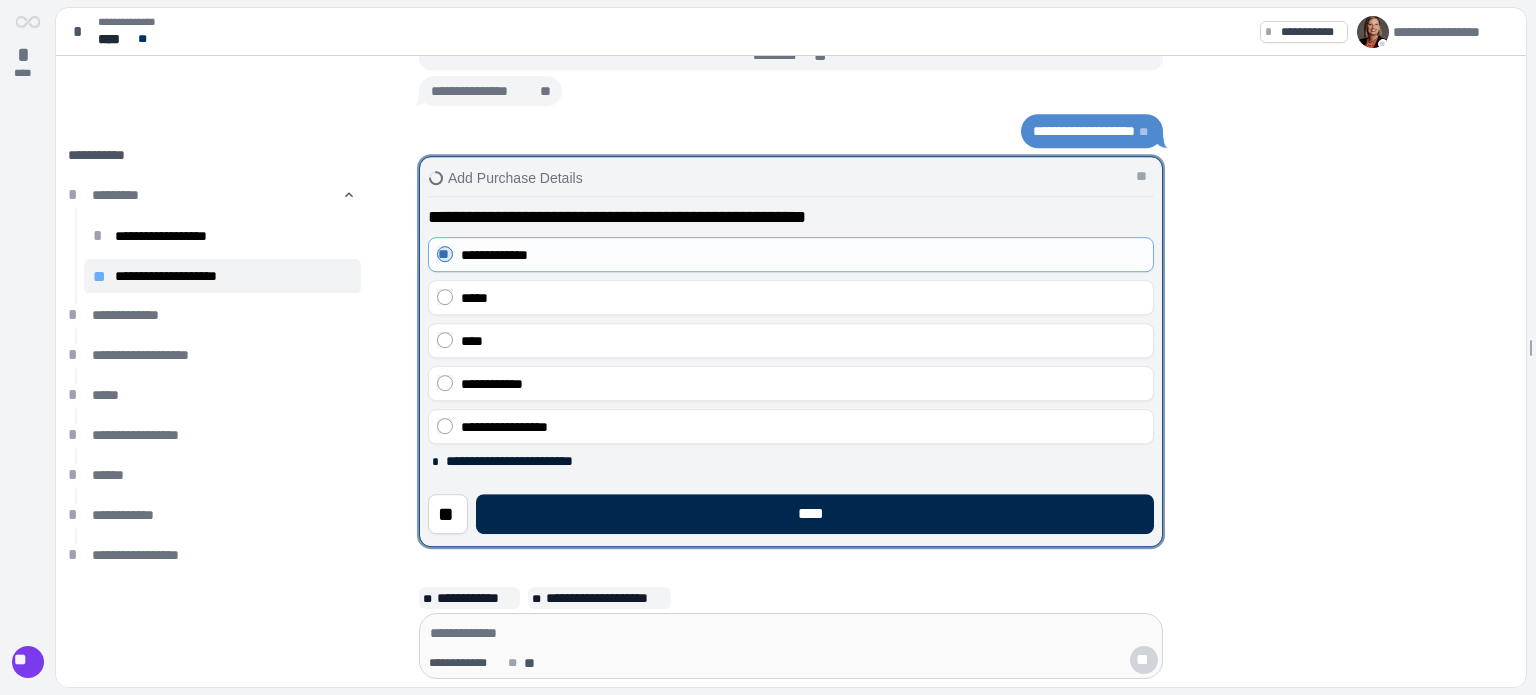 click on "****" at bounding box center (815, 514) 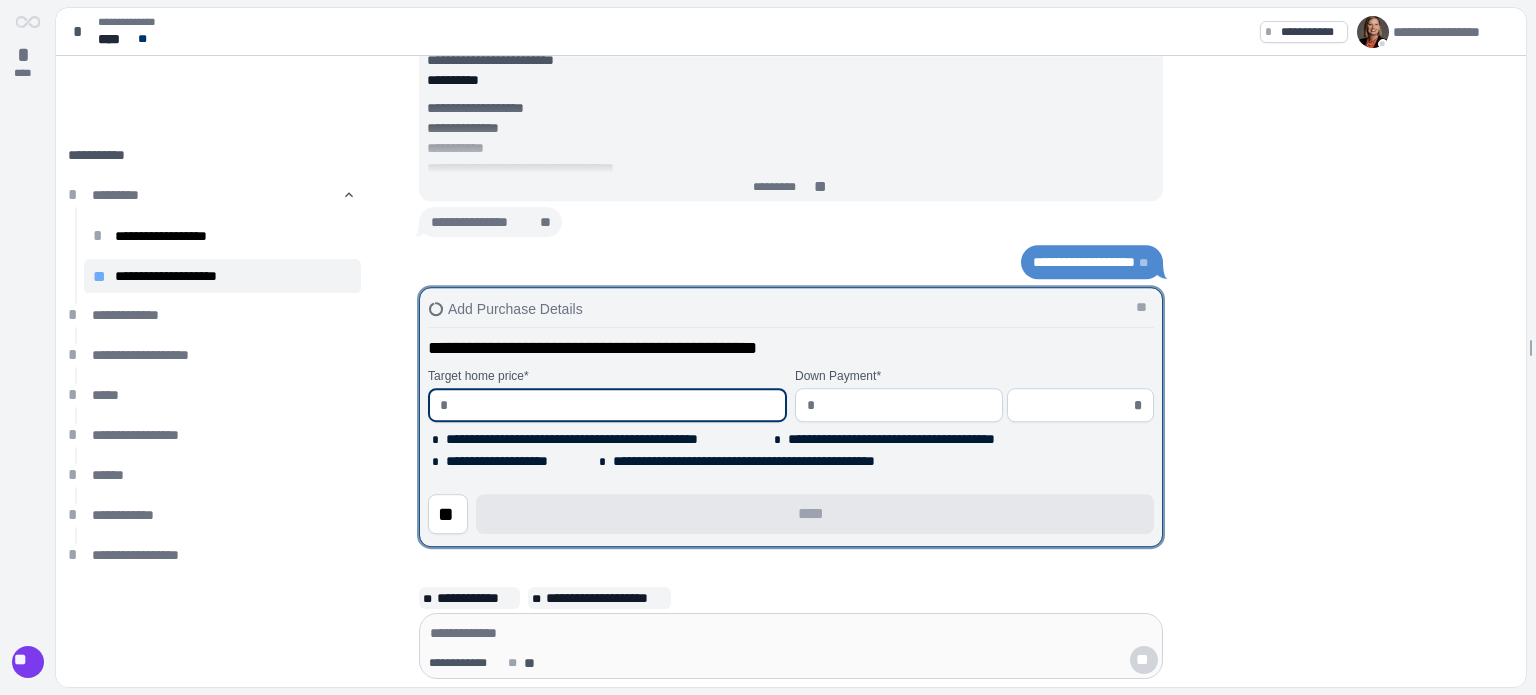 click at bounding box center (615, 405) 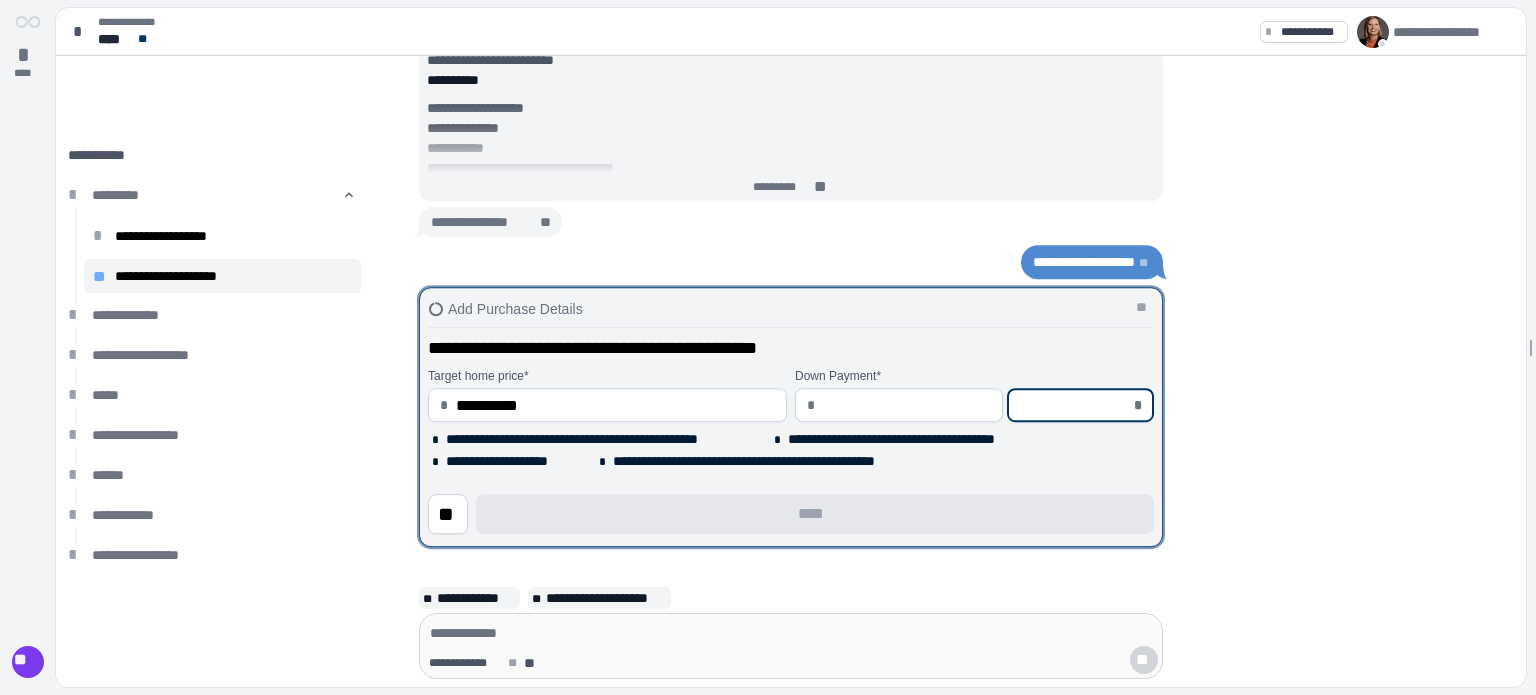 click at bounding box center (1074, 405) 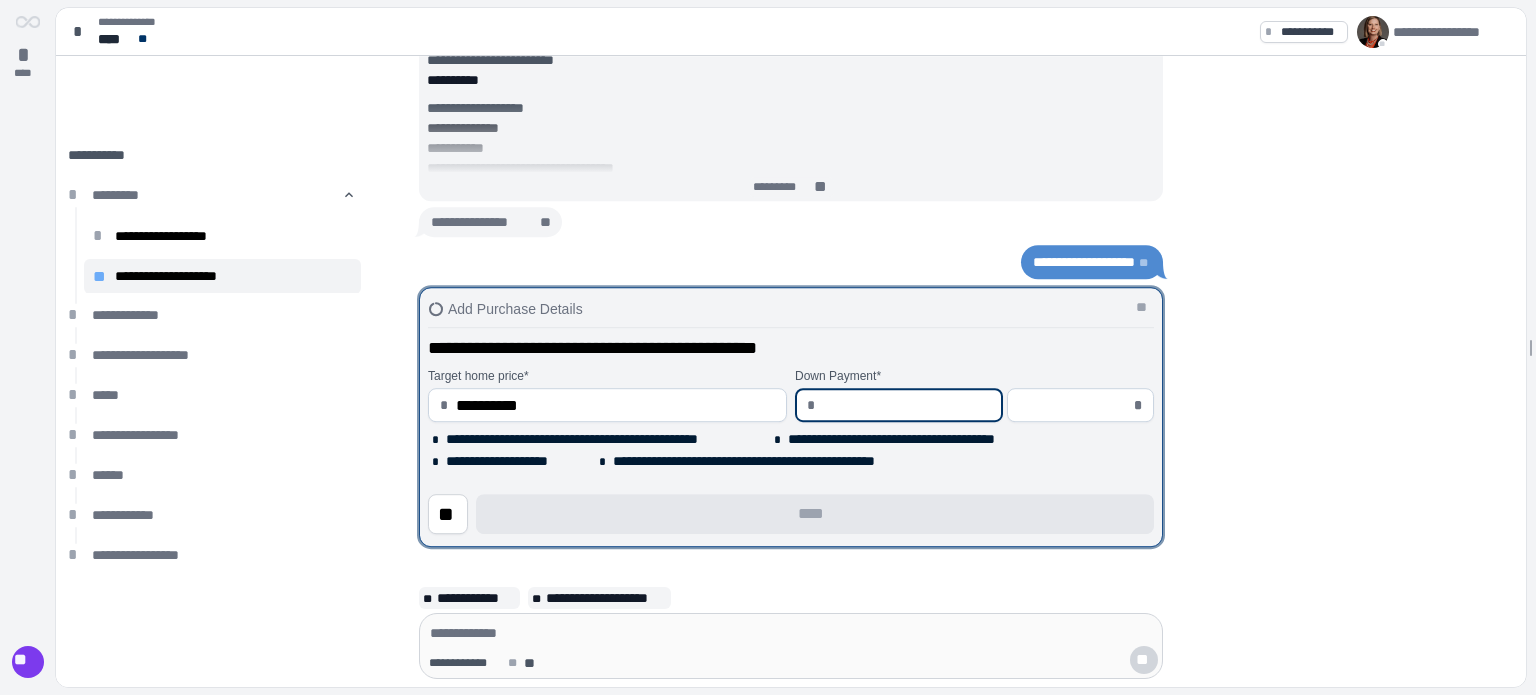 click at bounding box center (907, 405) 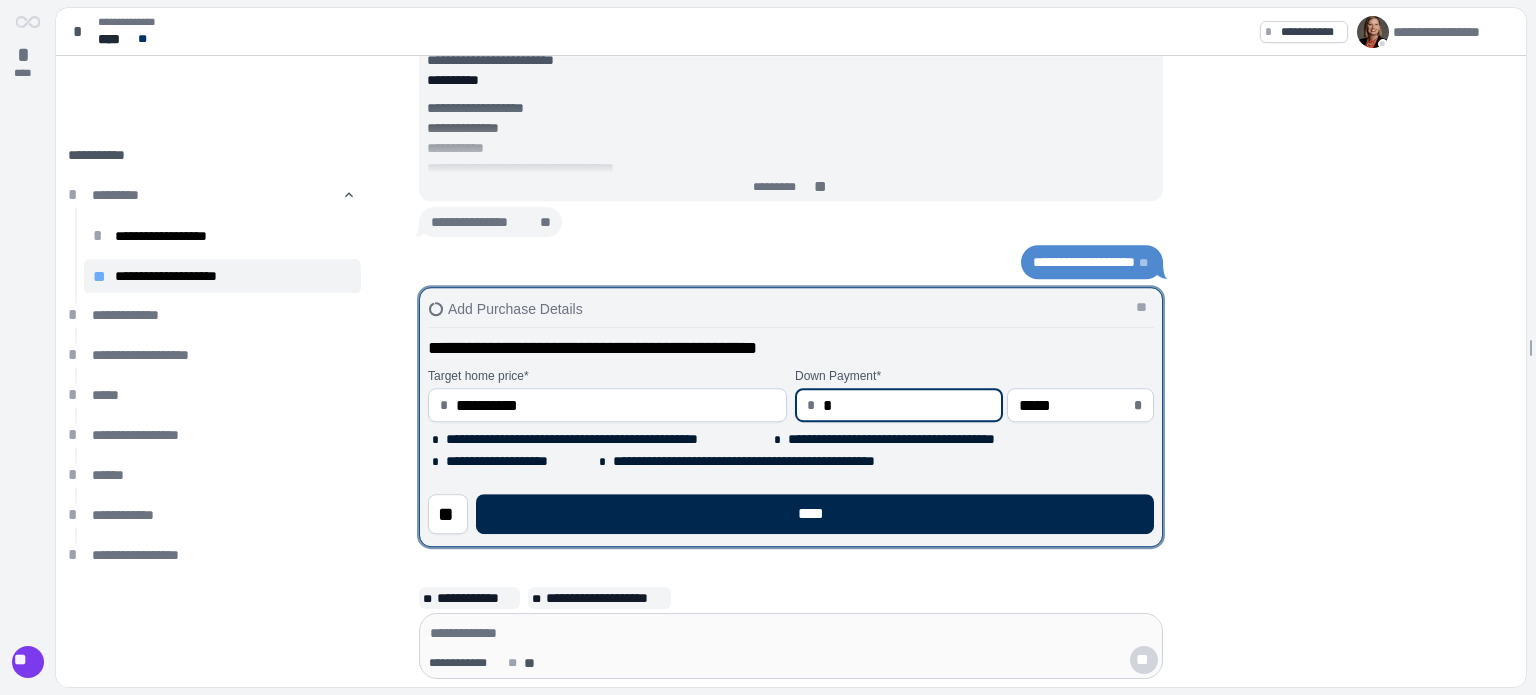 type on "****" 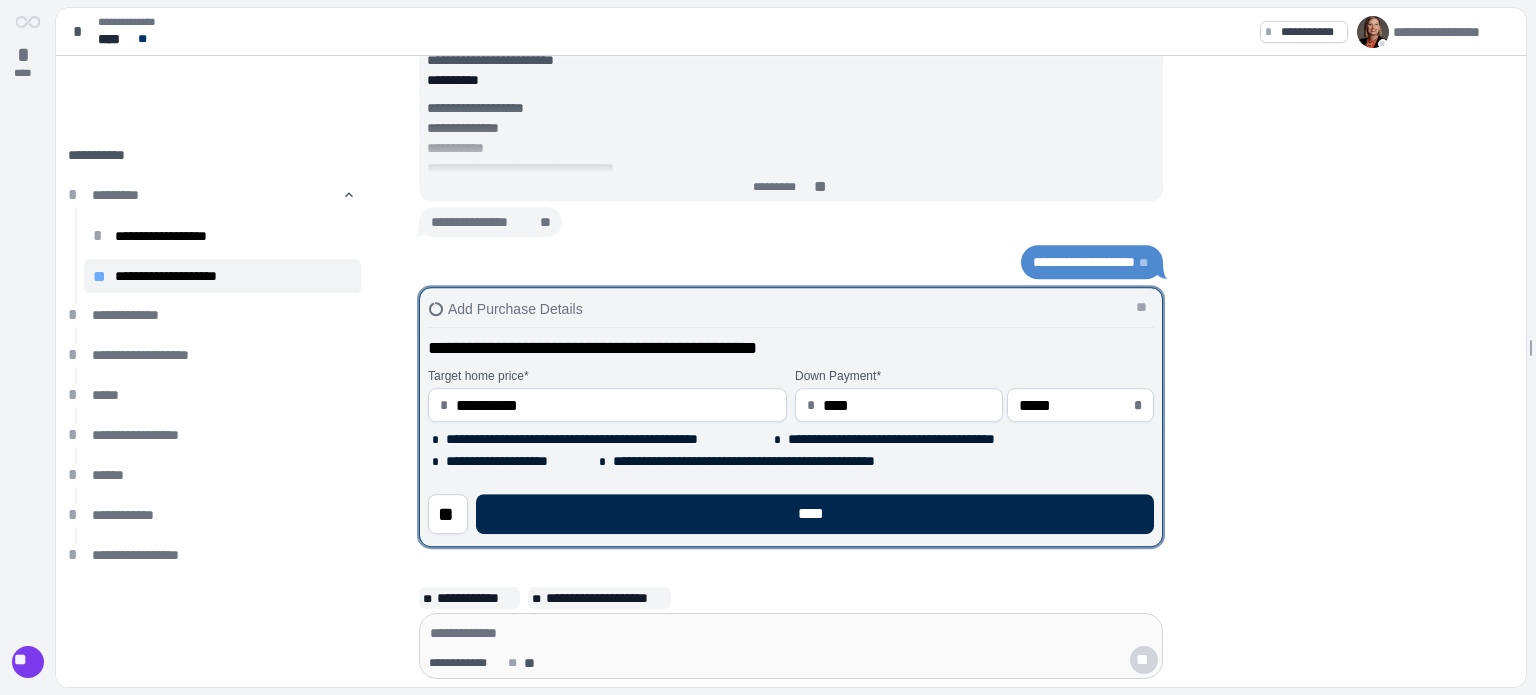 click on "****" at bounding box center (815, 514) 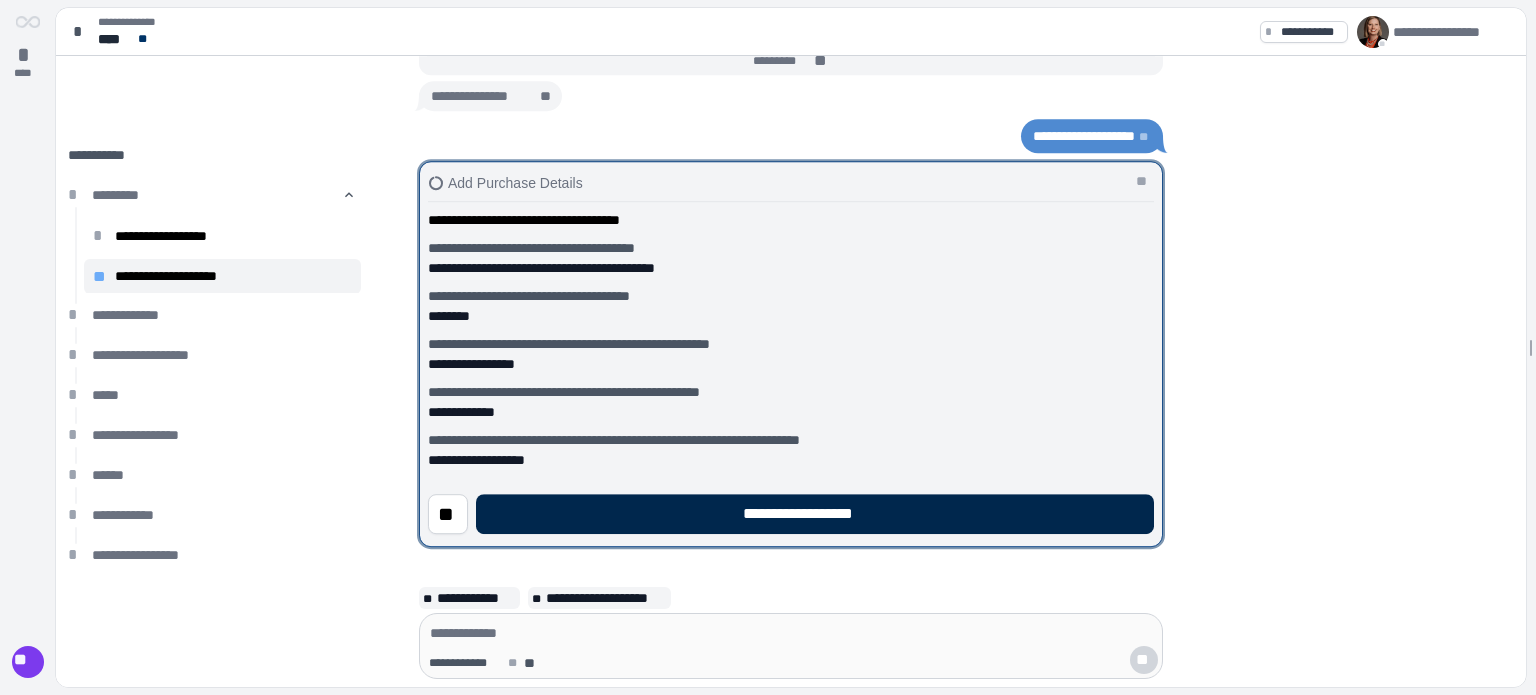 click on "**********" at bounding box center [815, 514] 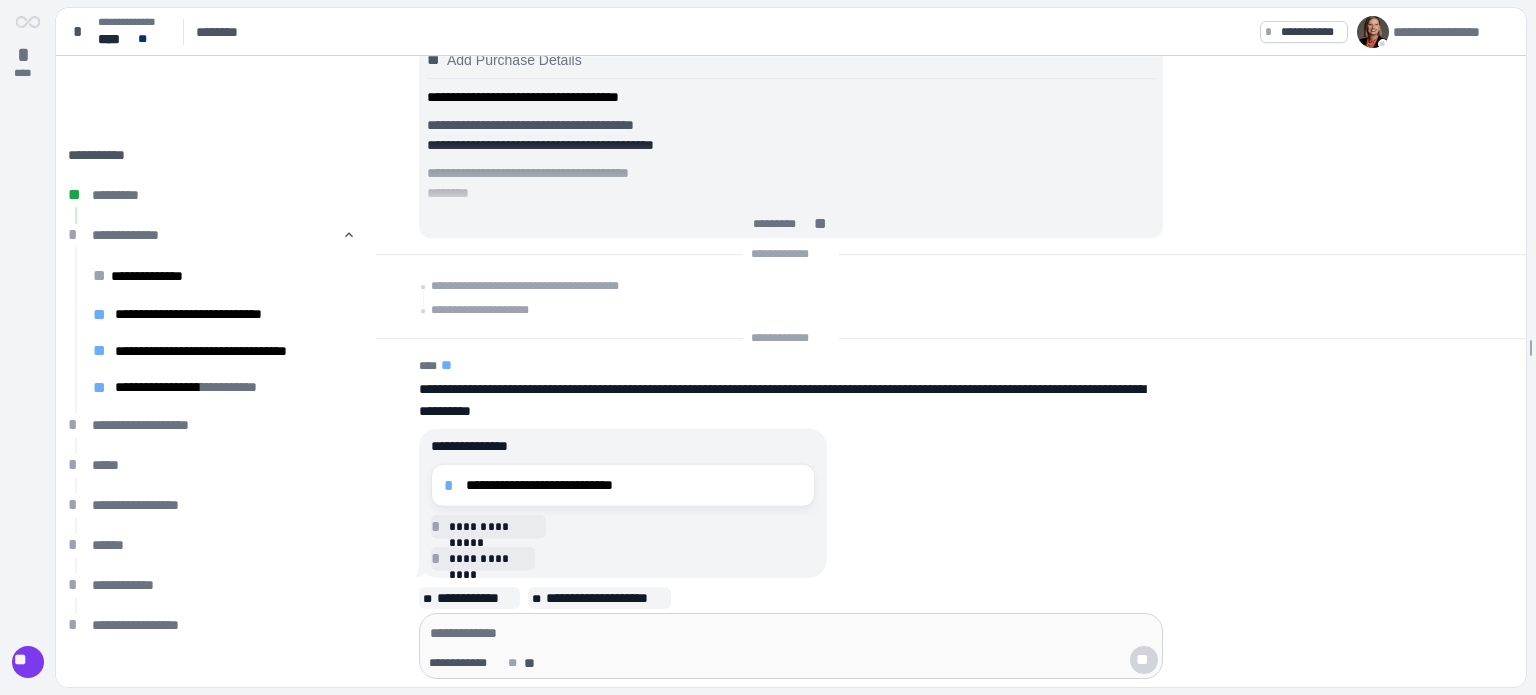 scroll, scrollTop: 0, scrollLeft: 0, axis: both 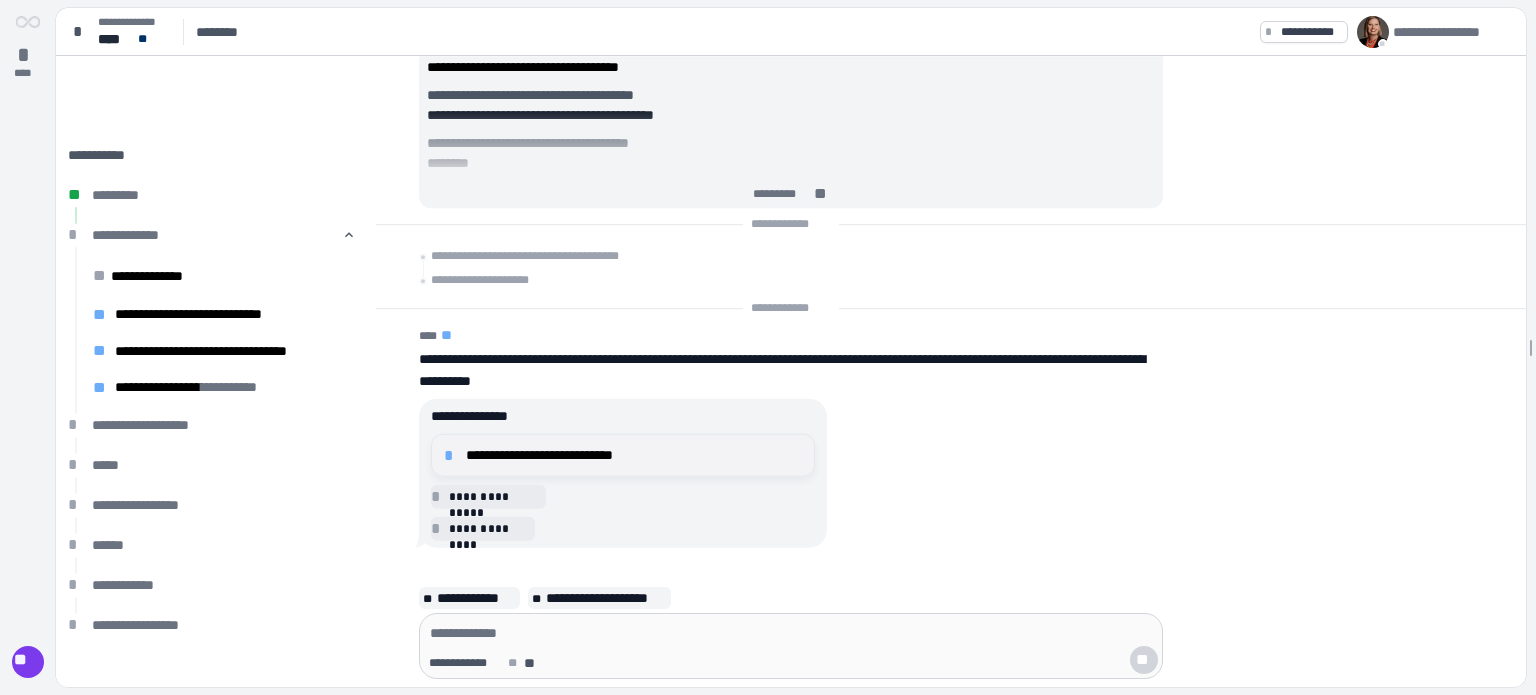 click on "**********" at bounding box center (623, 455) 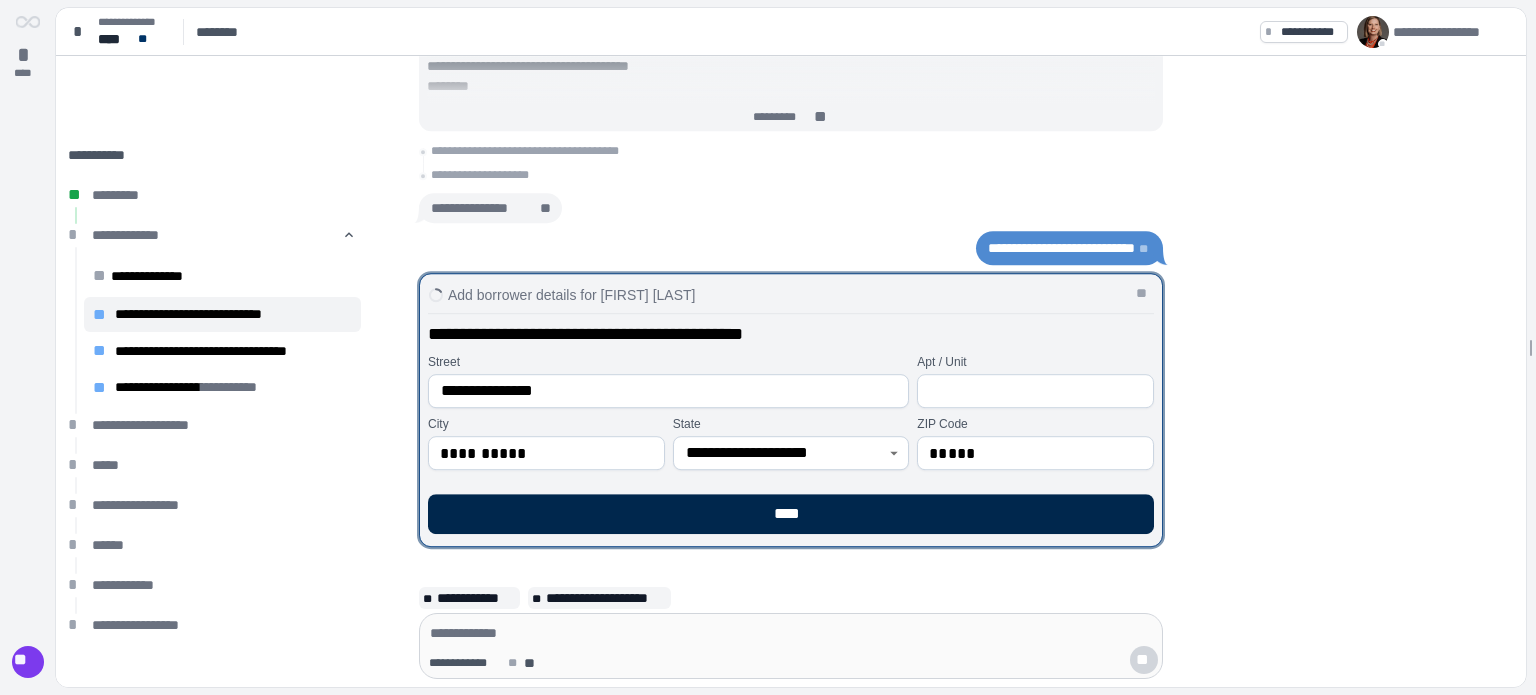 click on "****" at bounding box center [791, 514] 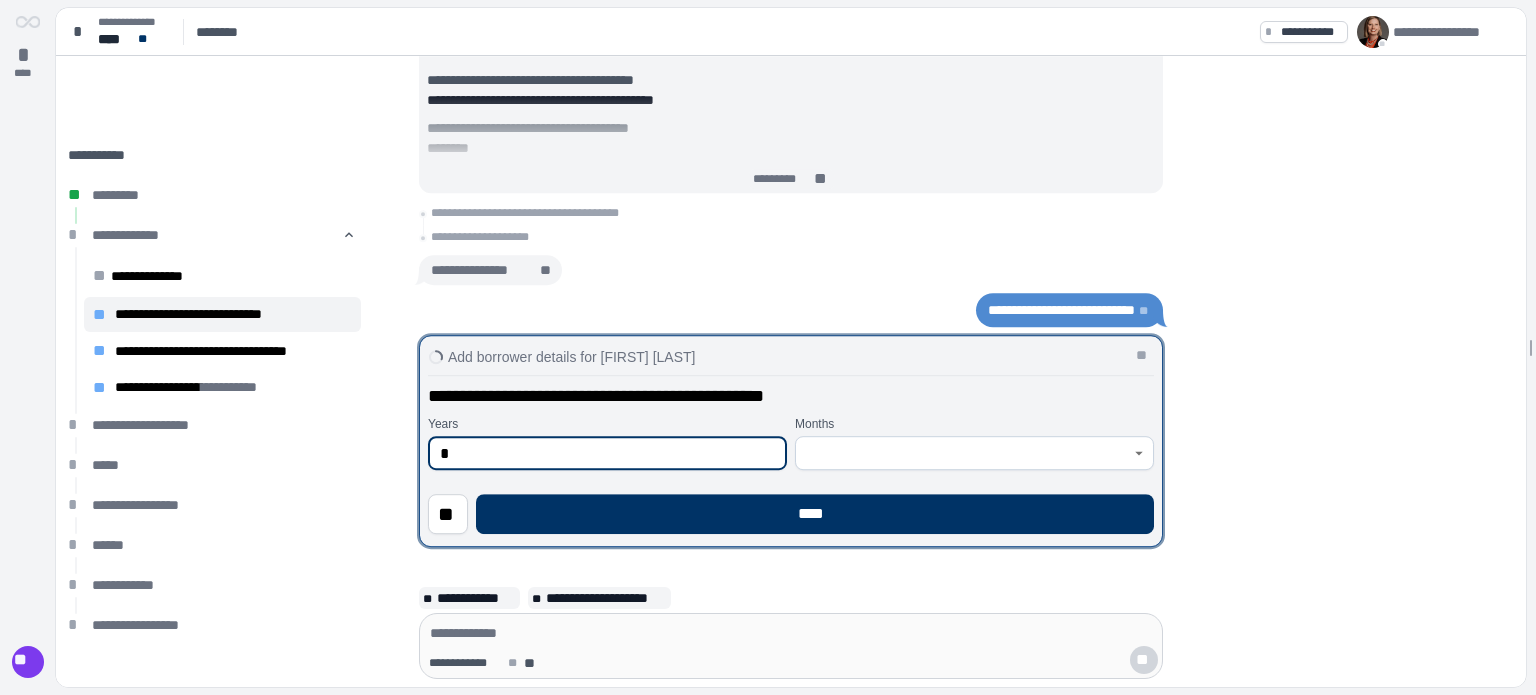 type on "*" 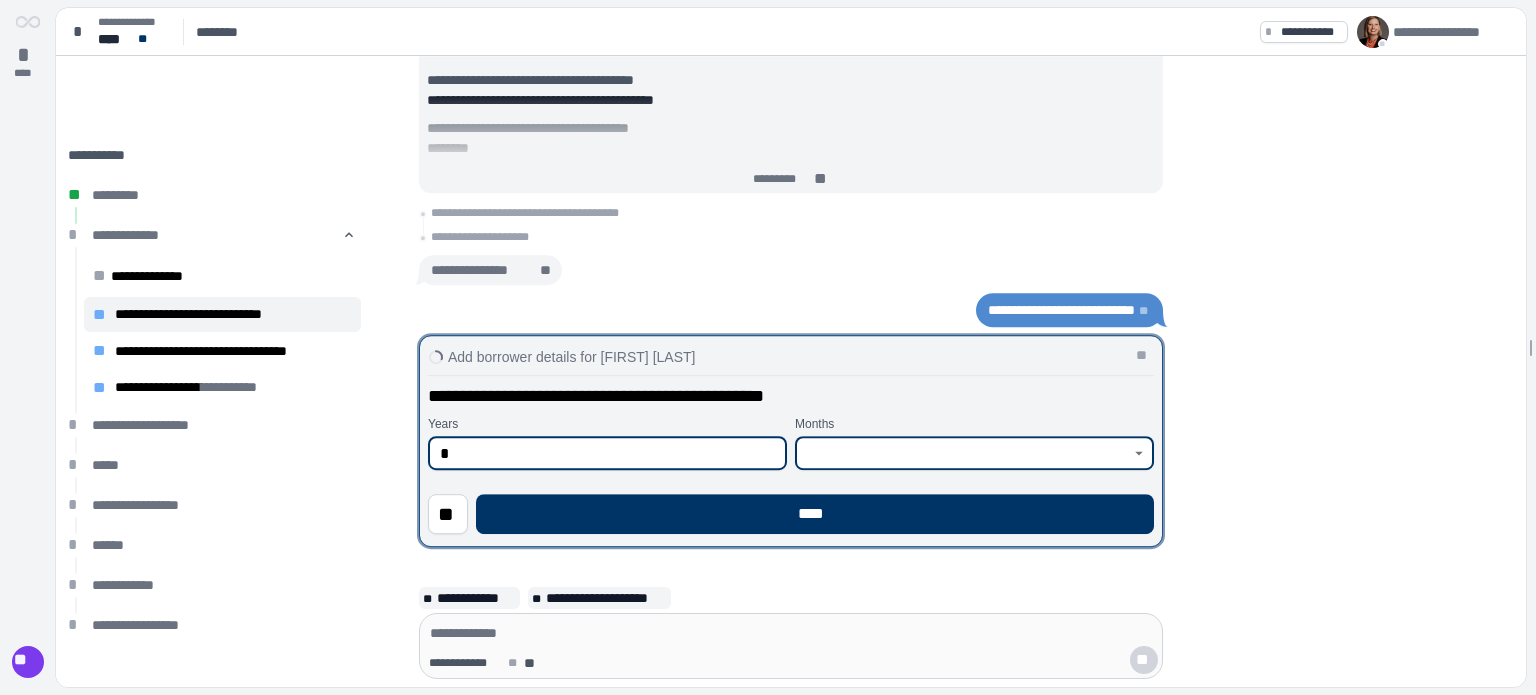 click at bounding box center [963, 453] 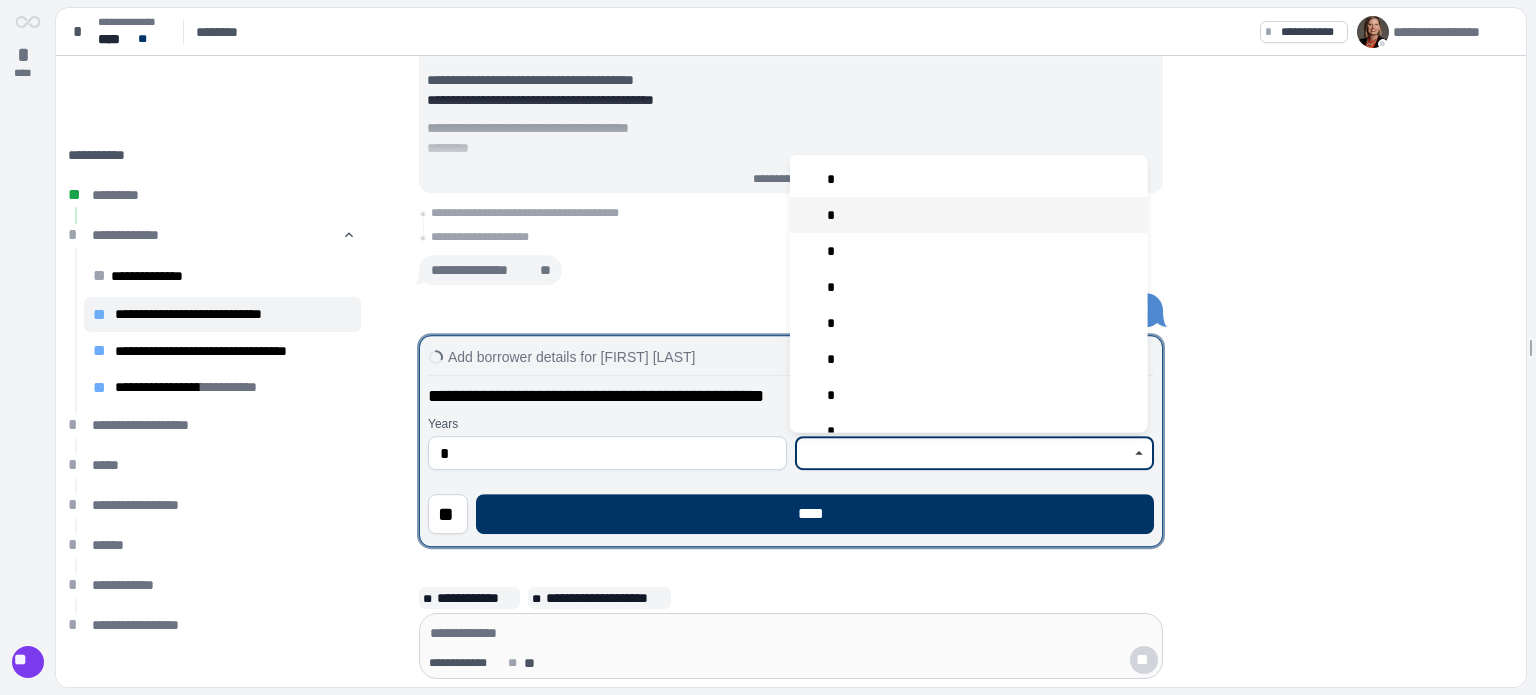 click on "*" at bounding box center [969, 215] 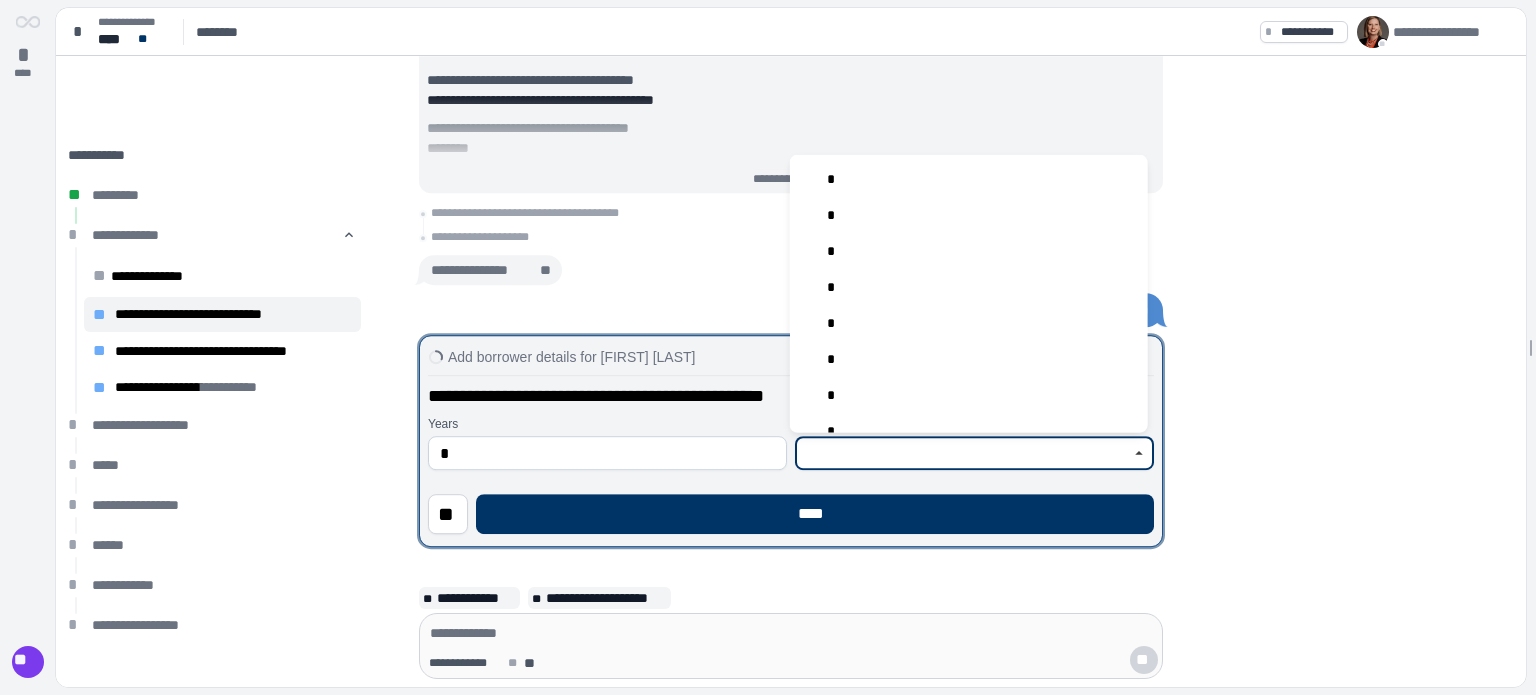 type on "*" 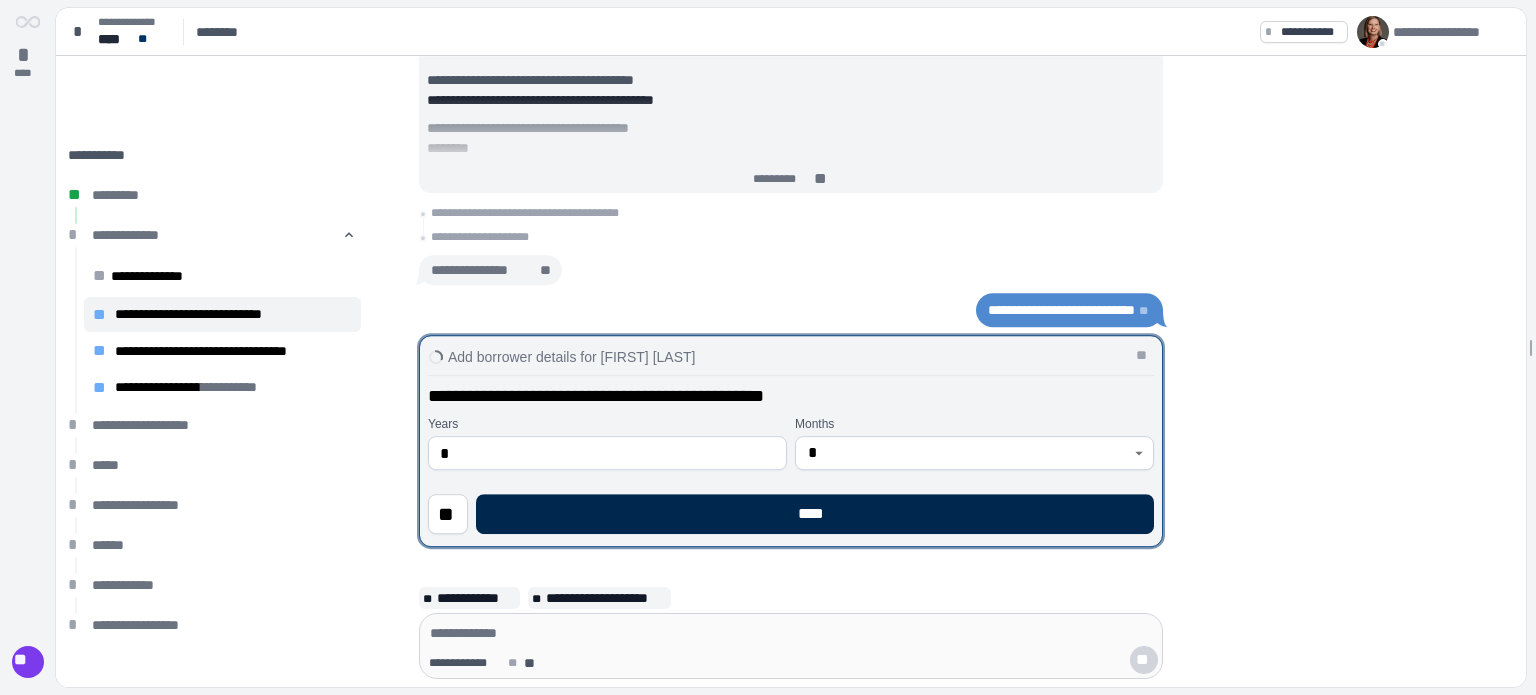 click on "****" at bounding box center (815, 514) 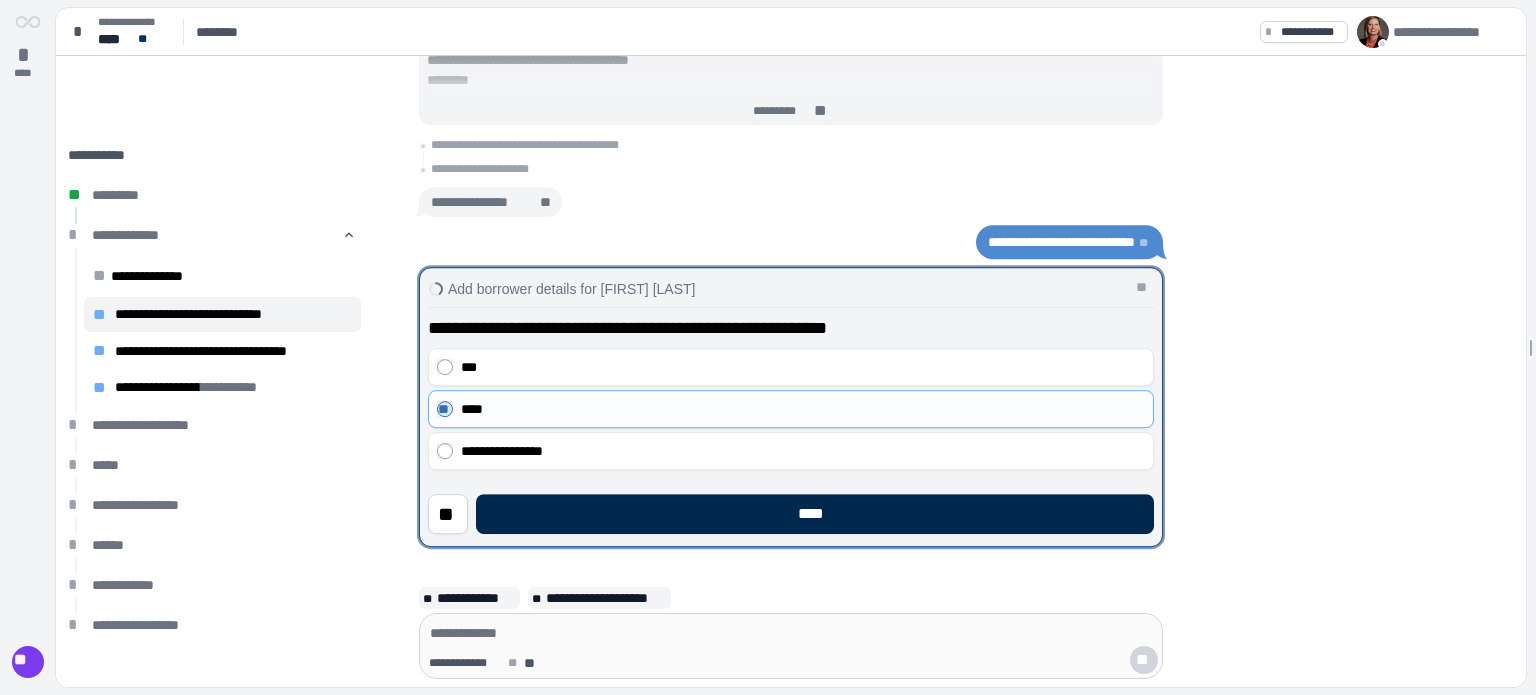 click on "****" at bounding box center [815, 514] 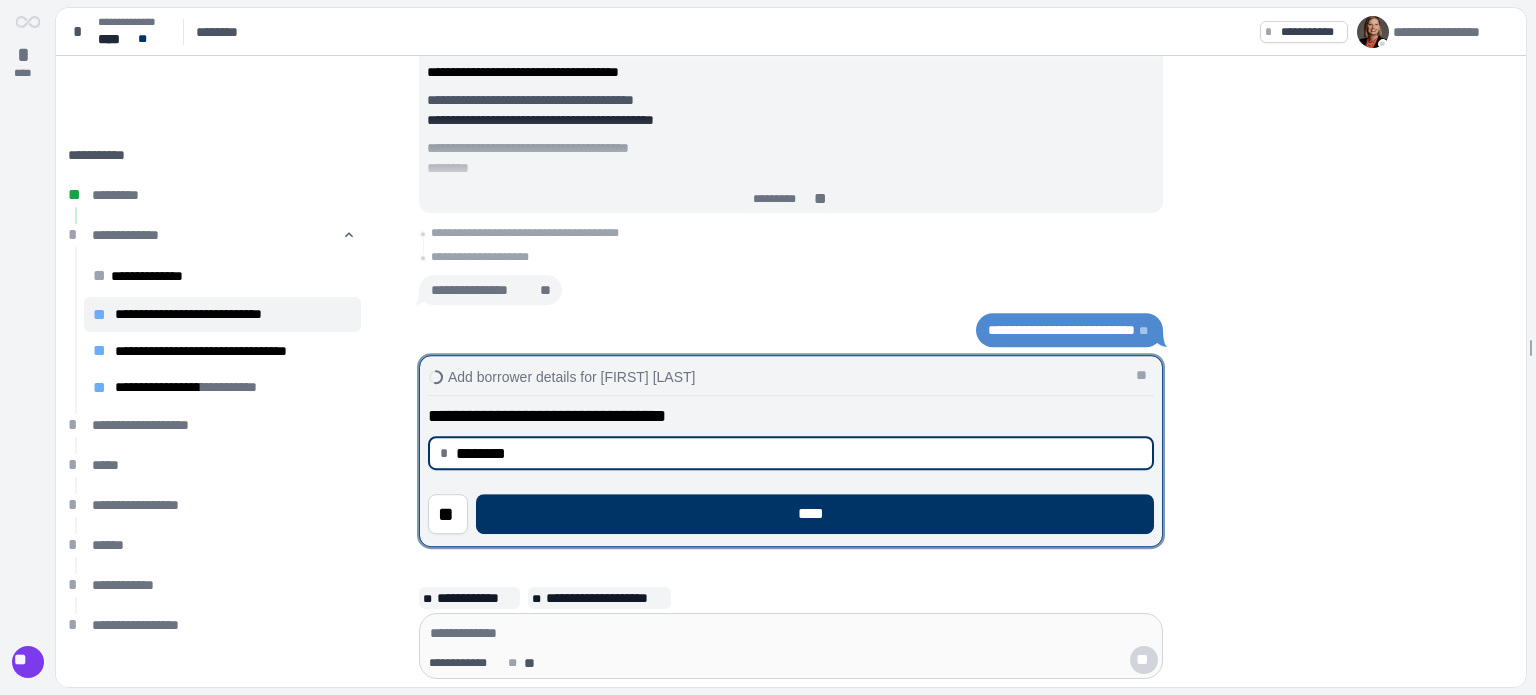 type on "********" 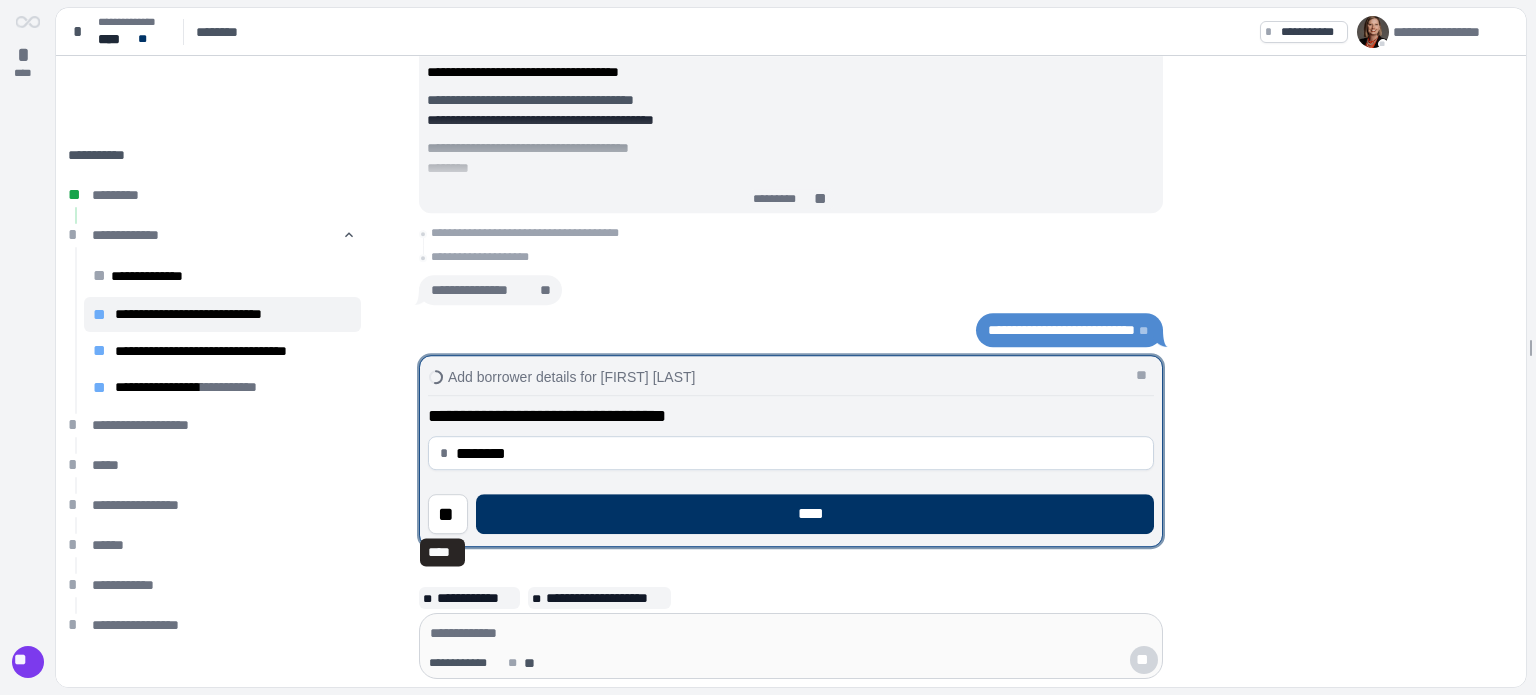 type 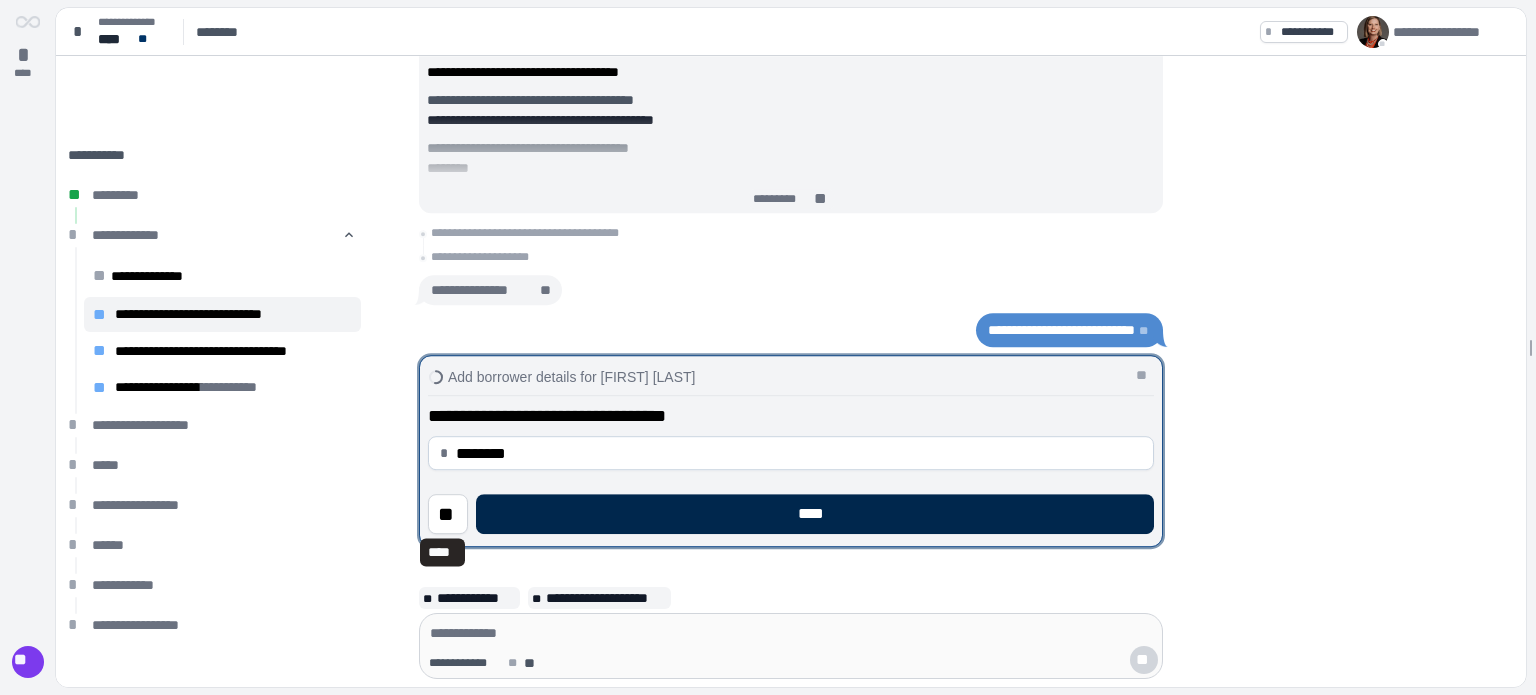 click on "****" at bounding box center (815, 514) 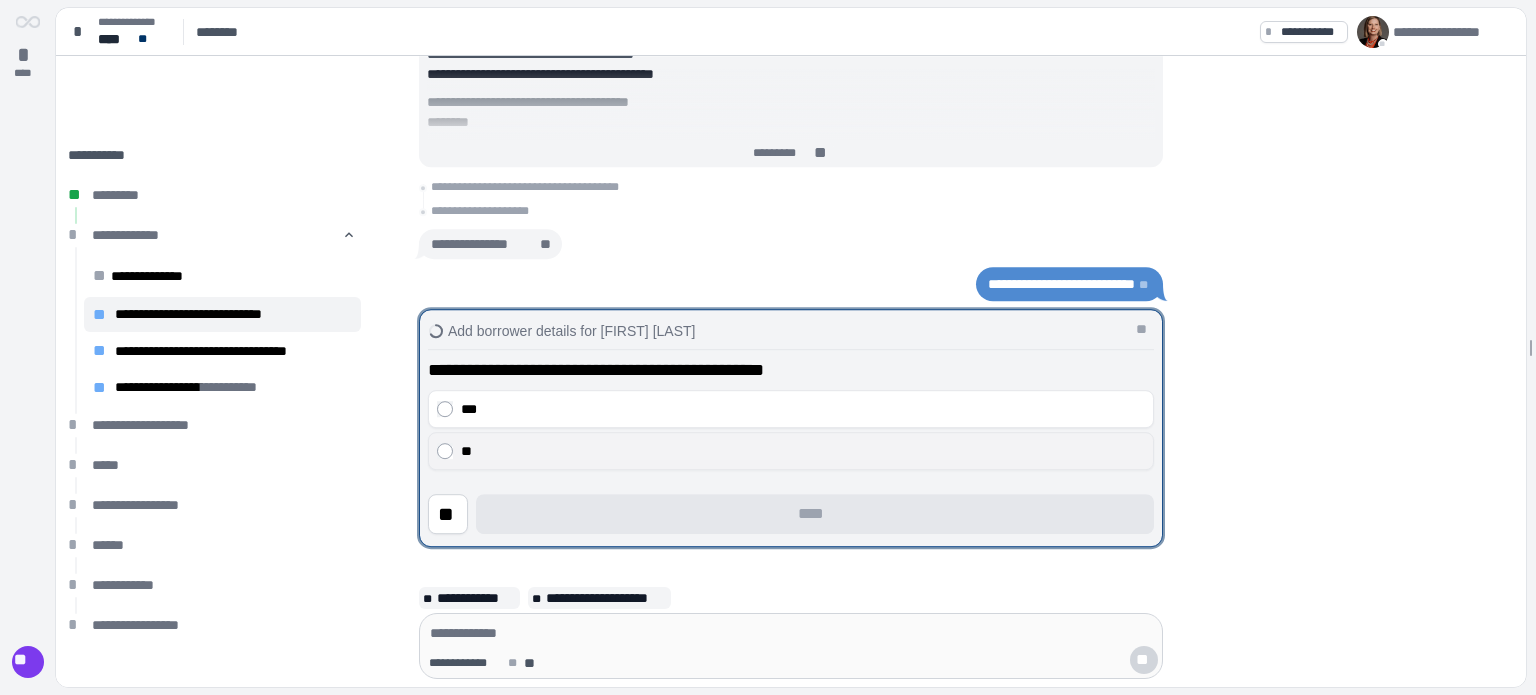 click on "**" at bounding box center [791, 451] 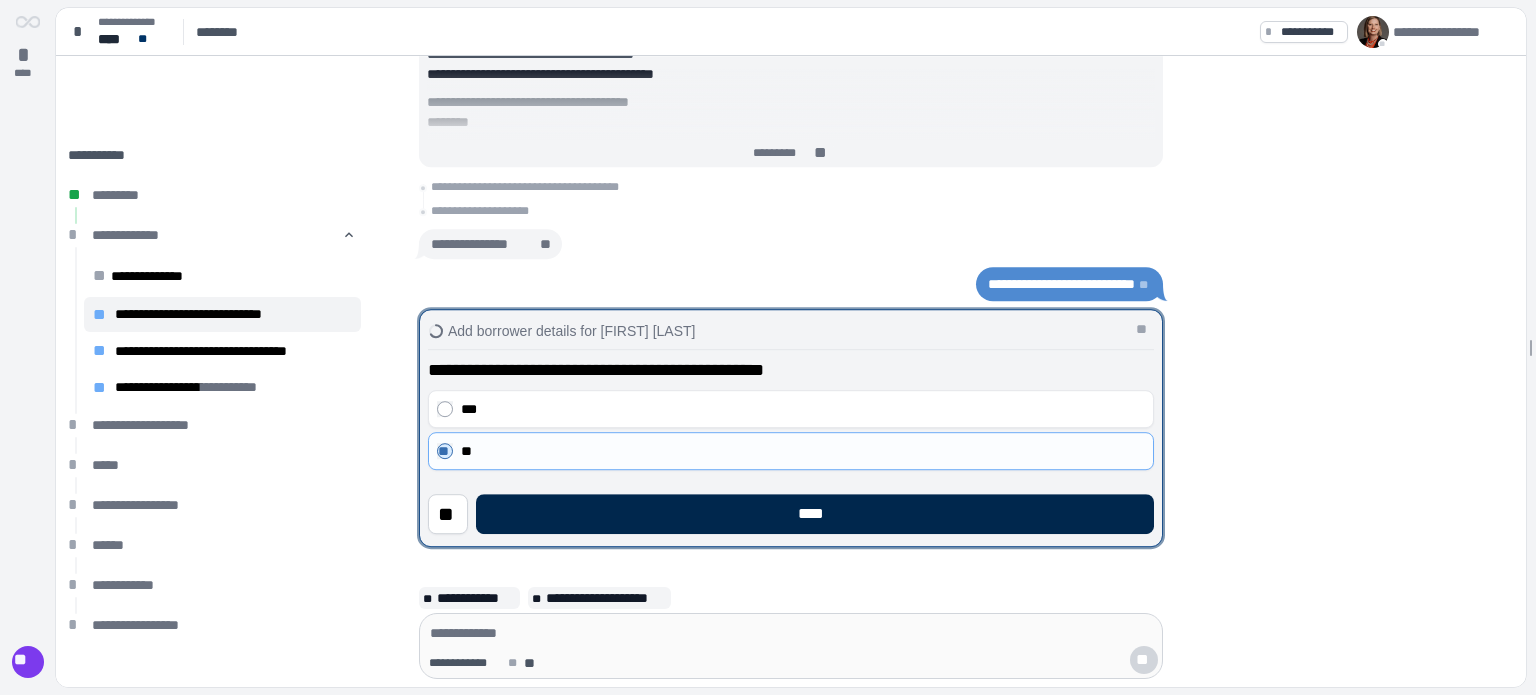 click on "****" at bounding box center [815, 514] 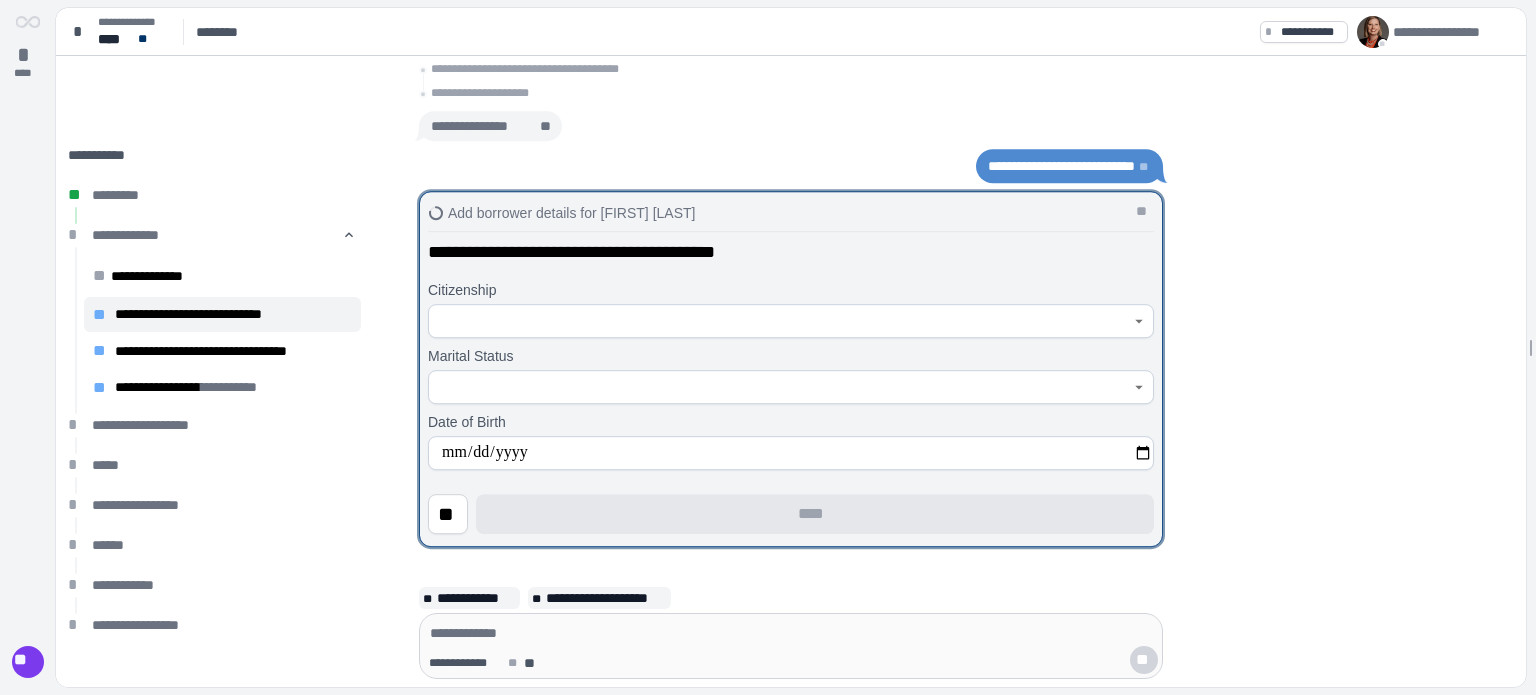 click at bounding box center [780, 321] 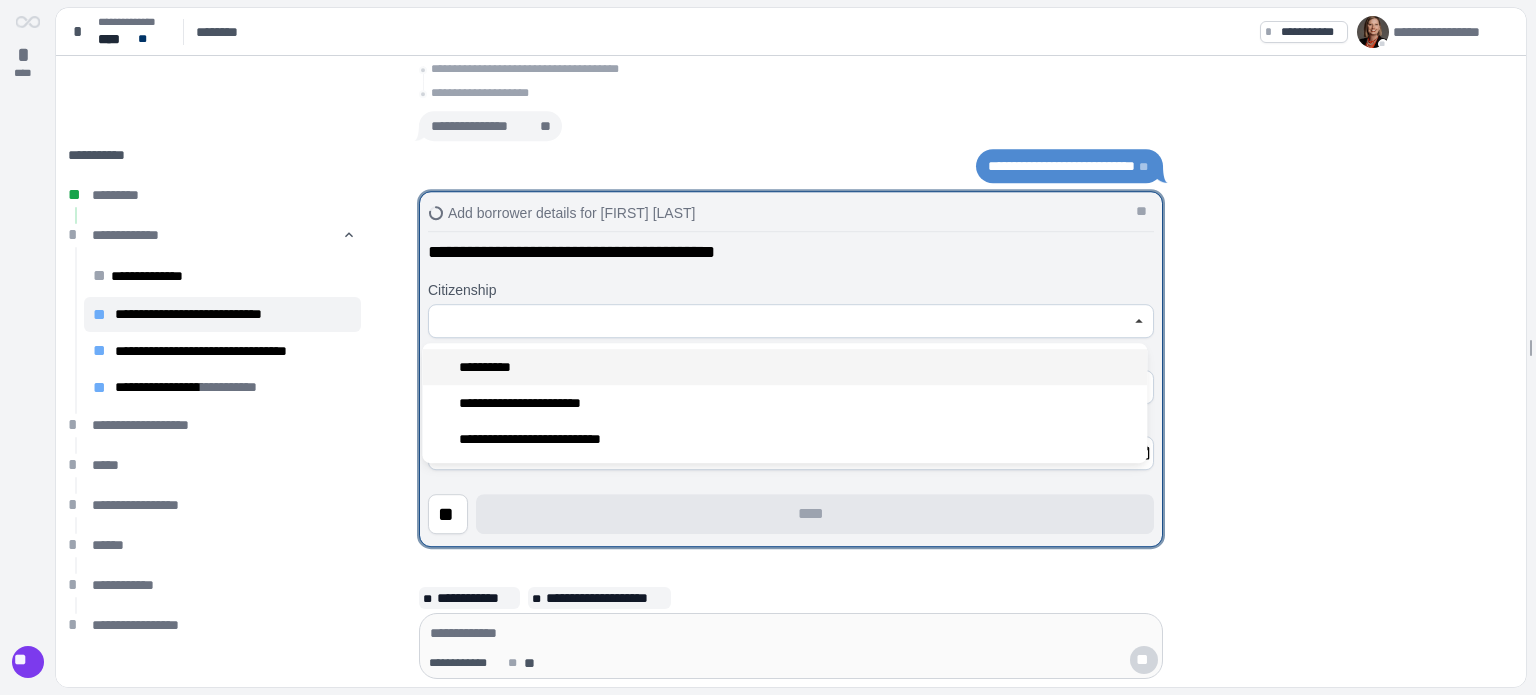 click on "**********" at bounding box center [784, 367] 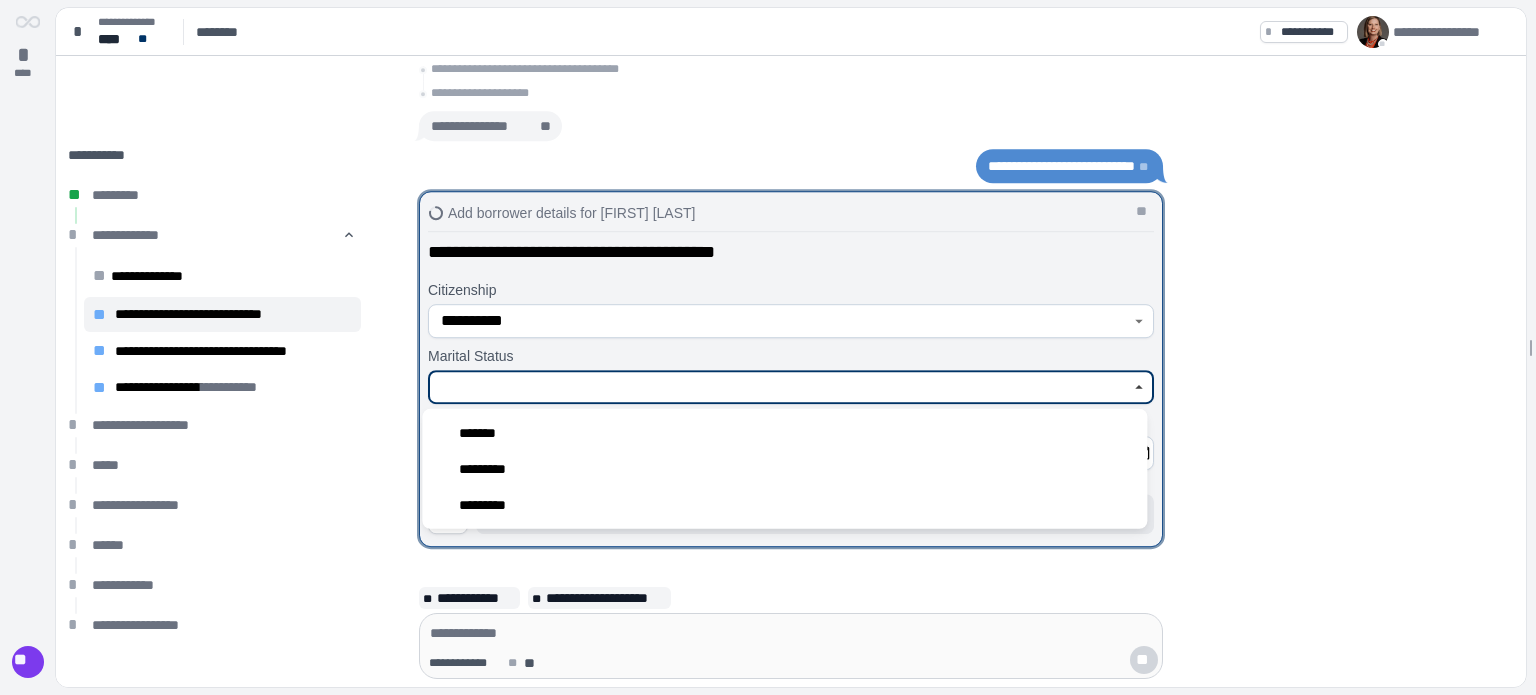 click at bounding box center [780, 387] 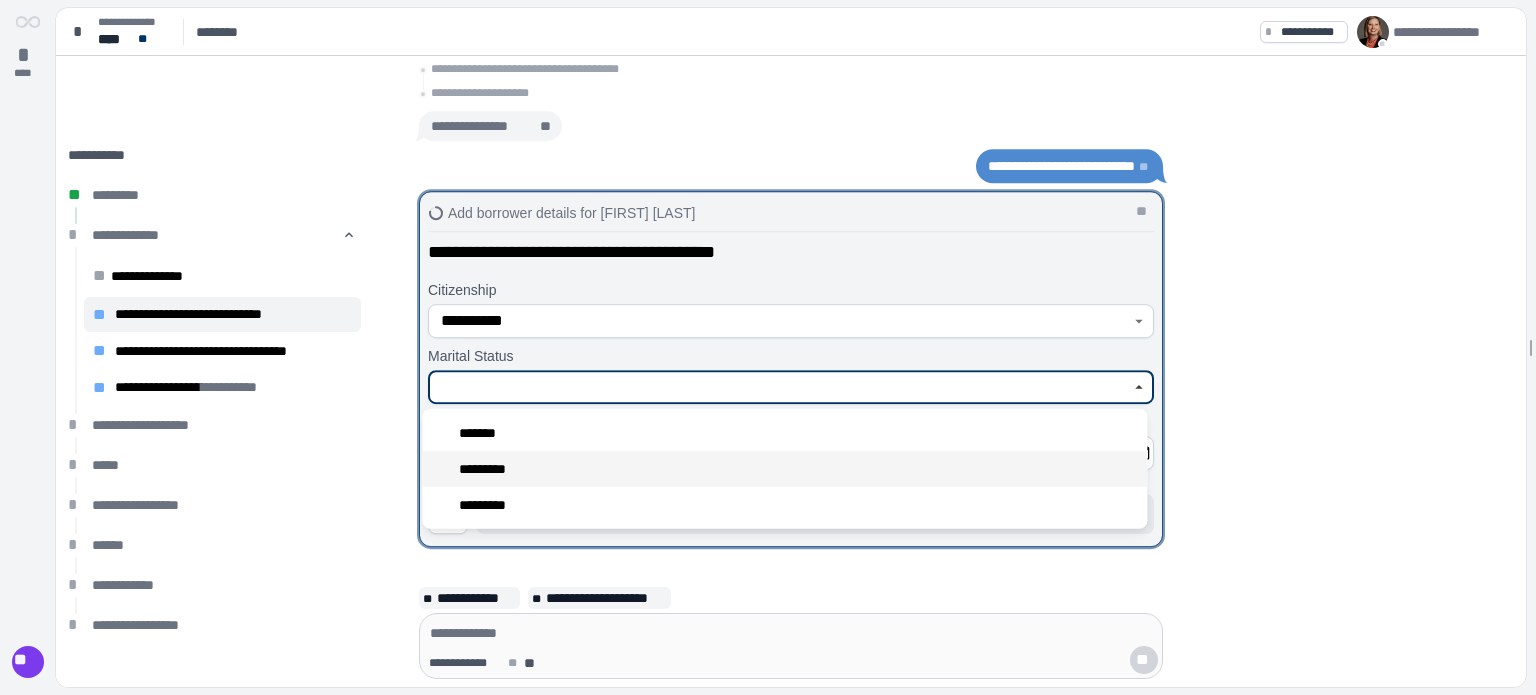 click on "*********" at bounding box center [784, 469] 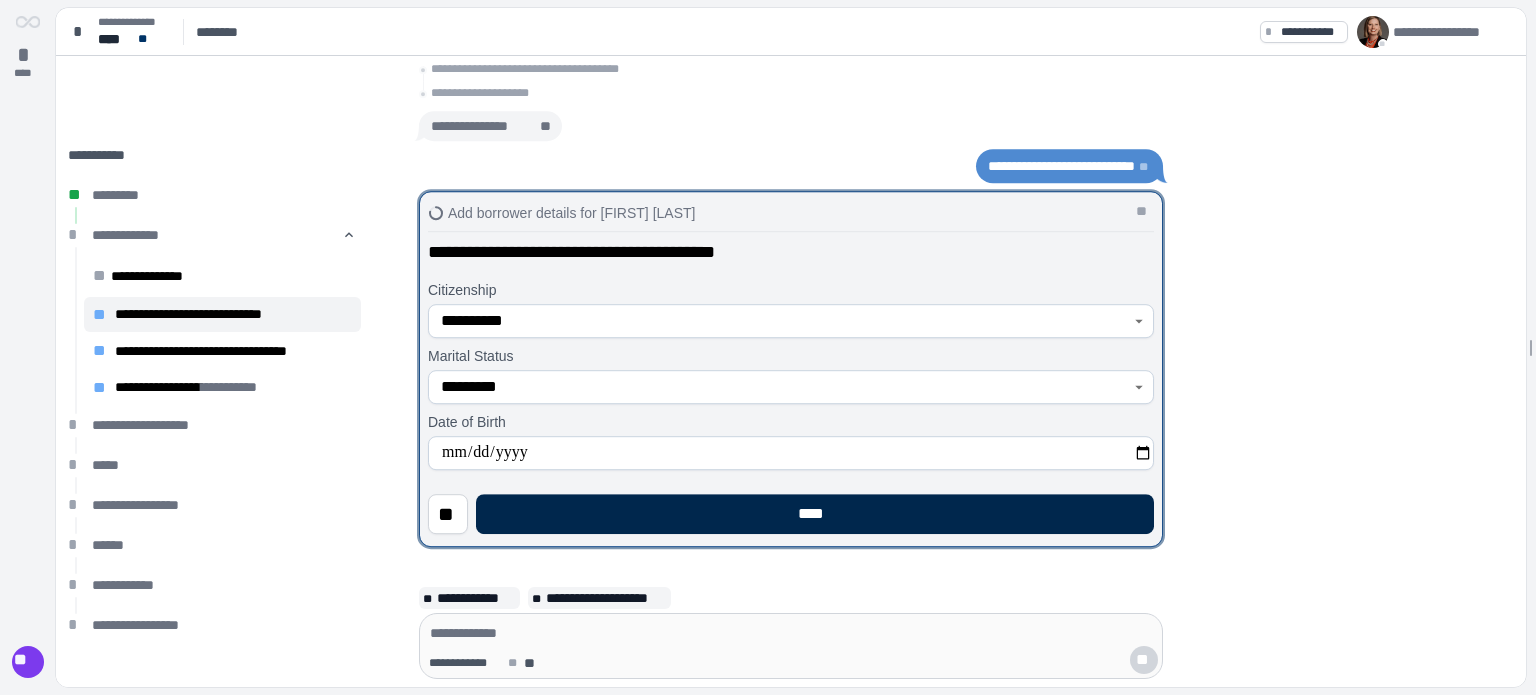 click on "****" at bounding box center [815, 514] 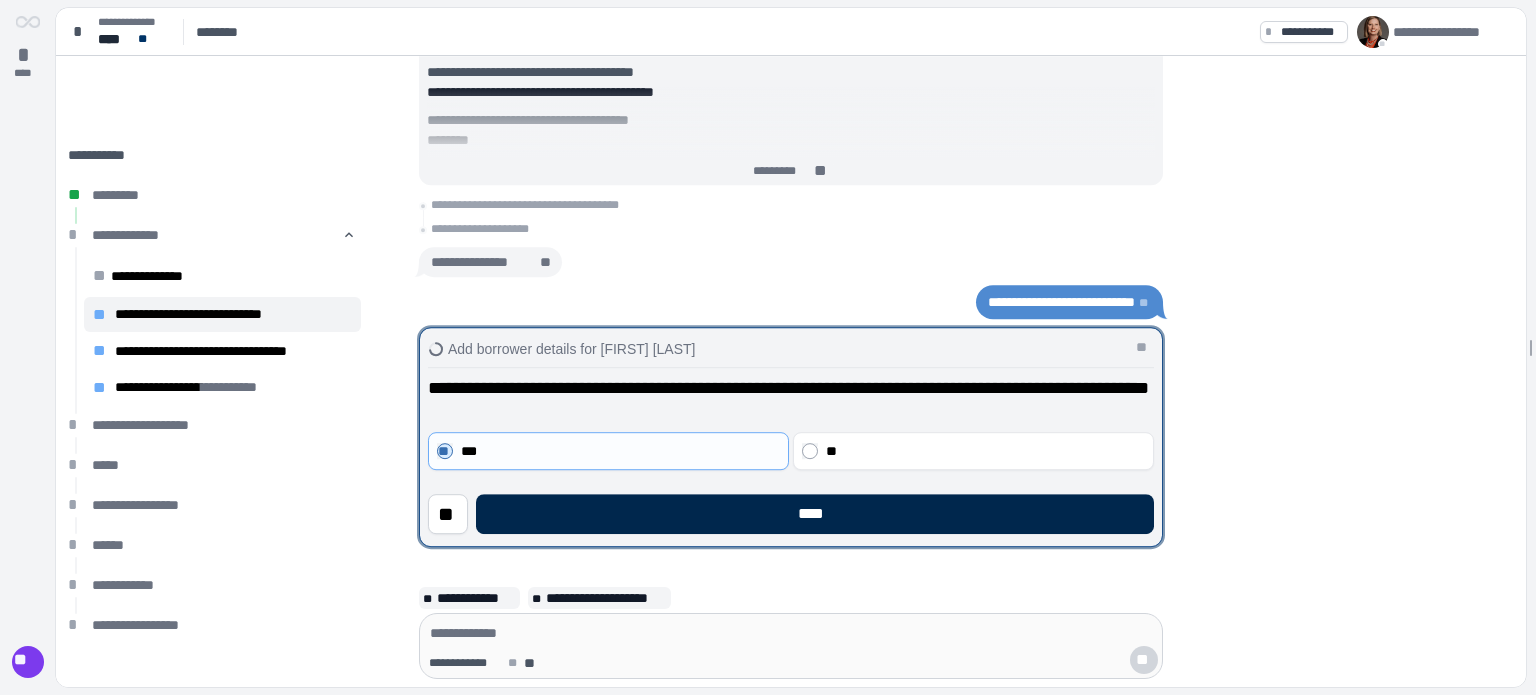 click on "****" at bounding box center (815, 514) 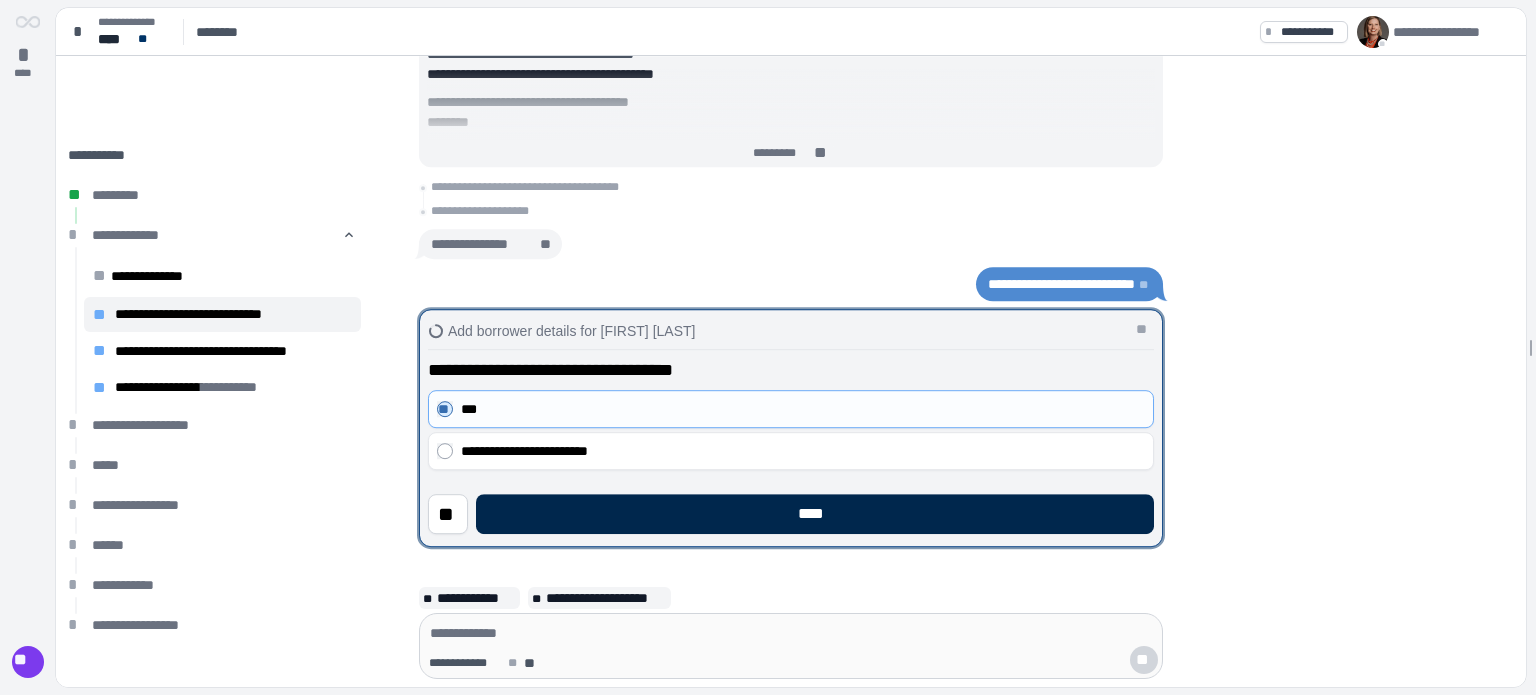 click on "****" at bounding box center [815, 514] 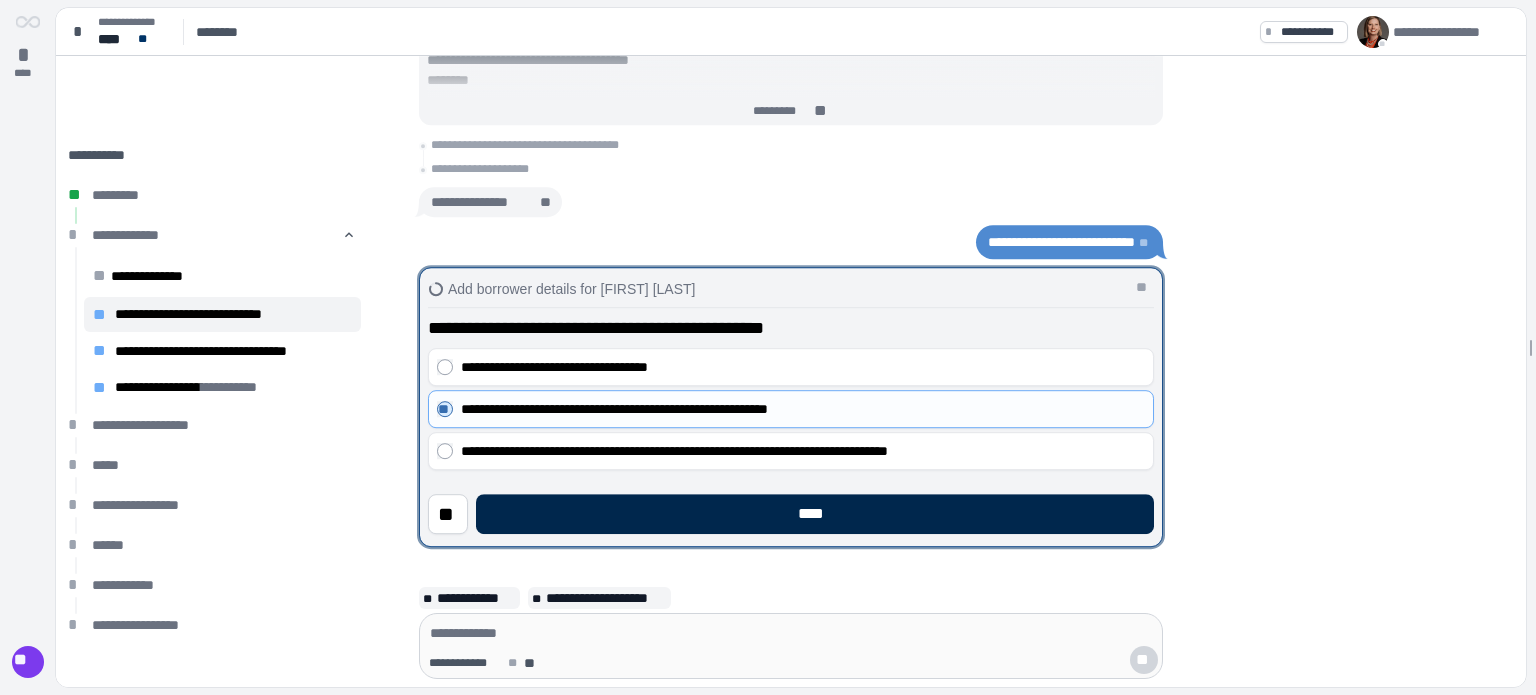click on "****" at bounding box center [815, 514] 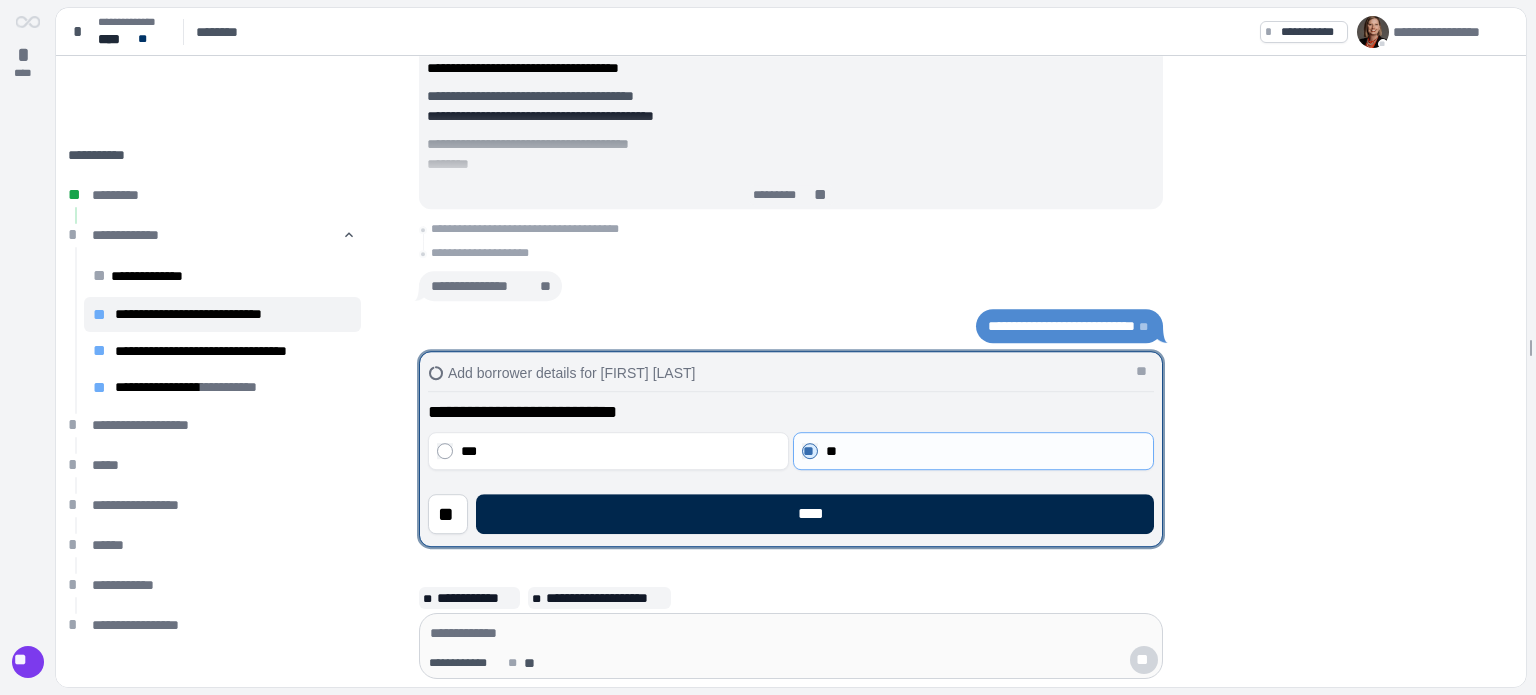 click on "****" at bounding box center [815, 514] 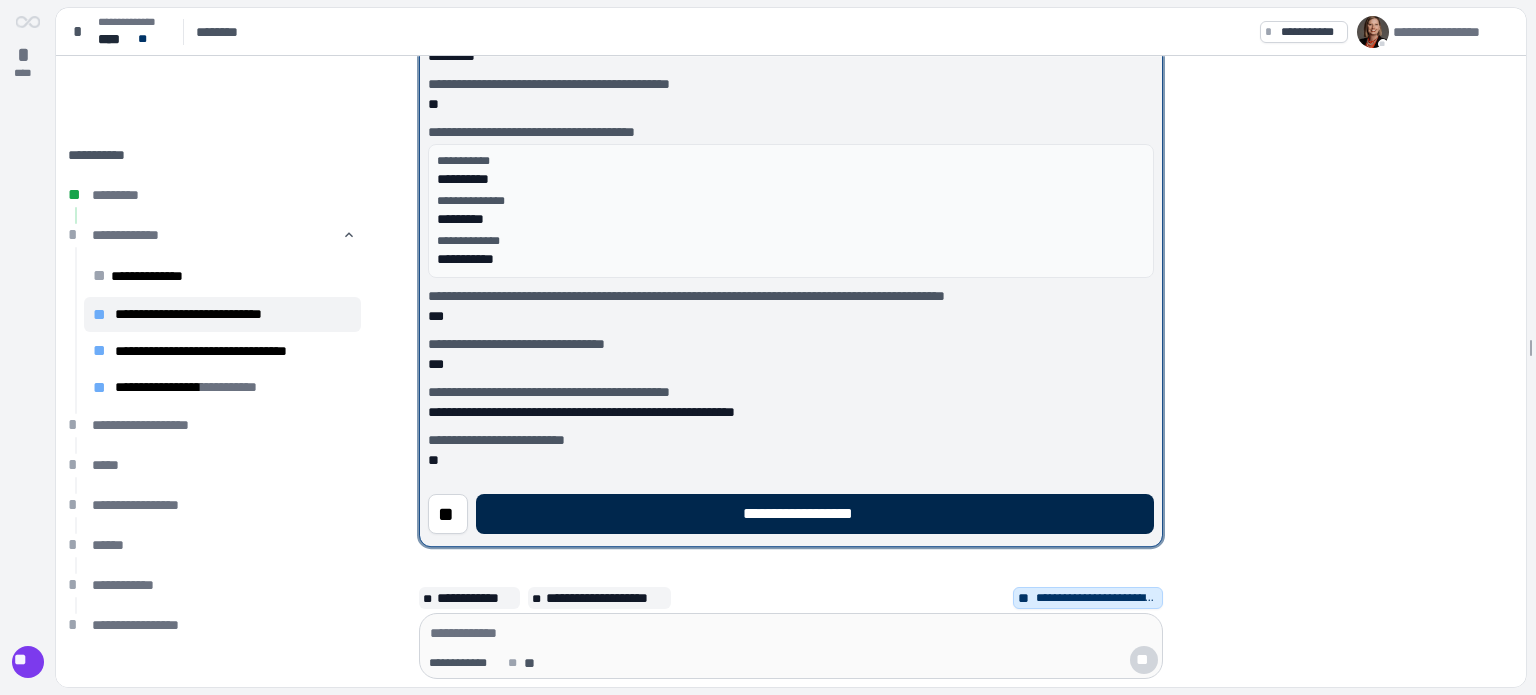 click on "**********" at bounding box center [815, 514] 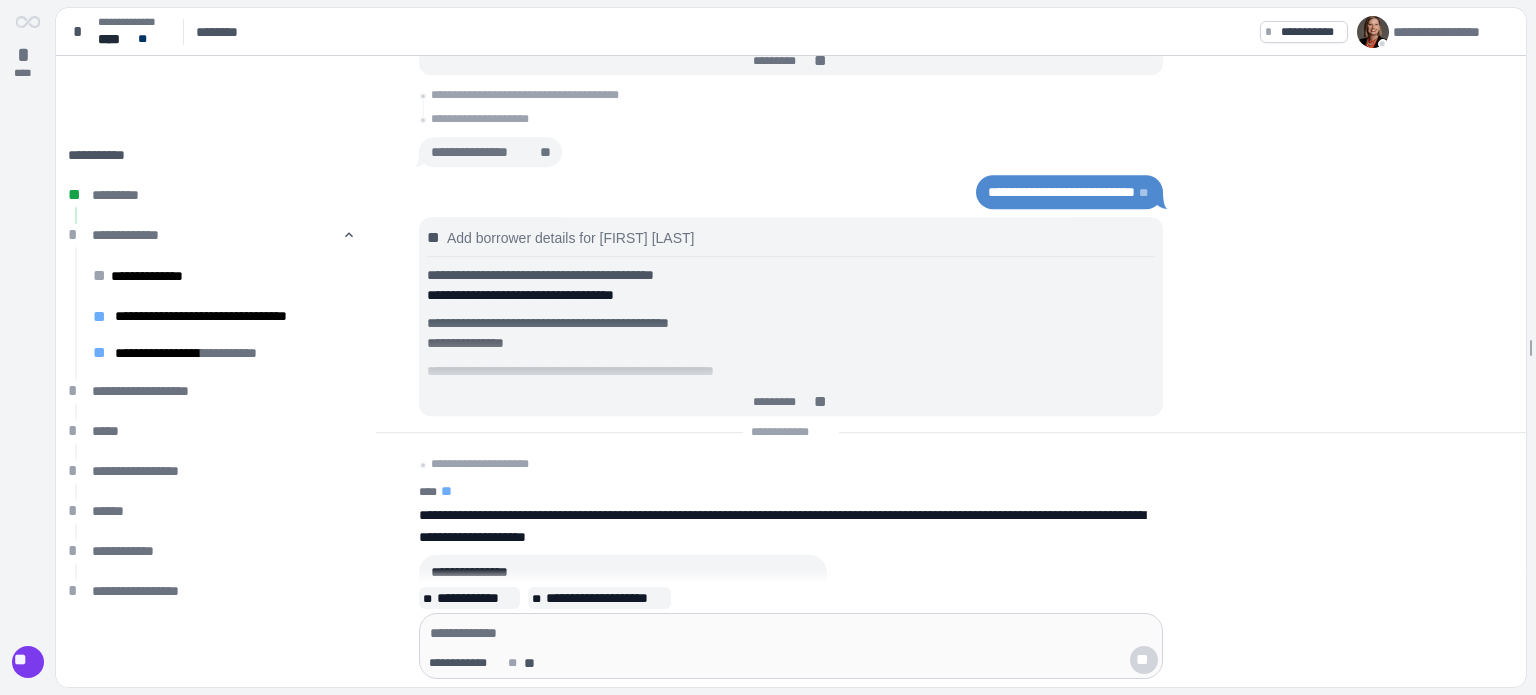 scroll, scrollTop: 0, scrollLeft: 0, axis: both 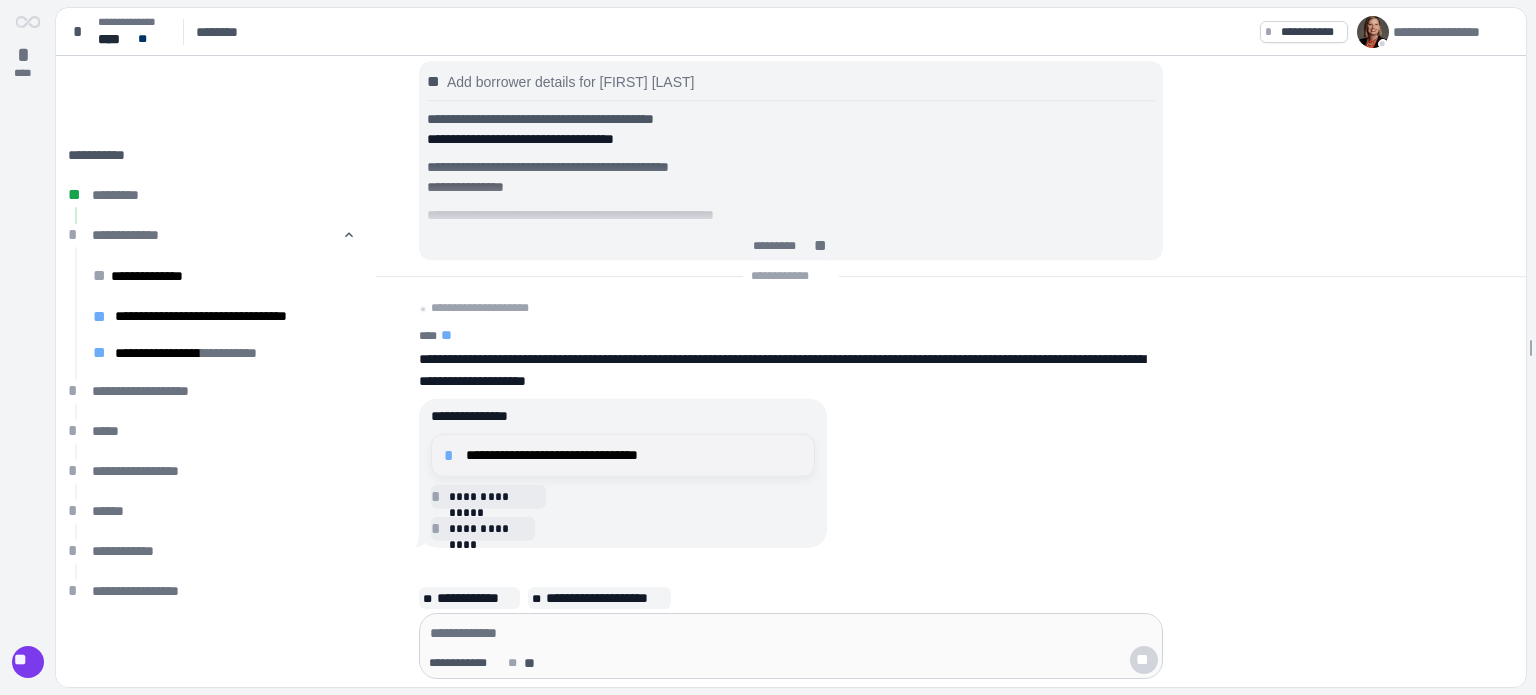 click on "**********" at bounding box center (634, 455) 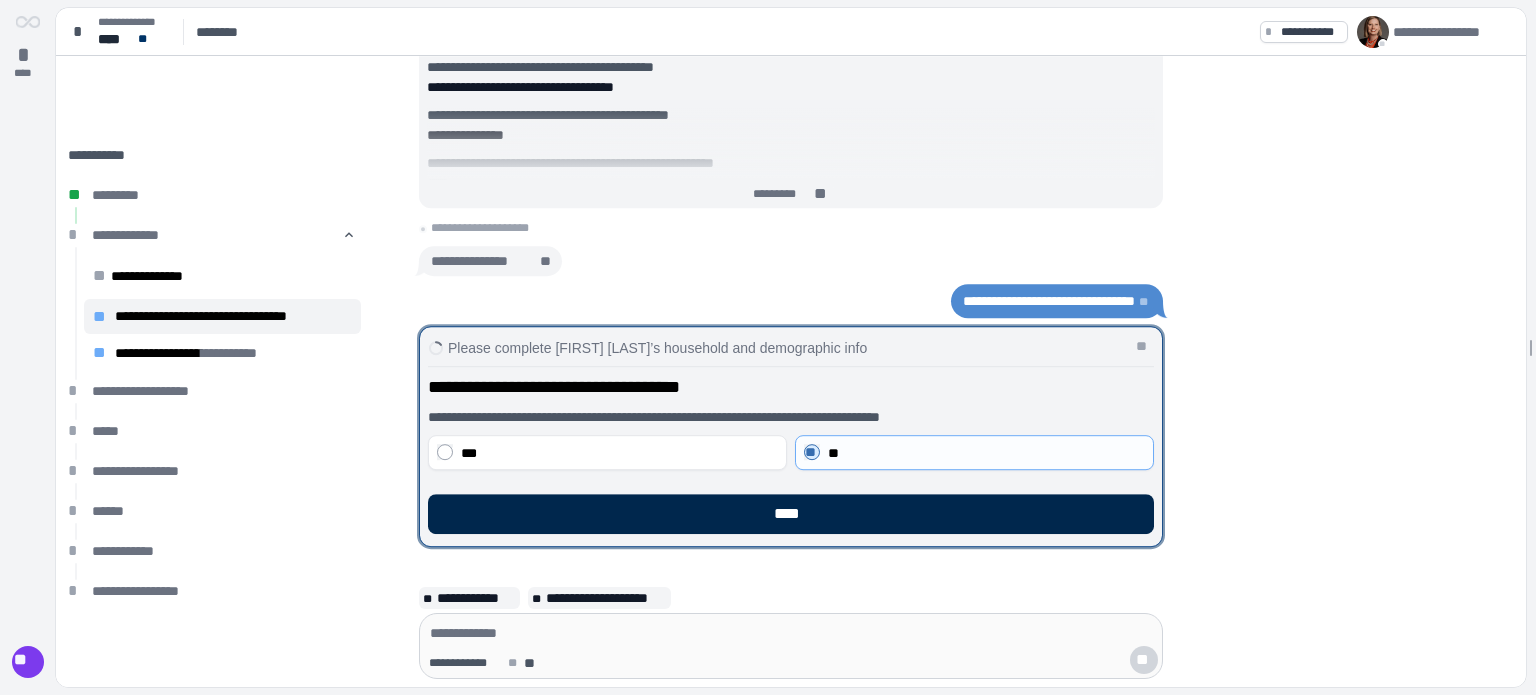 click on "****" at bounding box center [791, 514] 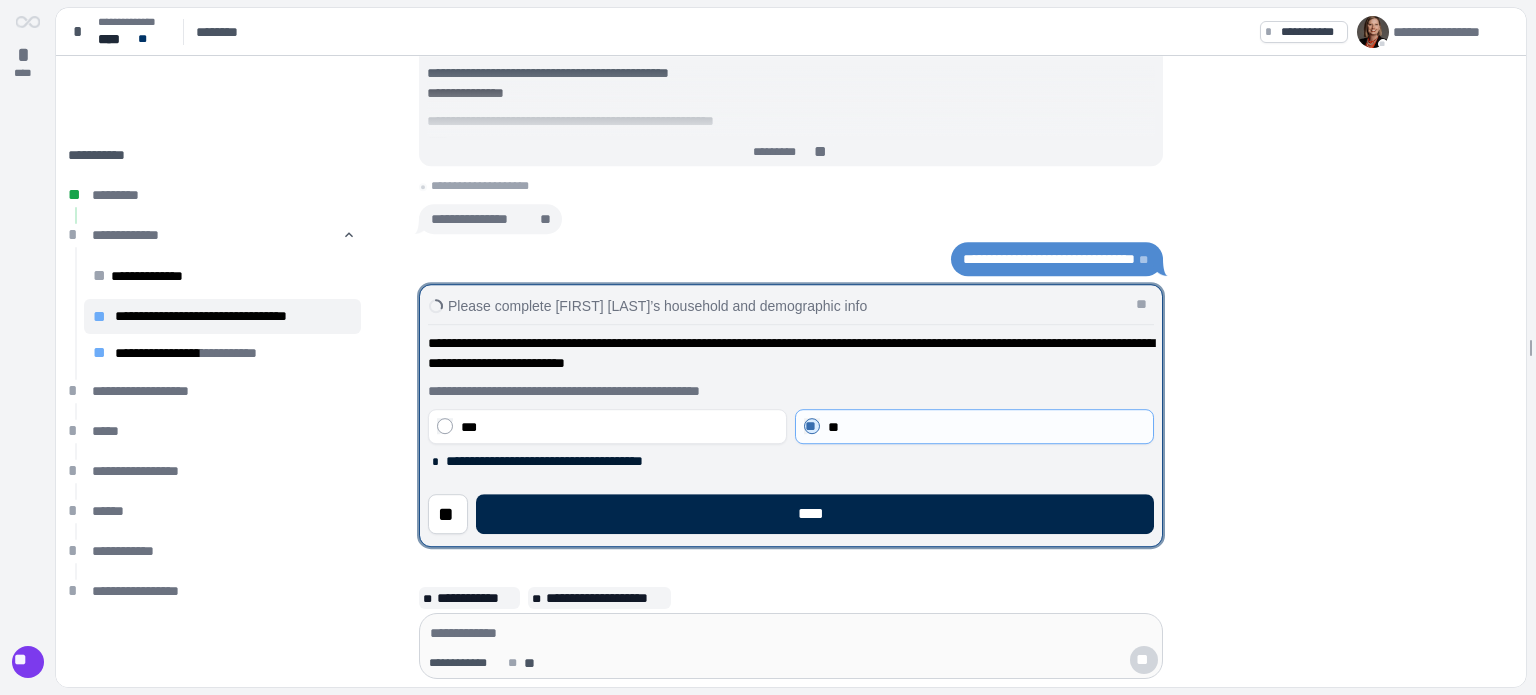 drag, startPoint x: 809, startPoint y: 510, endPoint x: 813, endPoint y: 521, distance: 11.7046995 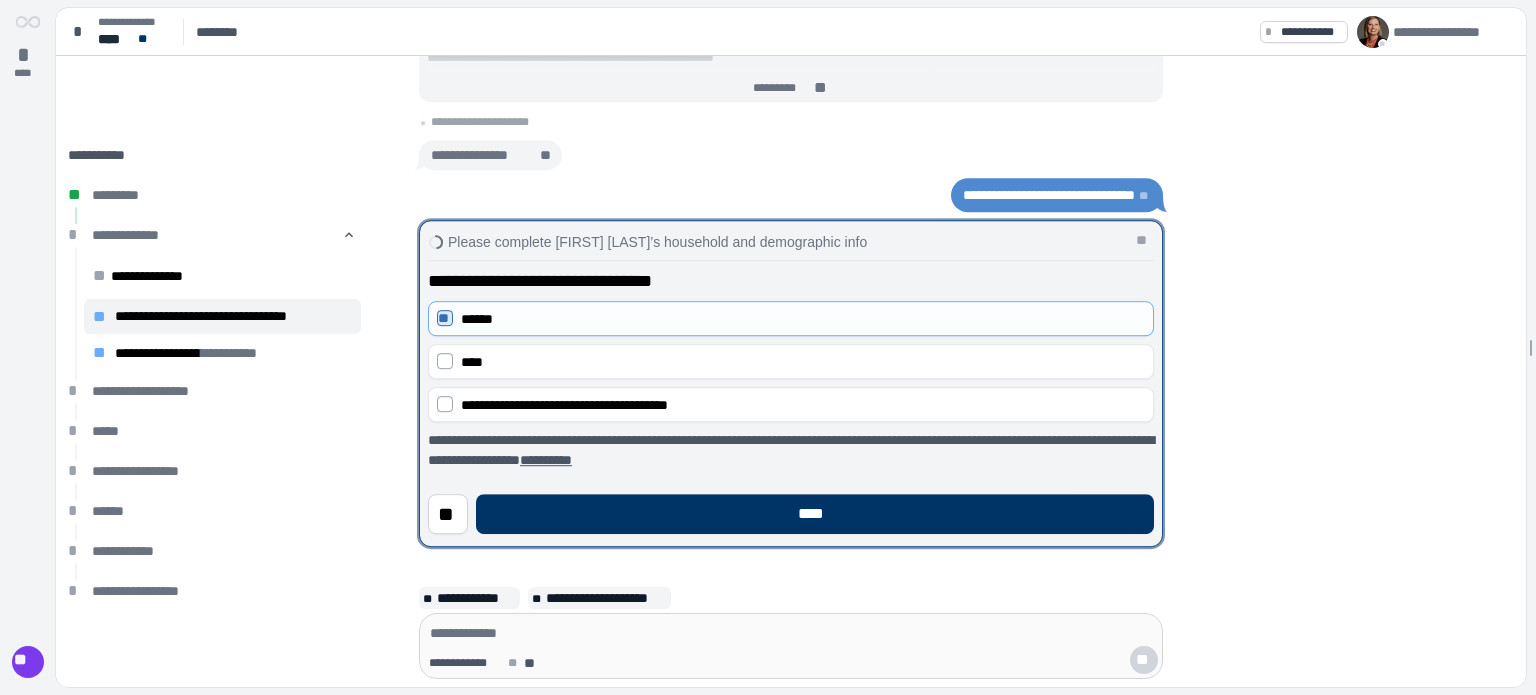 click on "**********" at bounding box center [555, 460] 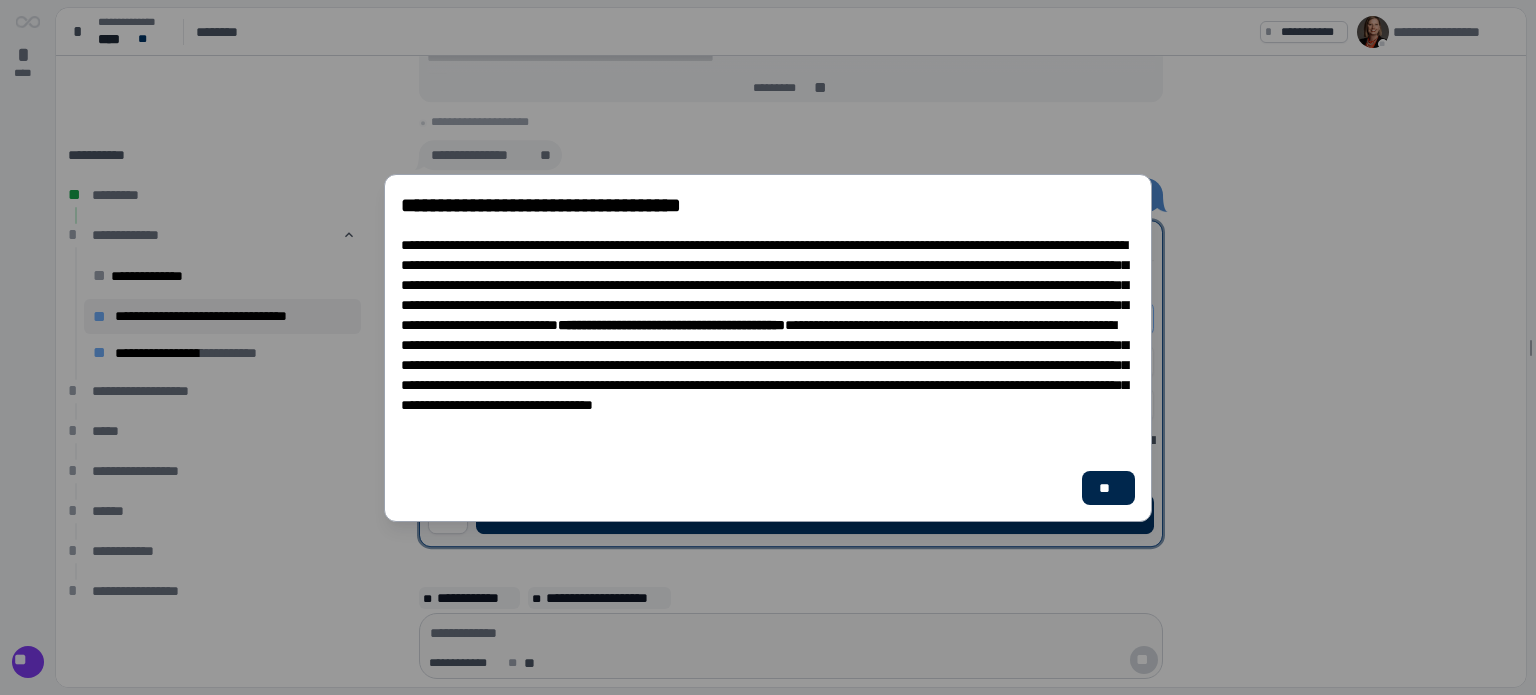 click on "**" at bounding box center (1108, 488) 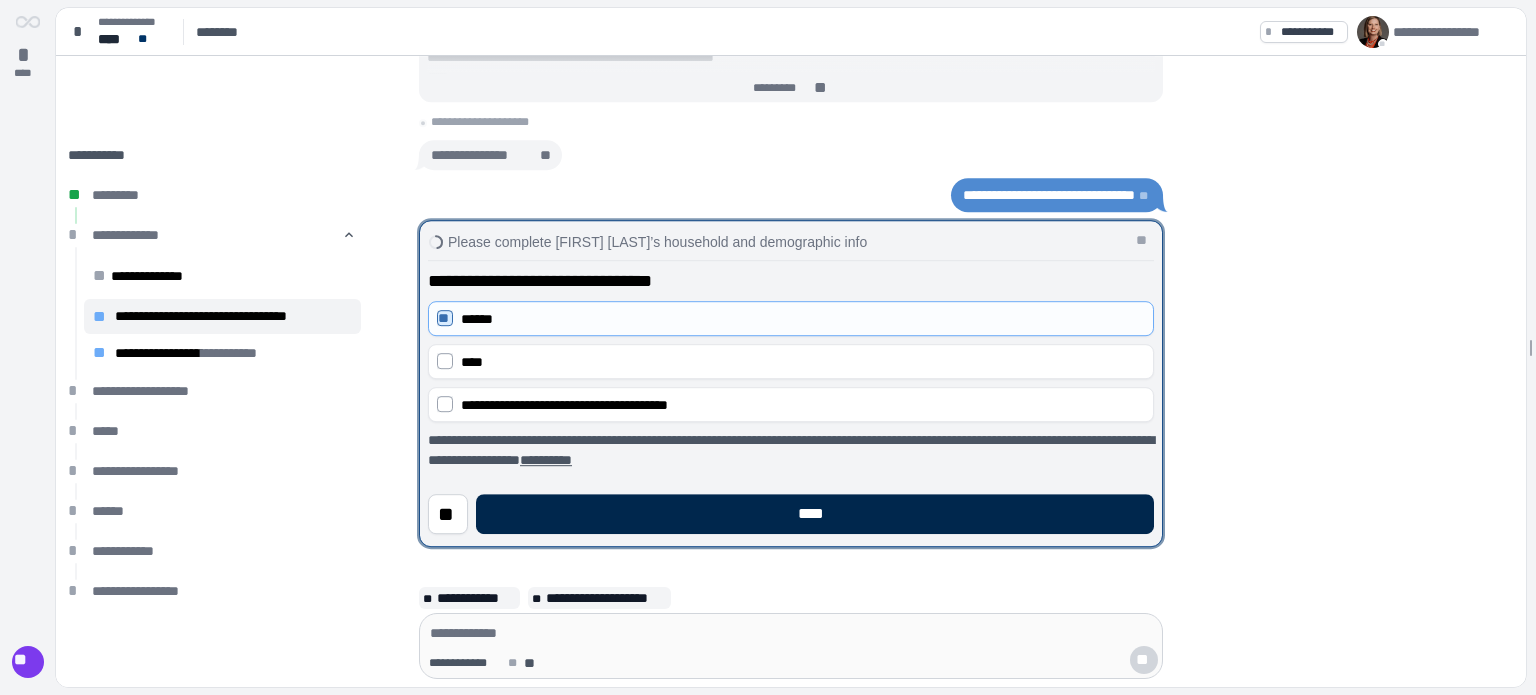 click on "****" at bounding box center (815, 514) 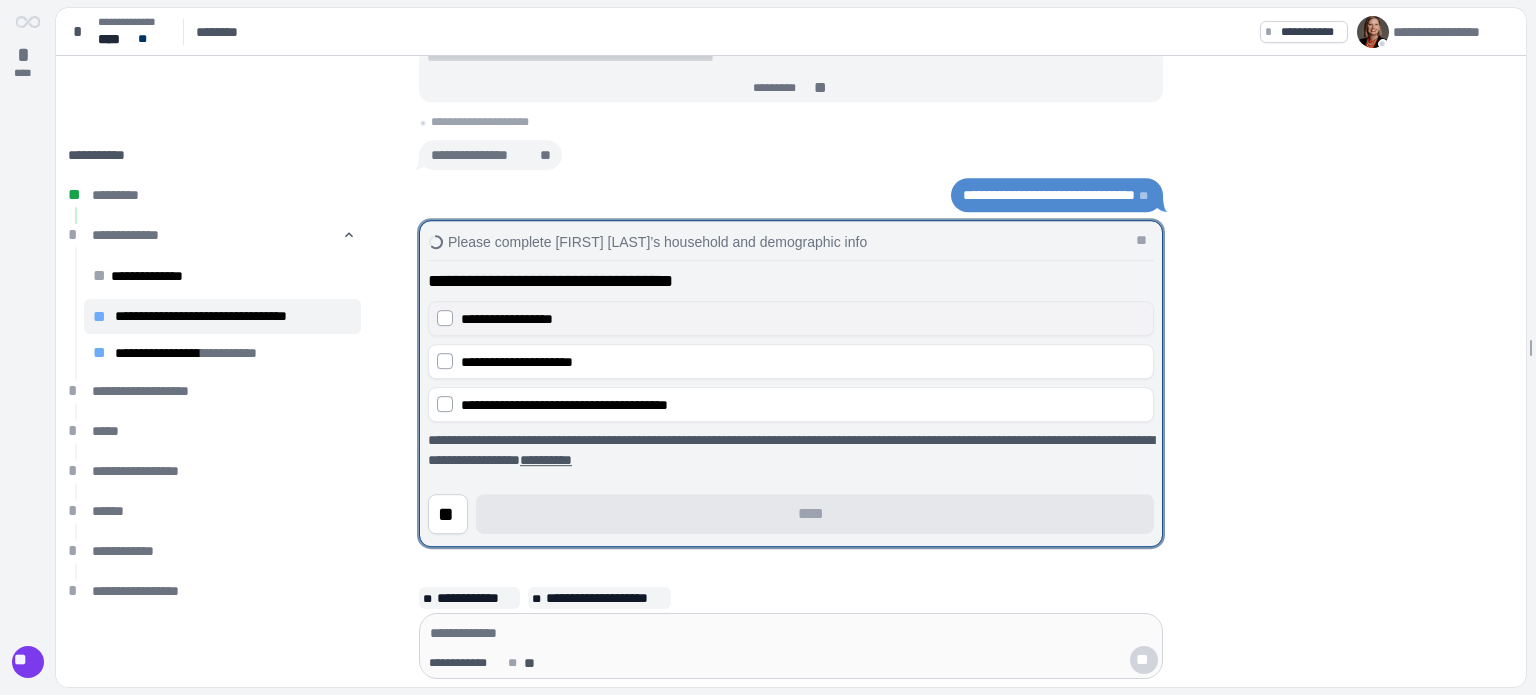 click on "**********" at bounding box center [791, 318] 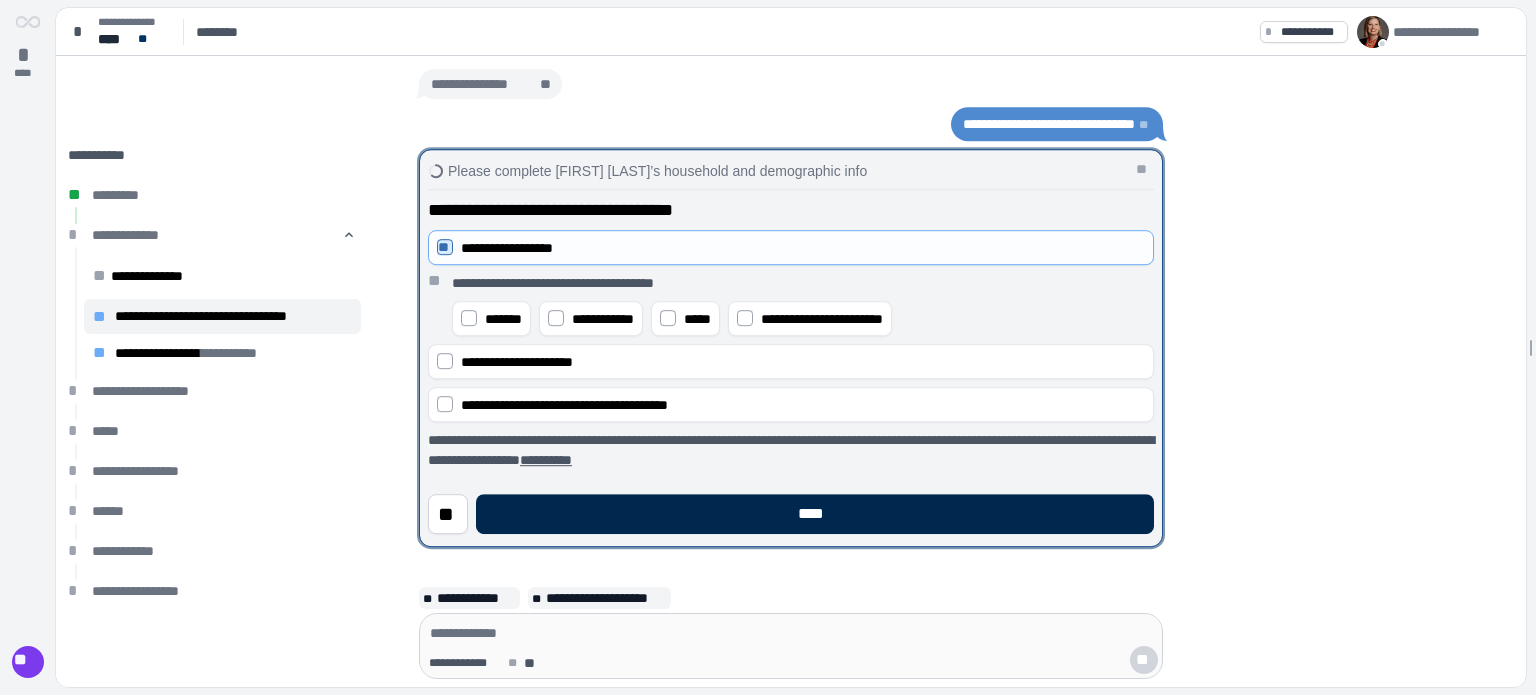 click on "****" at bounding box center [815, 514] 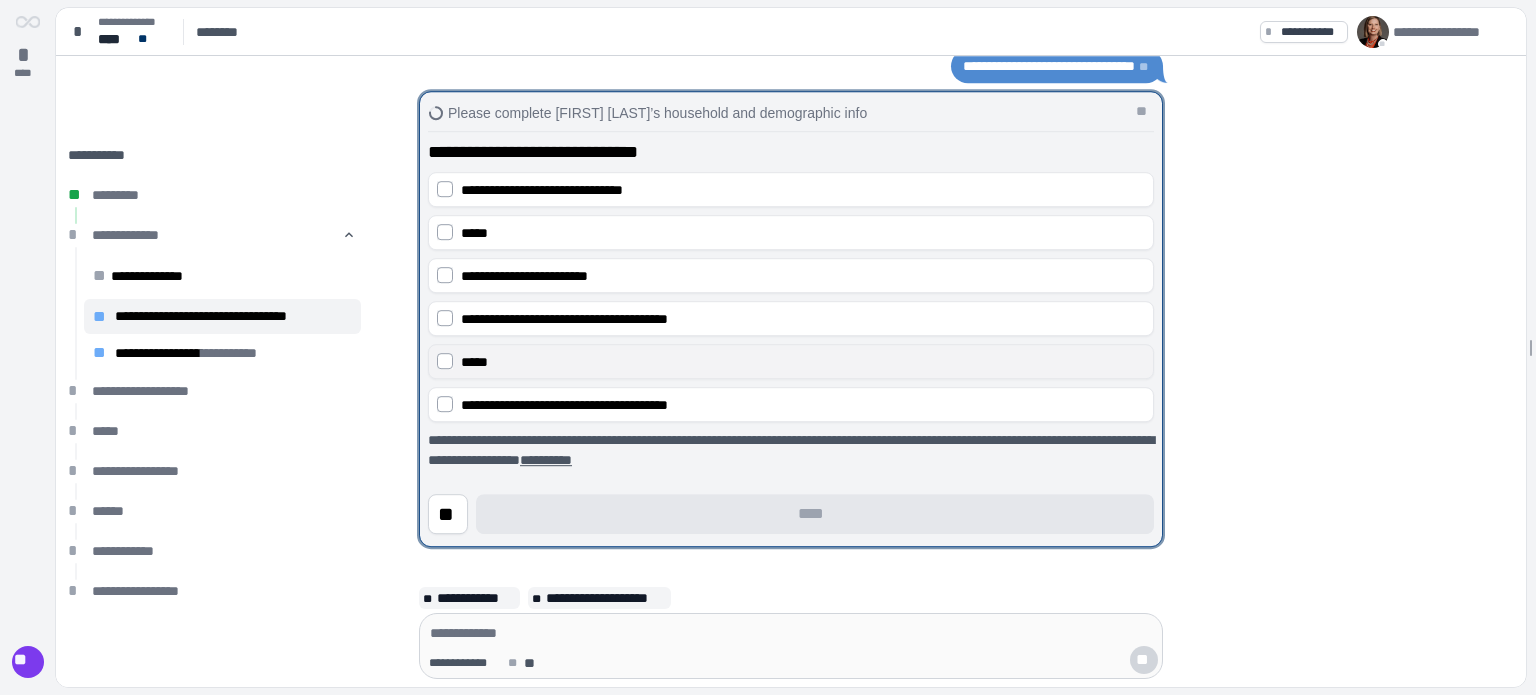 click on "*****" at bounding box center (791, 361) 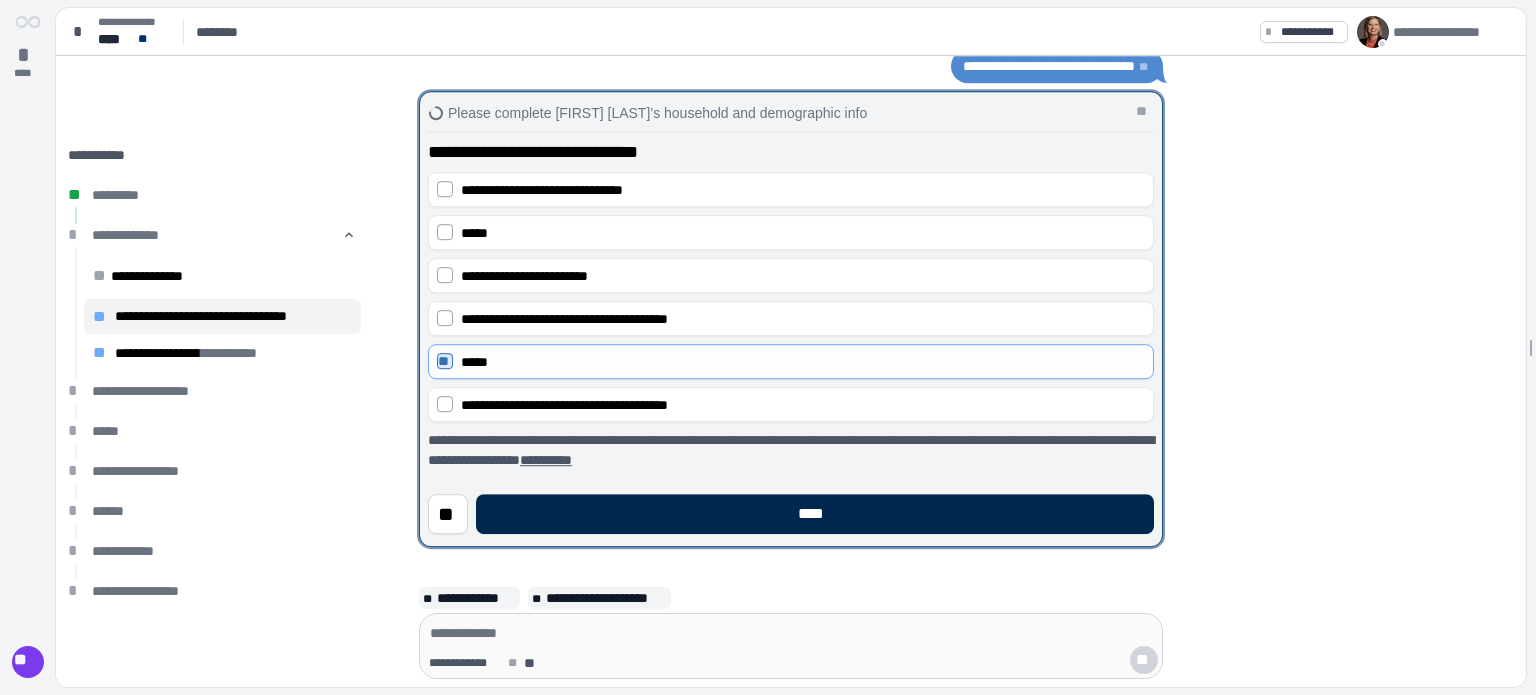 click on "****" at bounding box center (815, 514) 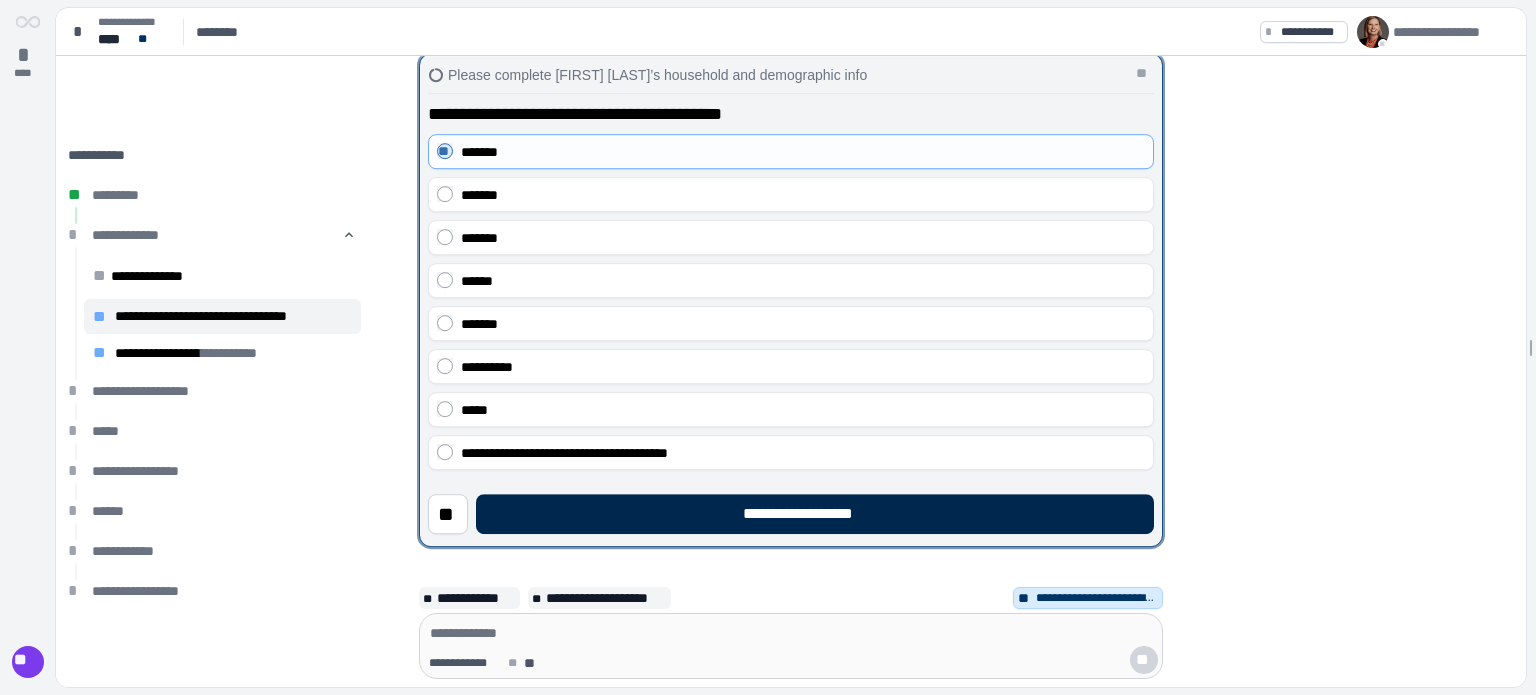 click on "**********" at bounding box center [815, 514] 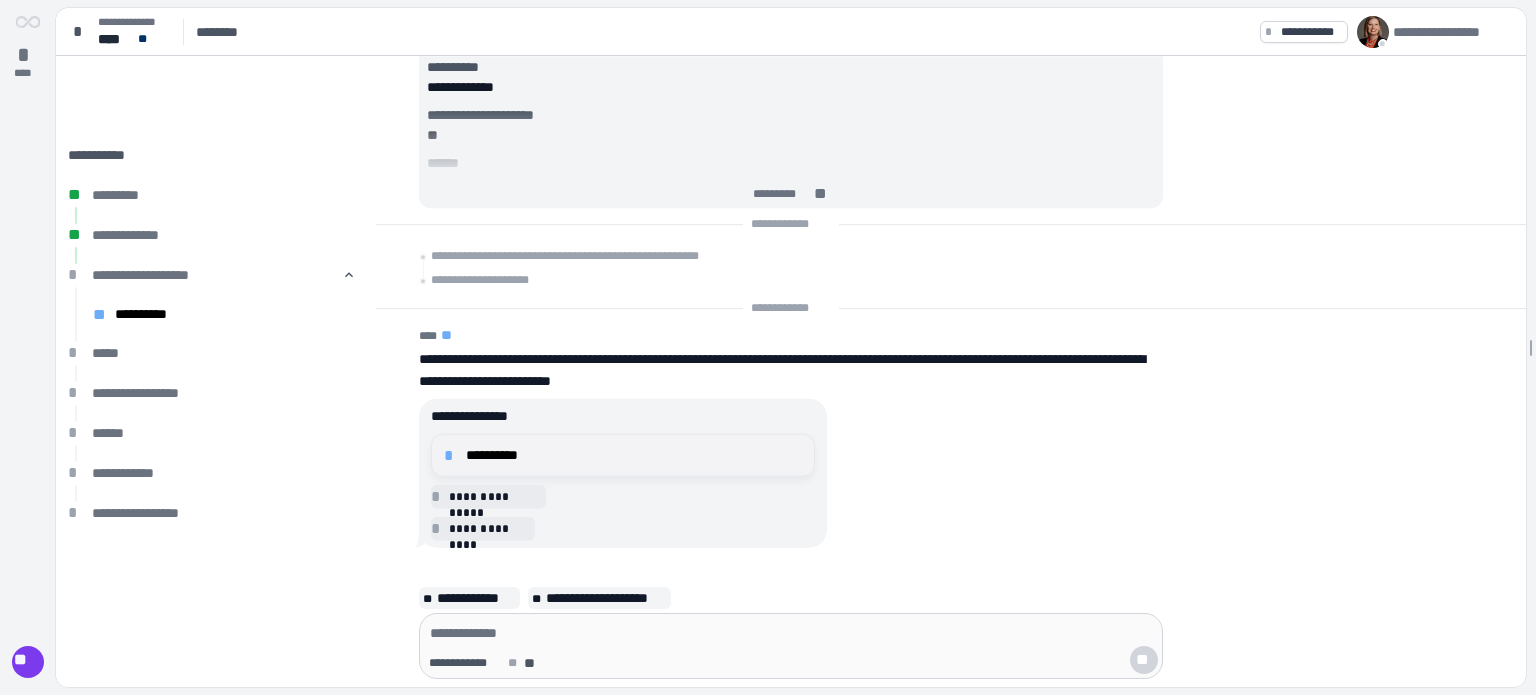 click on "**********" at bounding box center (623, 455) 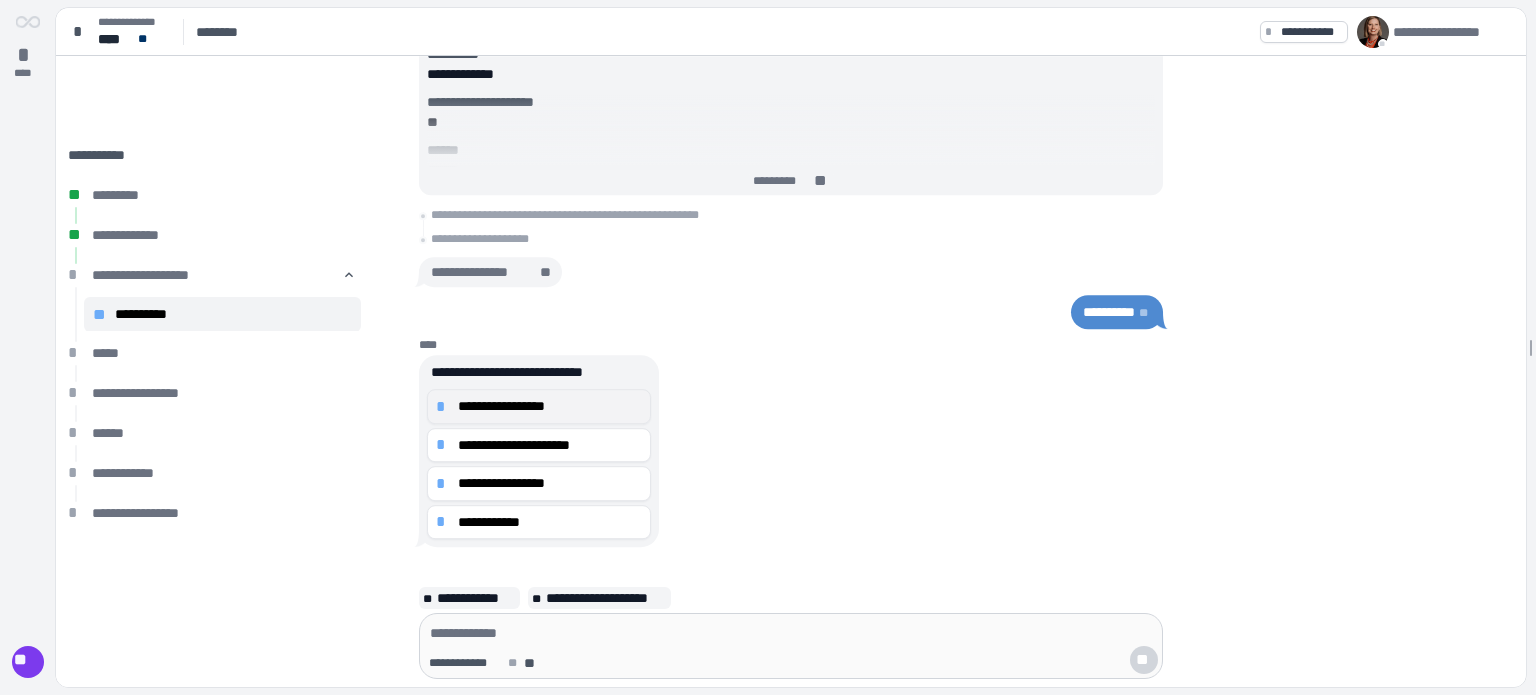 click on "*" at bounding box center [444, 407] 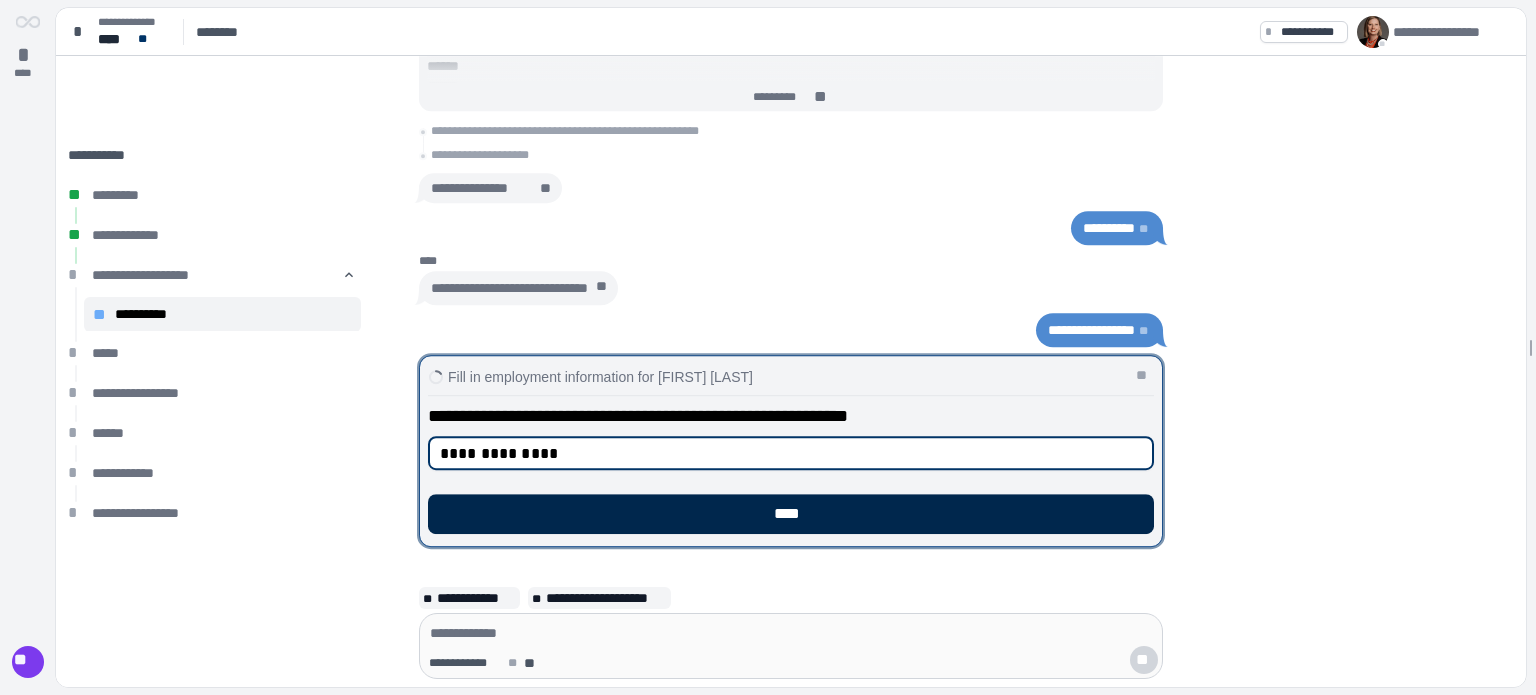 type on "**********" 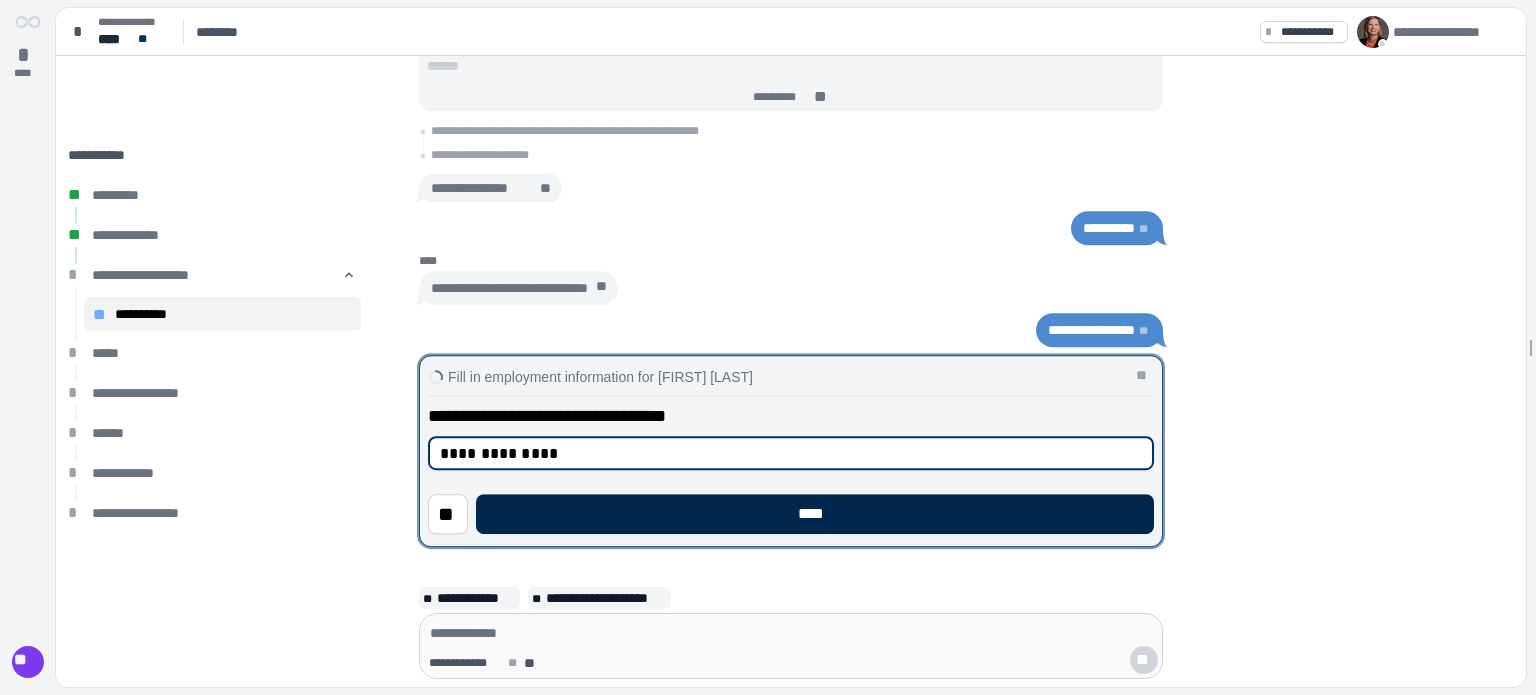 type on "**********" 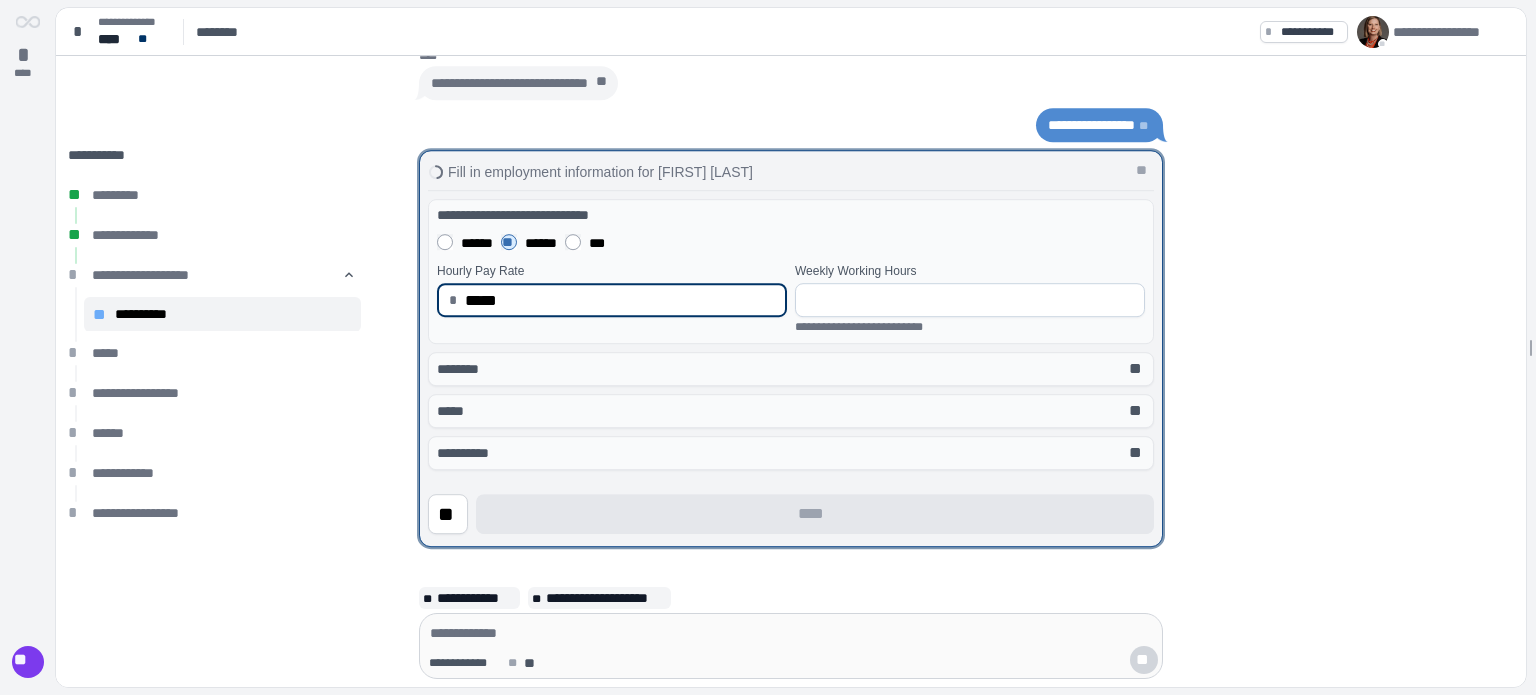 type on "*****" 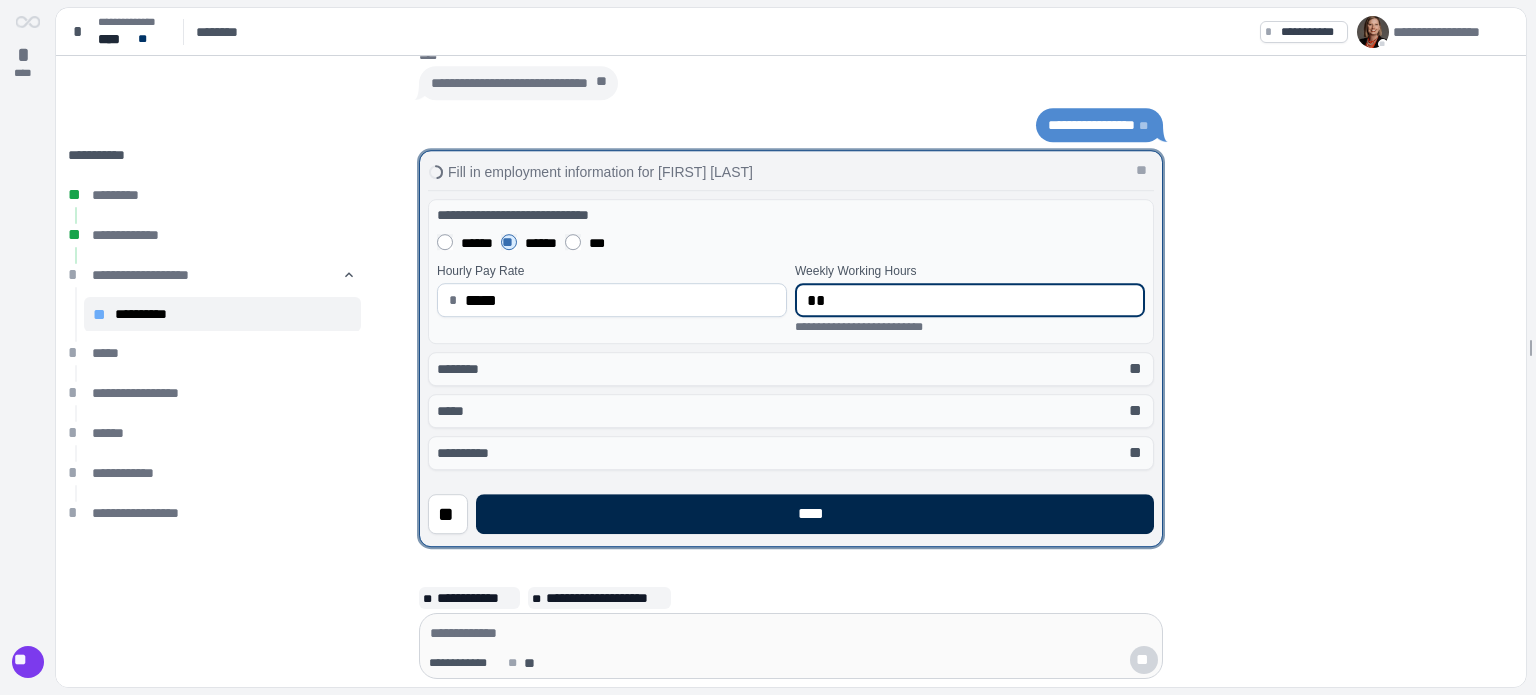 type on "**" 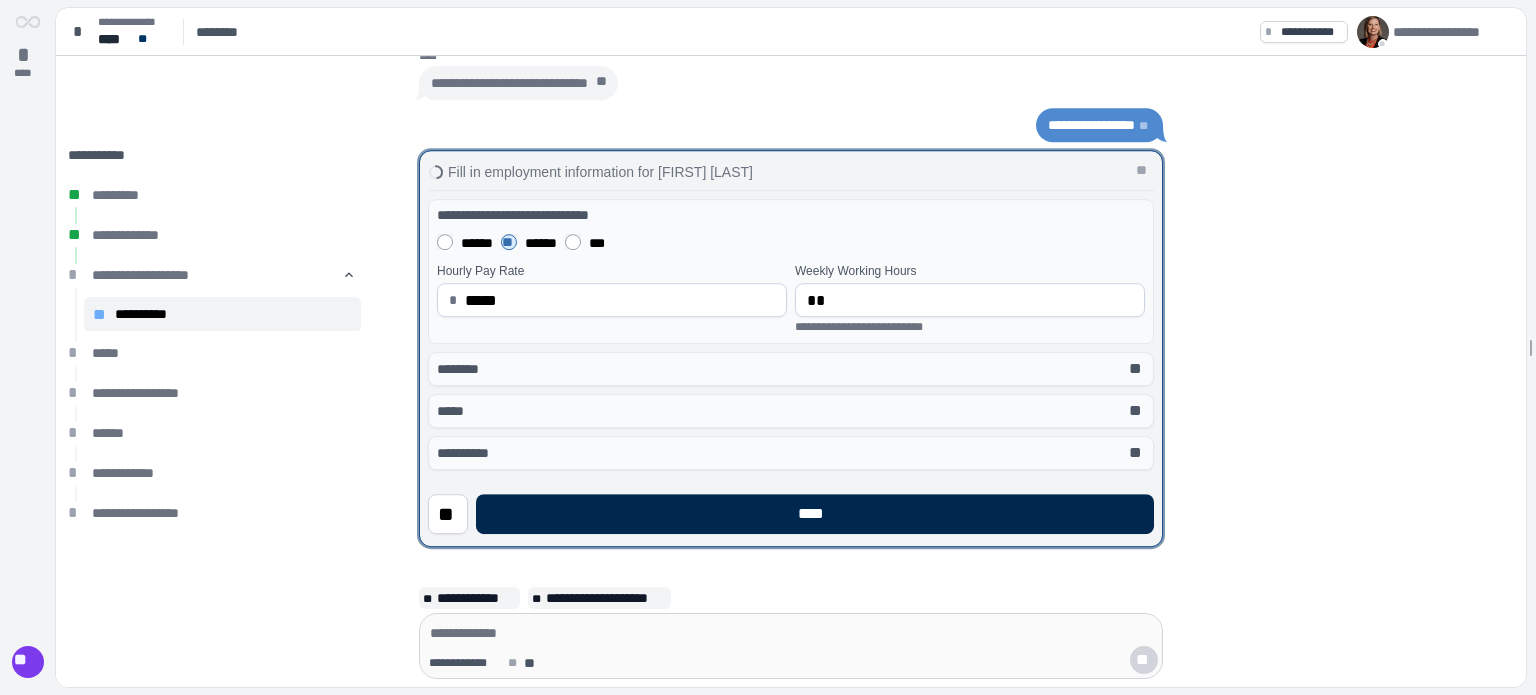 click on "****" at bounding box center (815, 514) 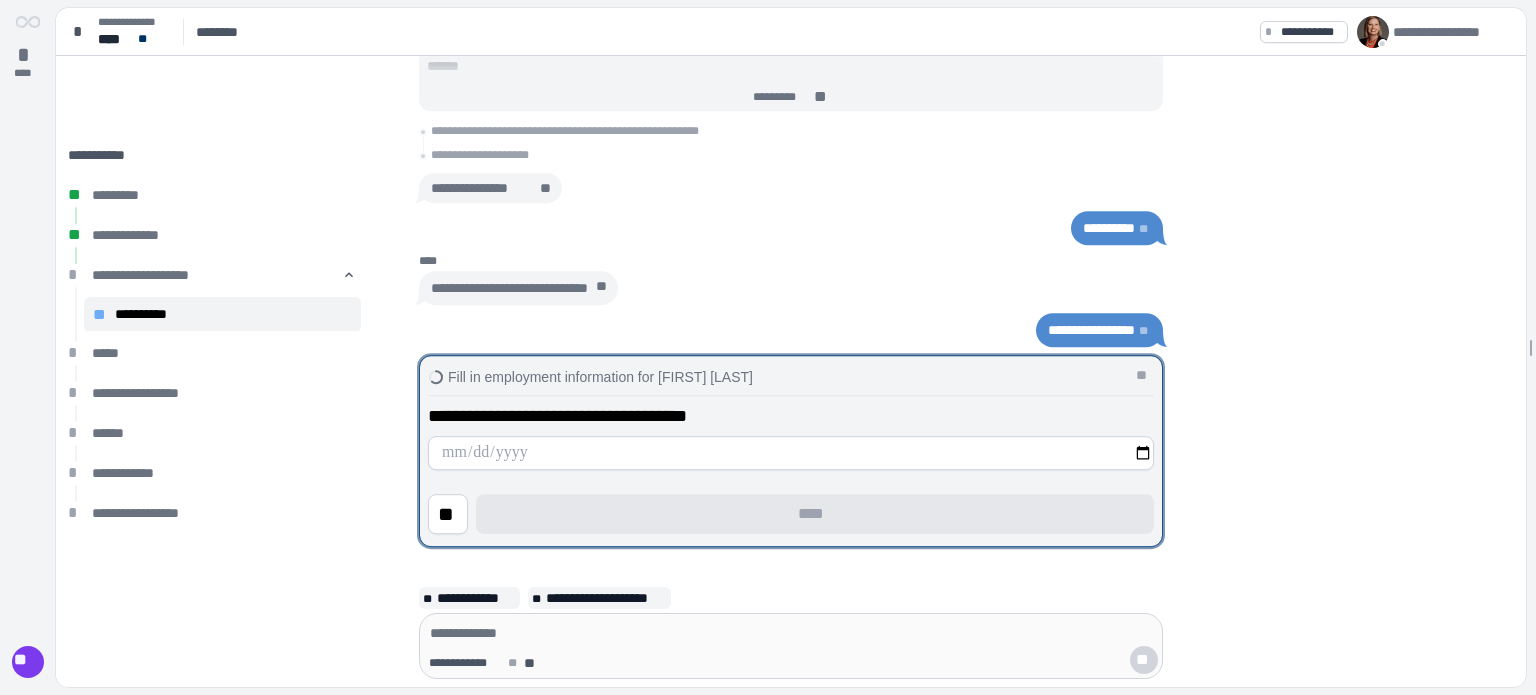type on "**********" 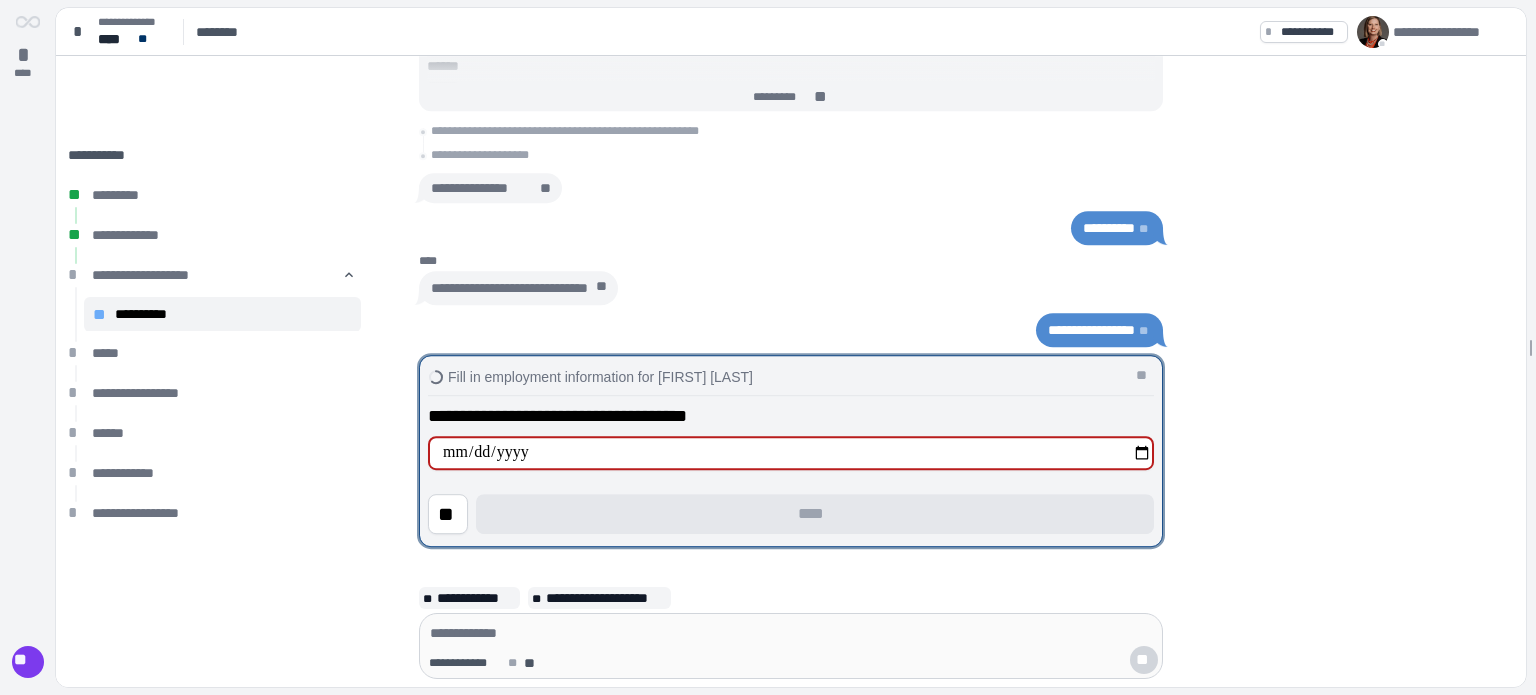 type on "**********" 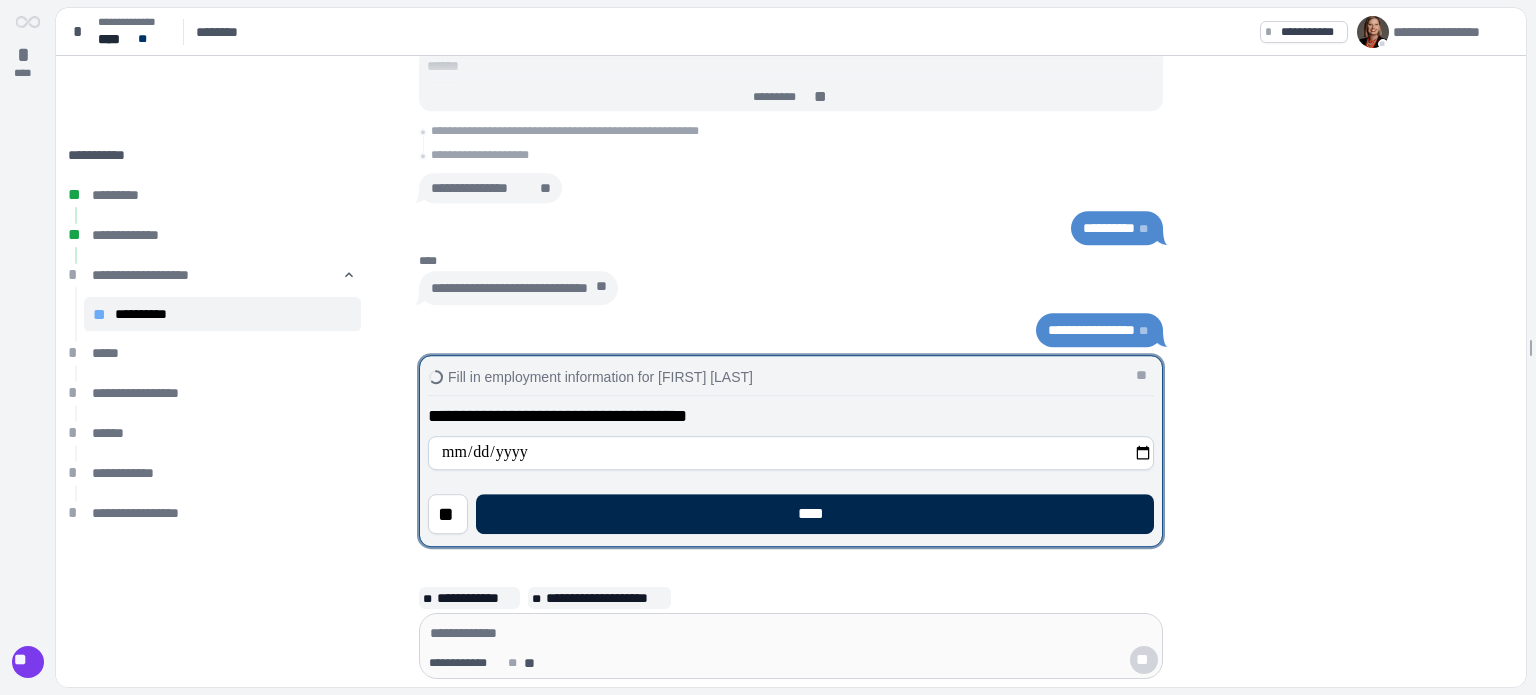 click on "****" at bounding box center [815, 514] 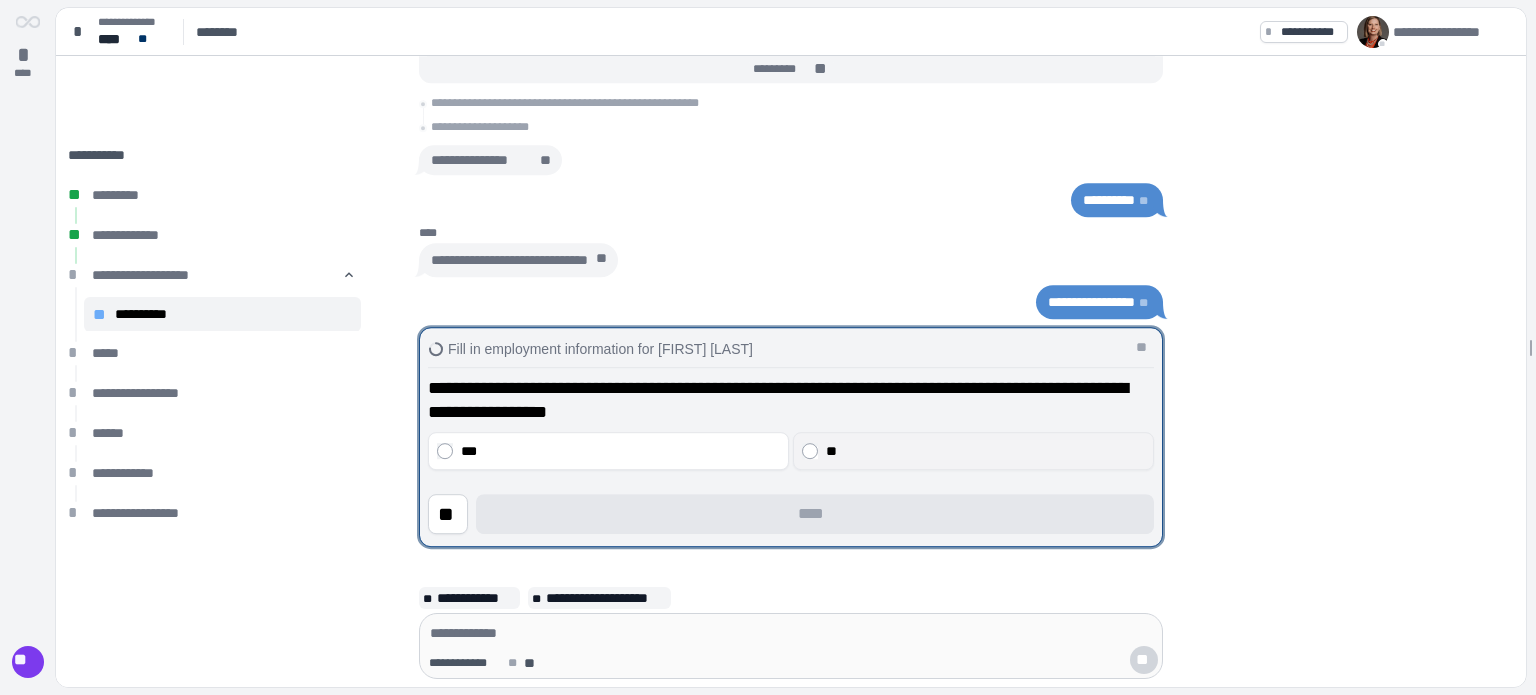 click on "**" at bounding box center [973, 451] 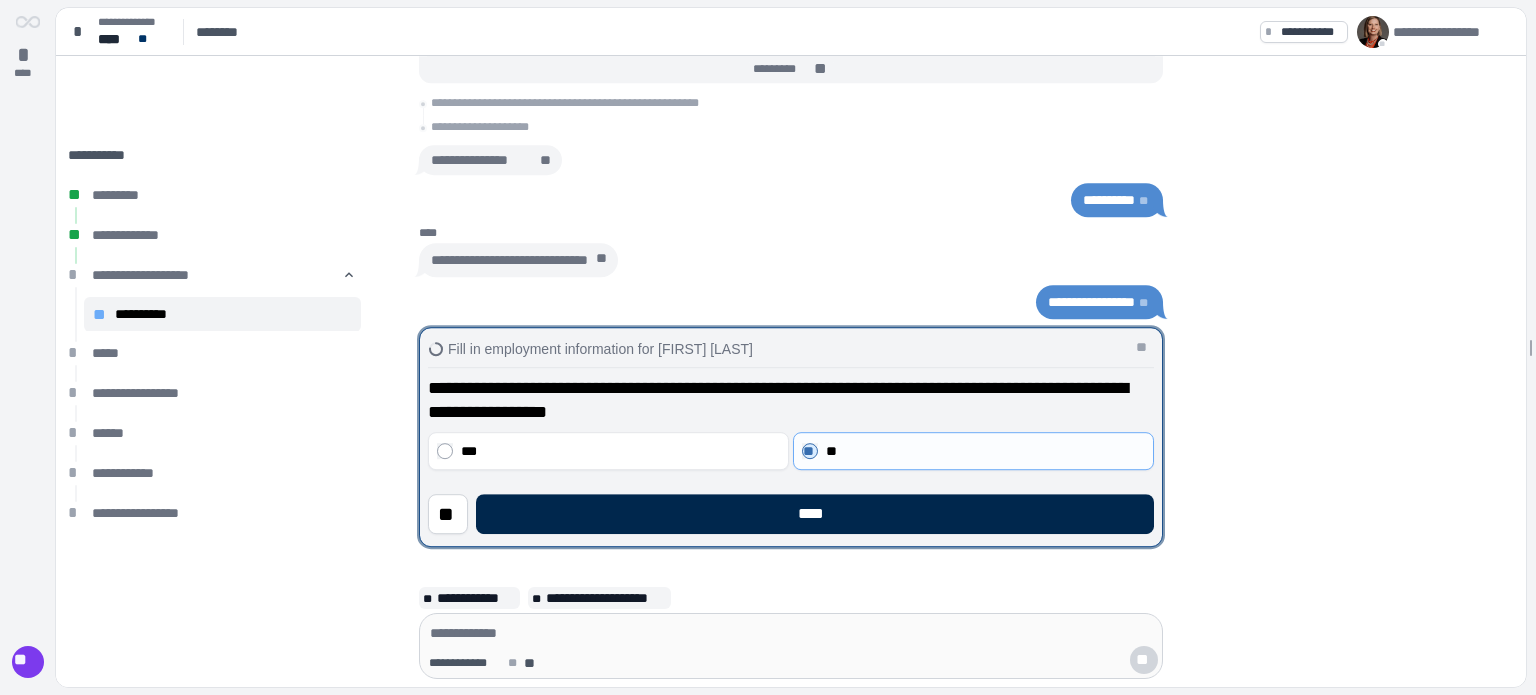 click on "****" at bounding box center [815, 514] 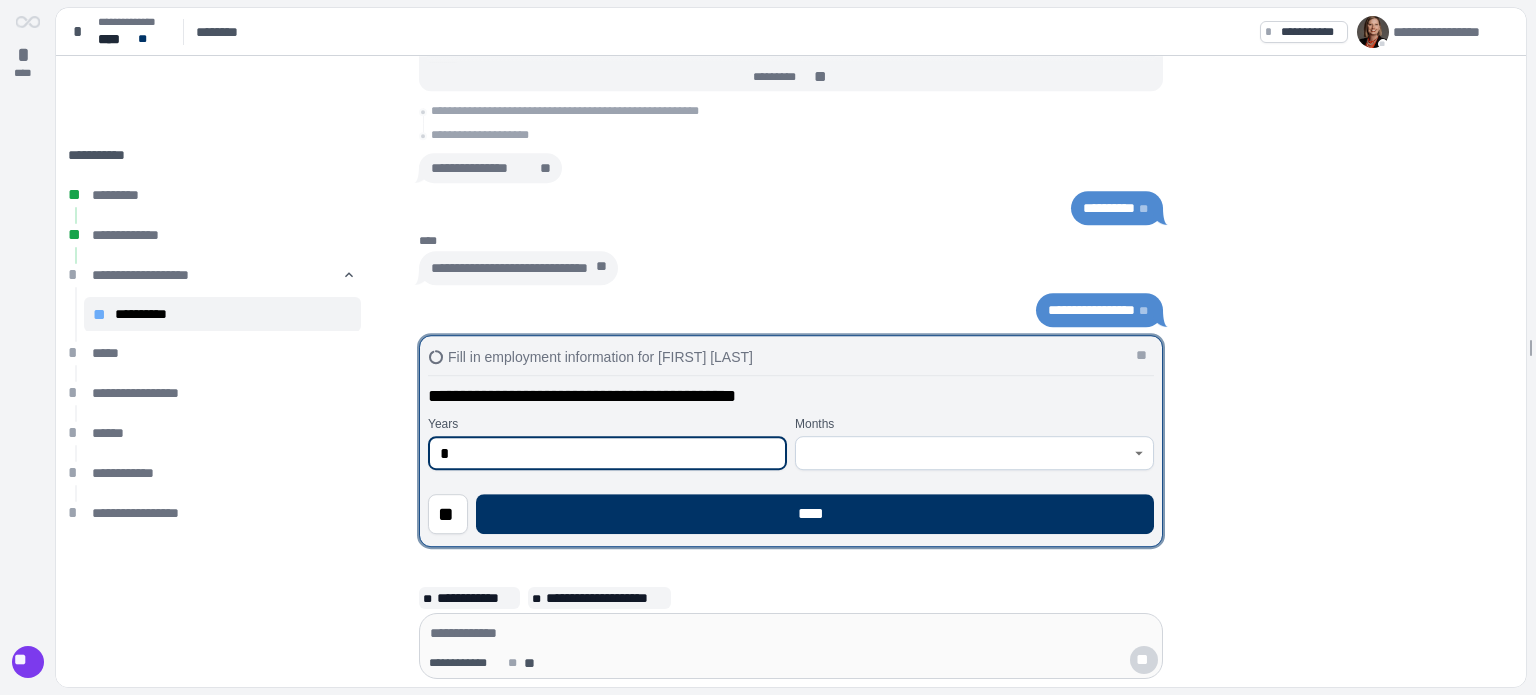 type on "*" 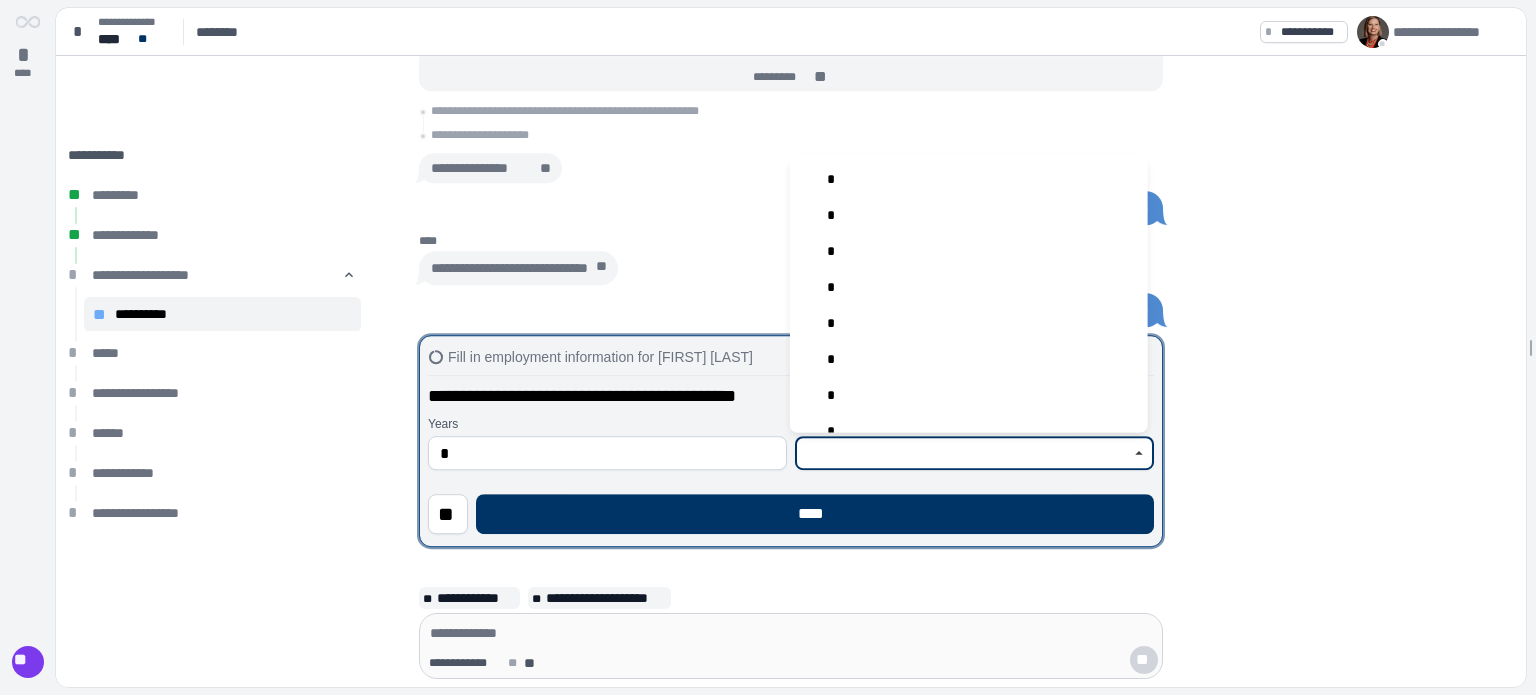 click at bounding box center (963, 453) 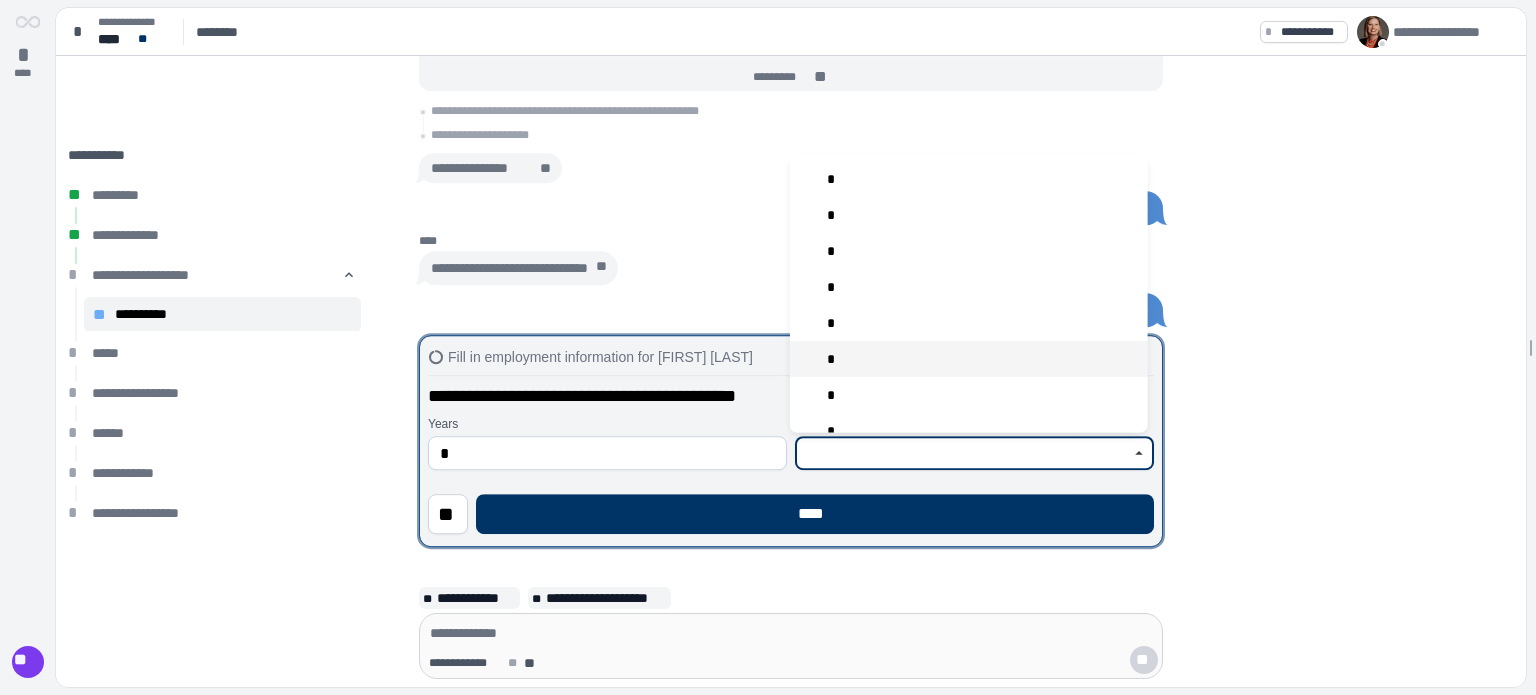 click on "*" at bounding box center [969, 359] 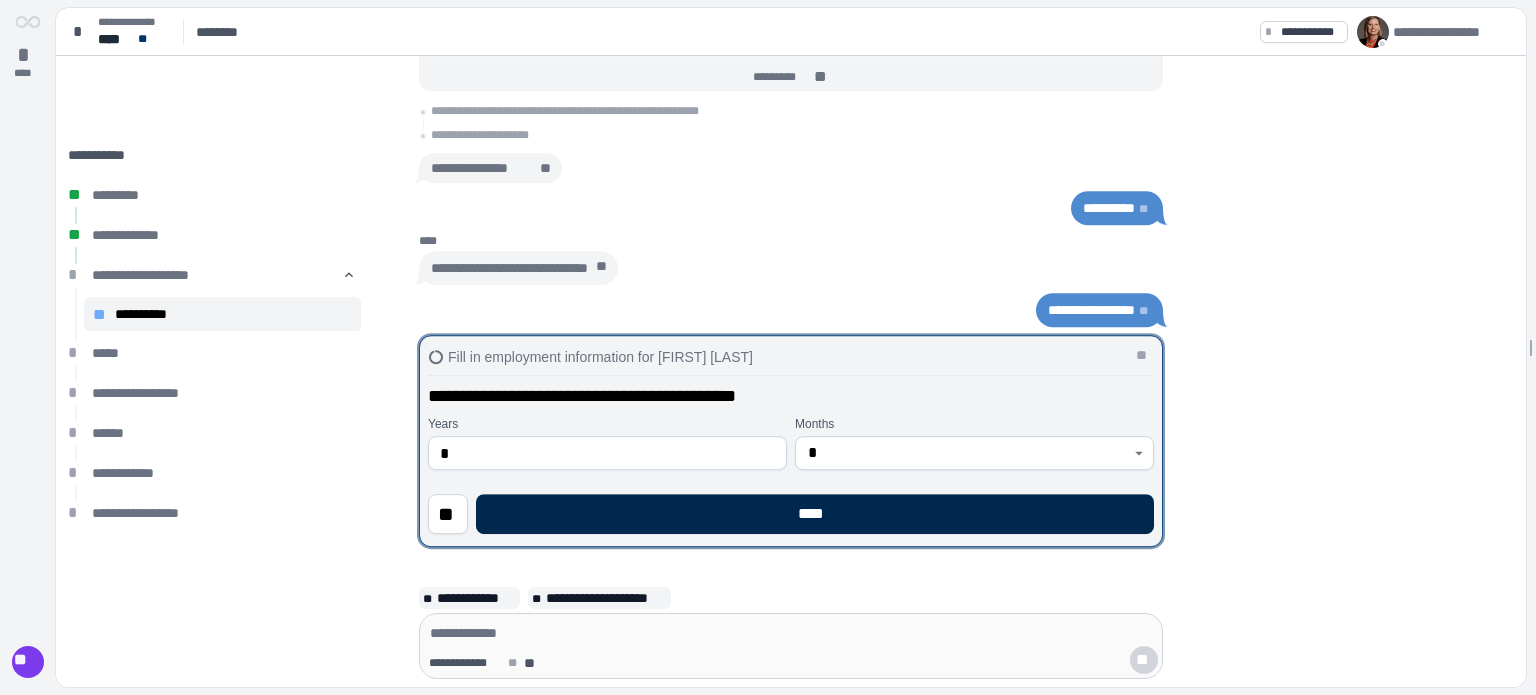 click on "****" at bounding box center [815, 514] 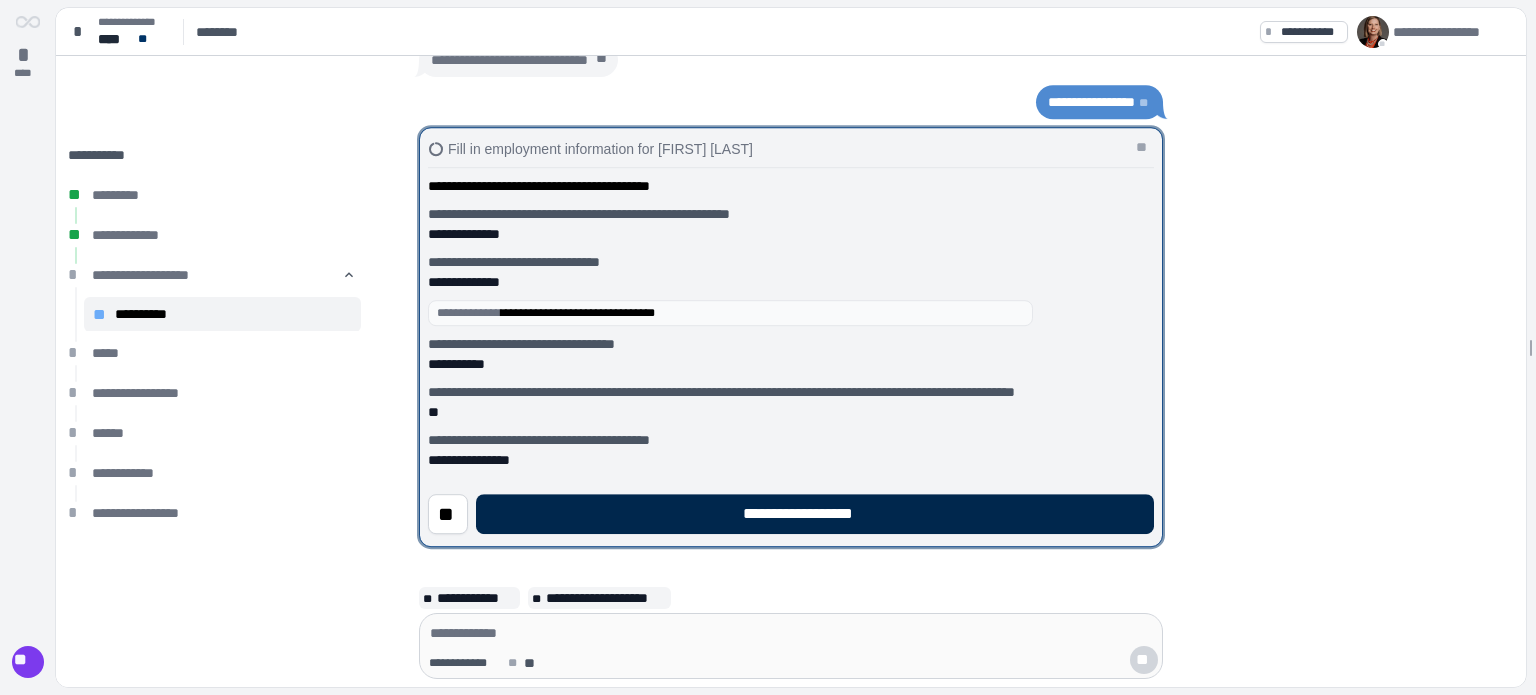 click on "**********" at bounding box center [815, 514] 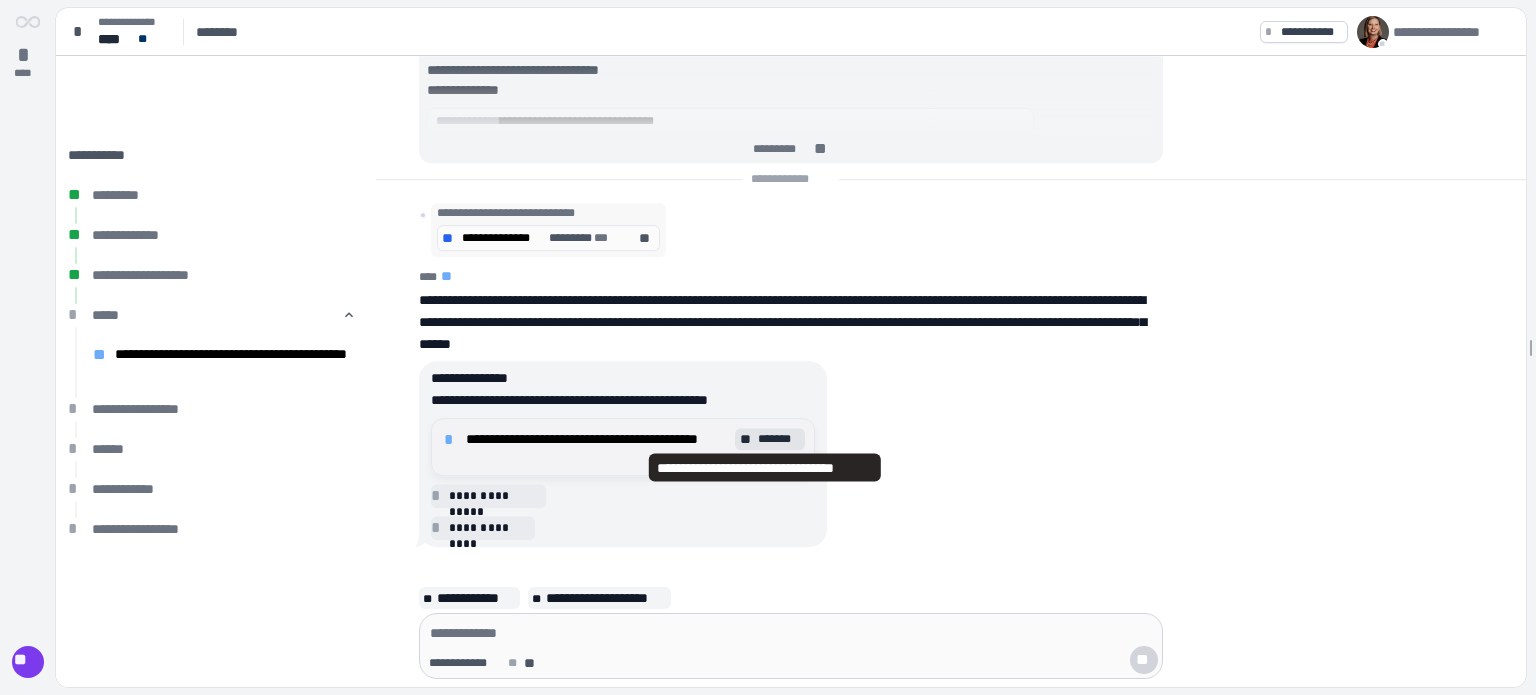 click on "*******" at bounding box center (779, 439) 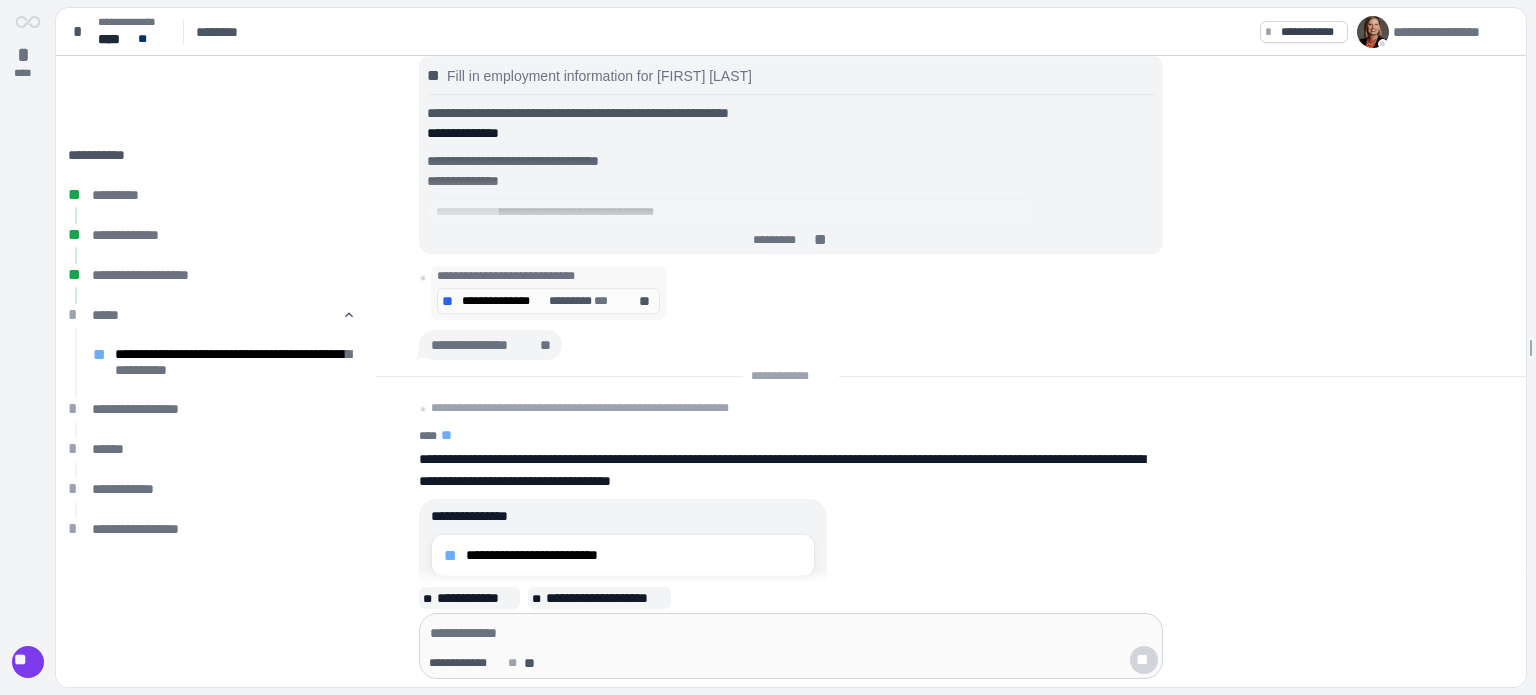 scroll, scrollTop: 0, scrollLeft: 0, axis: both 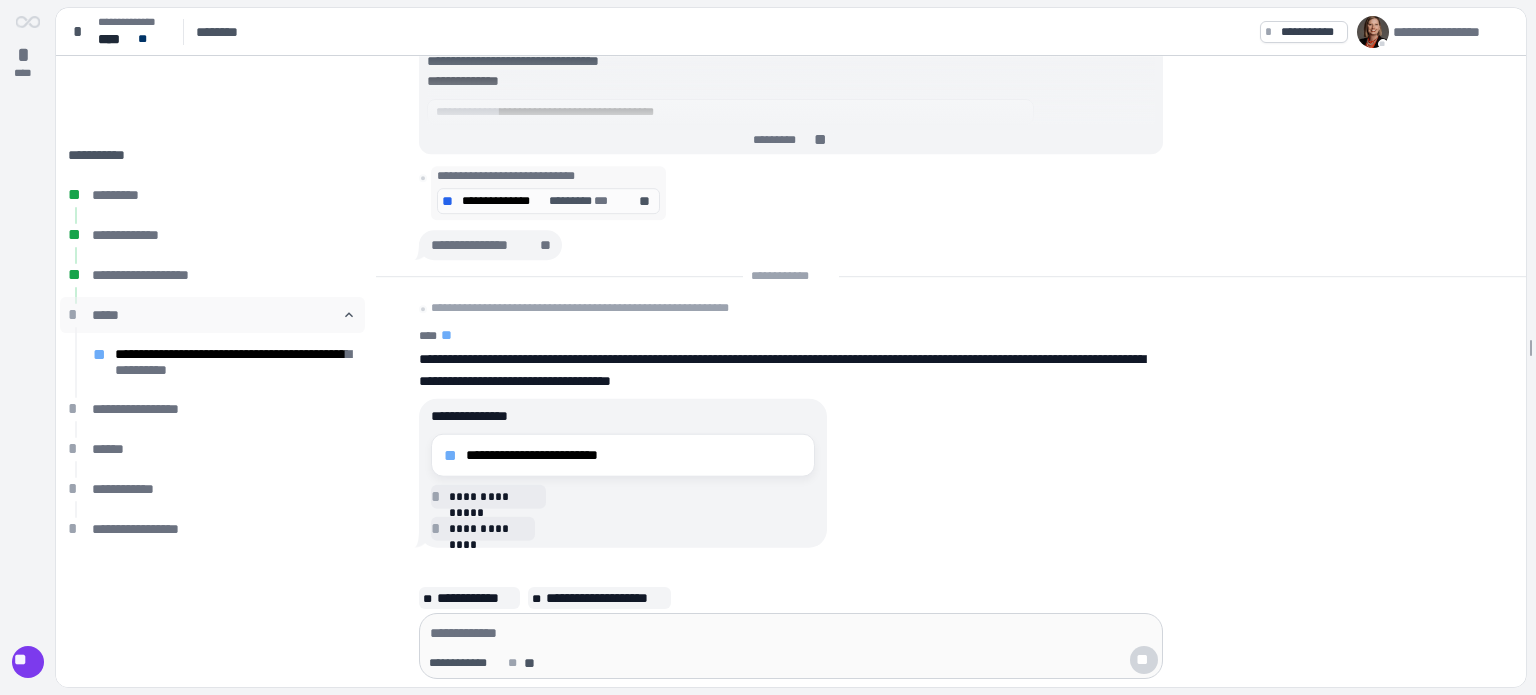 click on "*****" at bounding box center (212, 315) 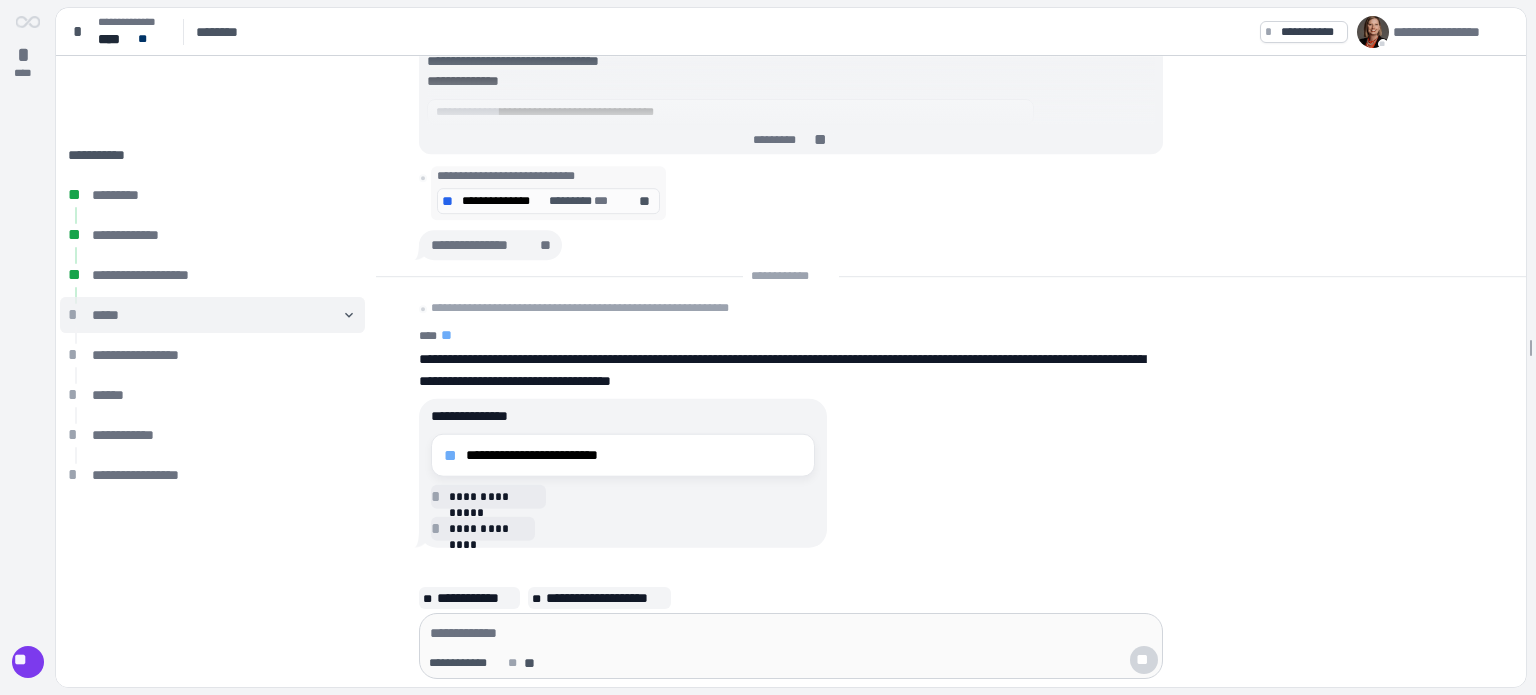 click on "*****" at bounding box center (212, 315) 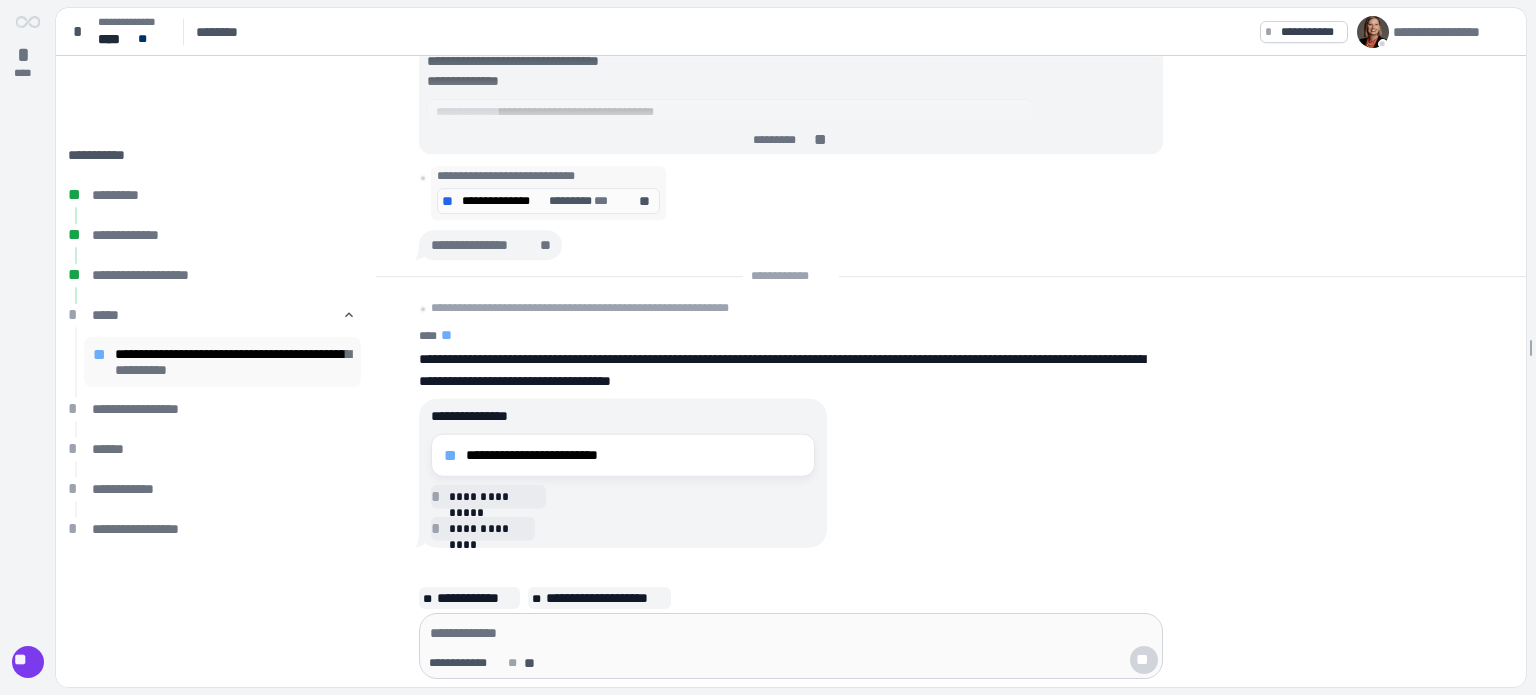 click on "**********" at bounding box center [233, 362] 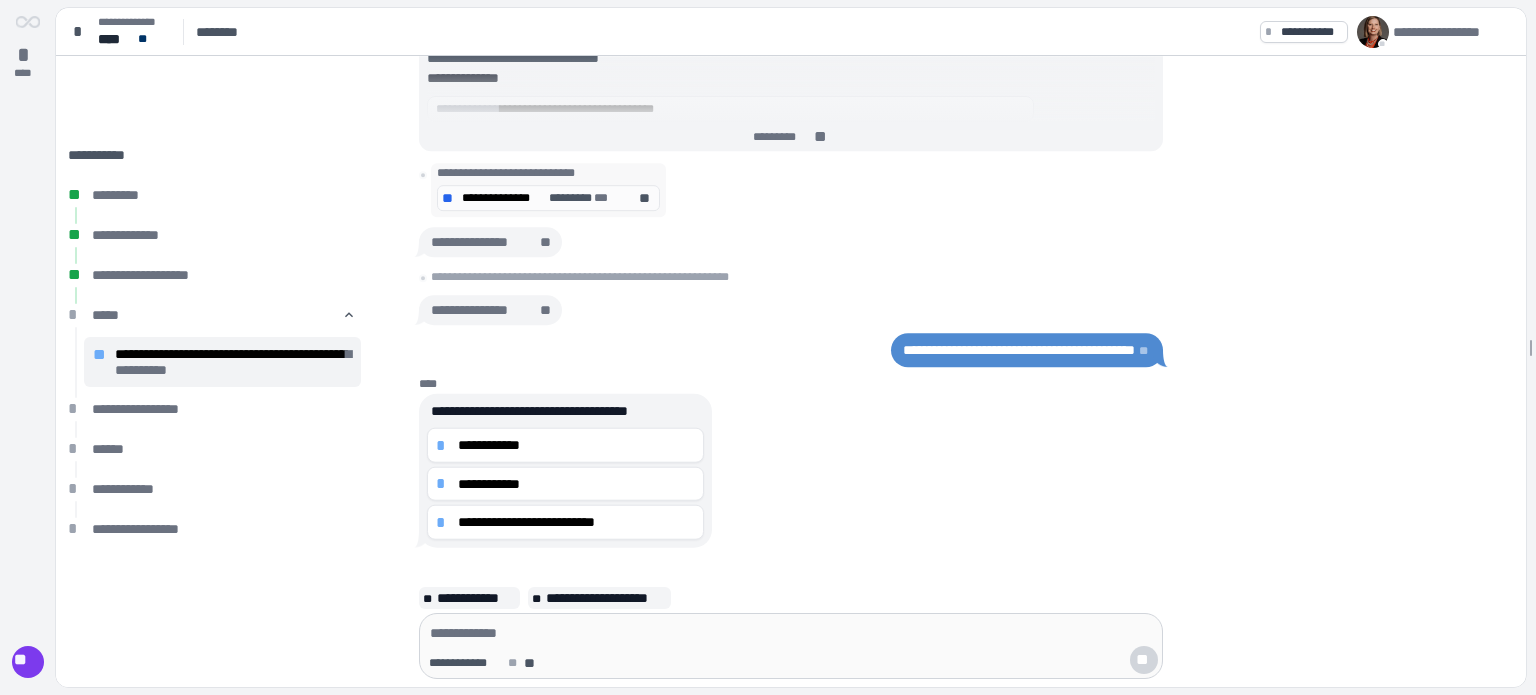 click on "**********" at bounding box center (1019, 351) 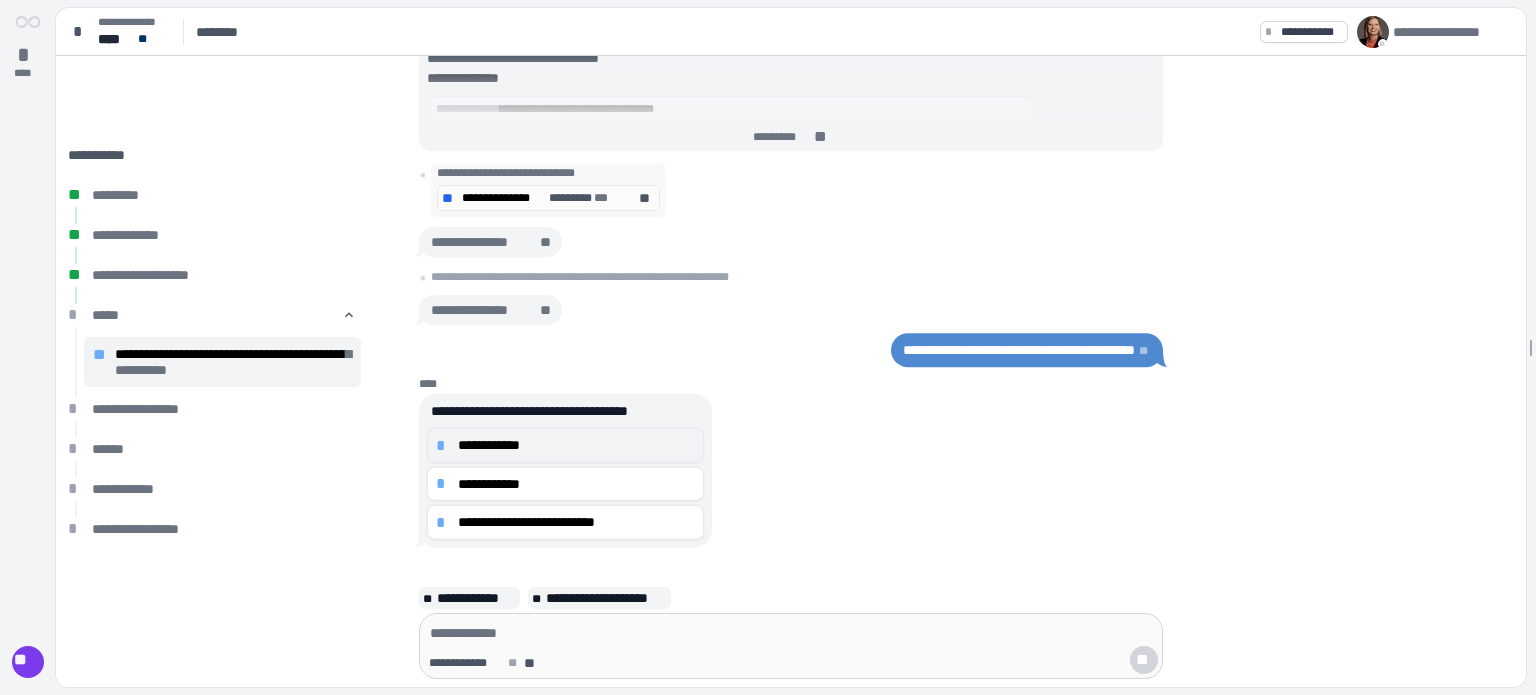 click on "*" at bounding box center (444, 445) 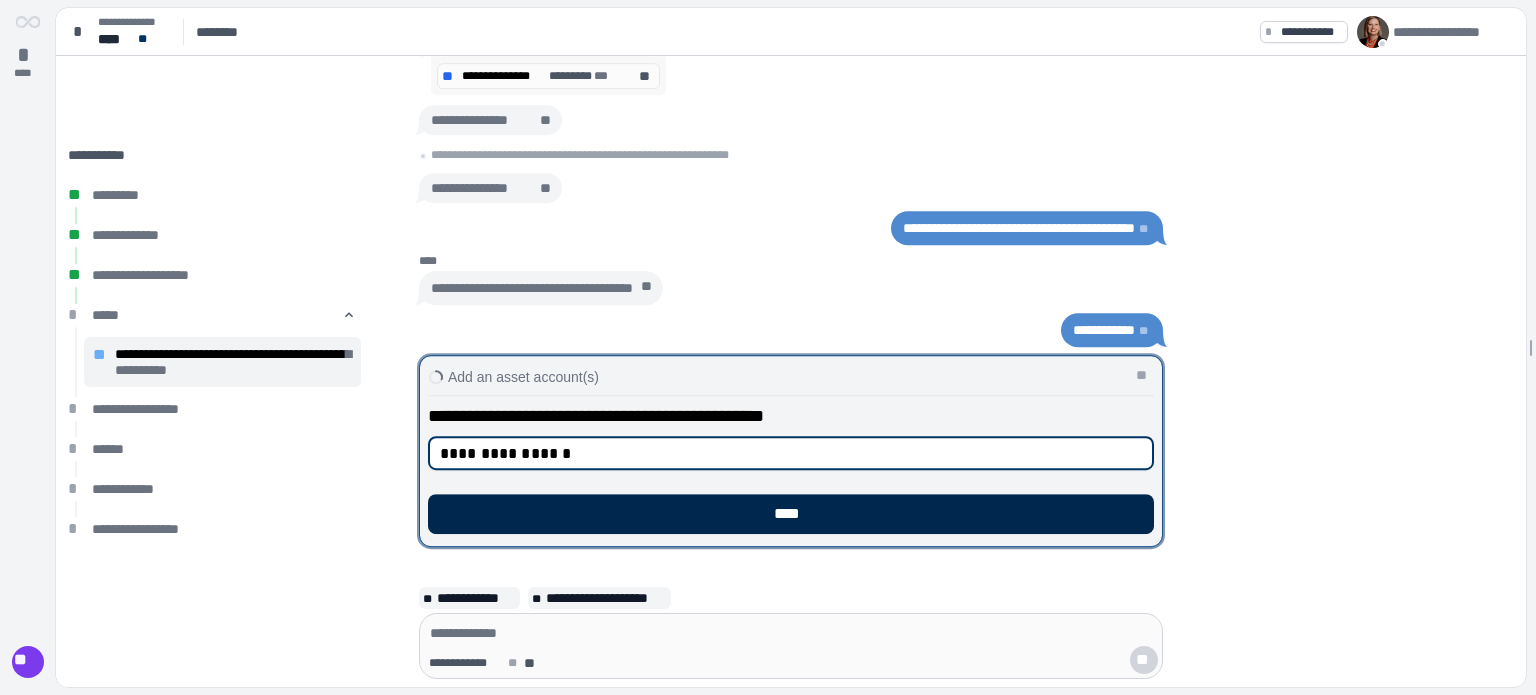 type on "**********" 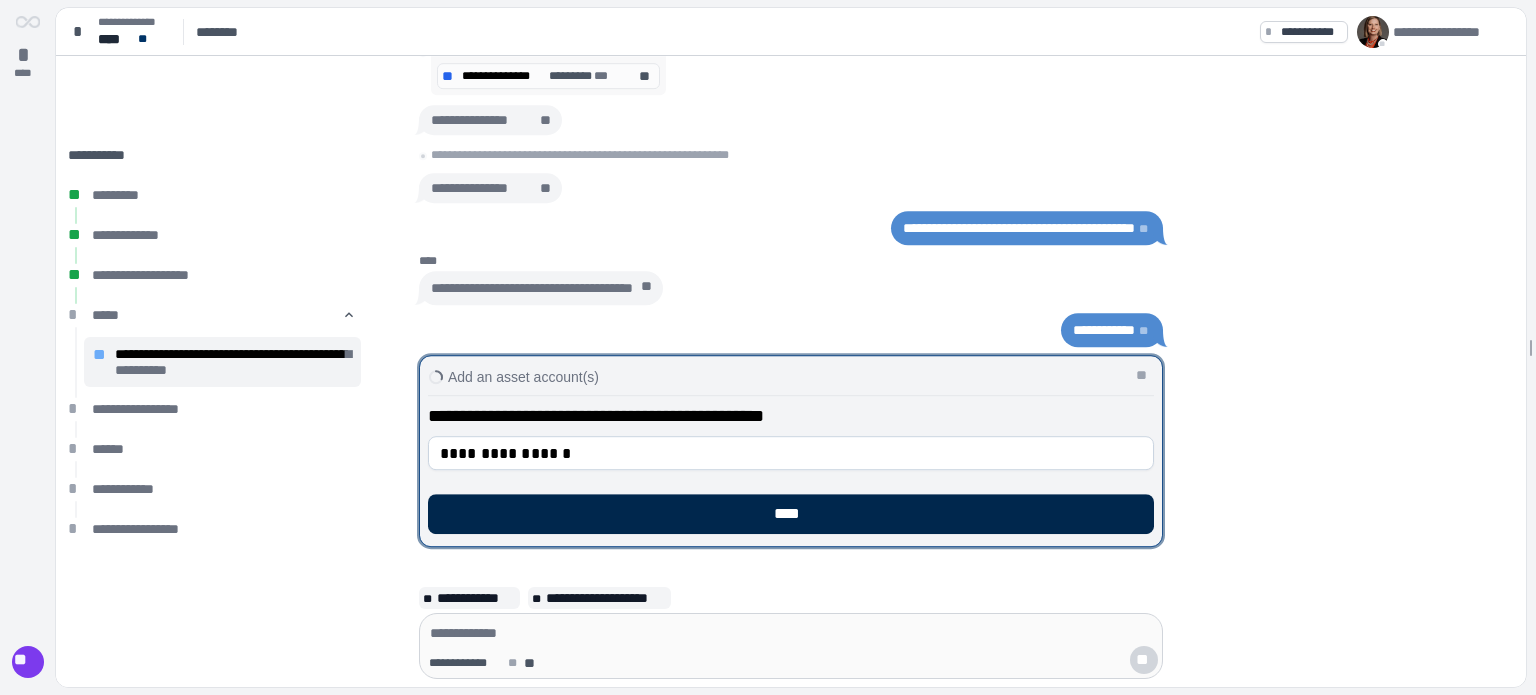 click on "****" at bounding box center (791, 514) 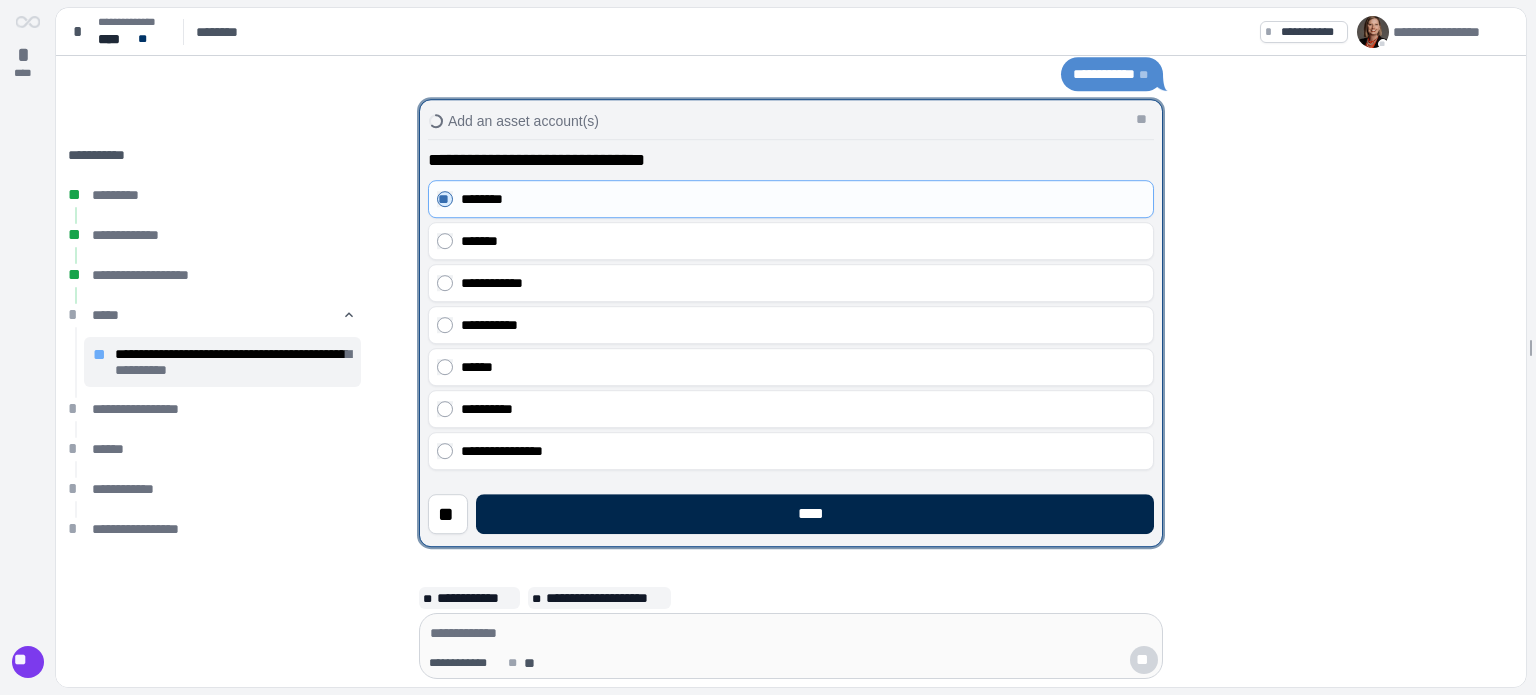 click on "****" at bounding box center [815, 514] 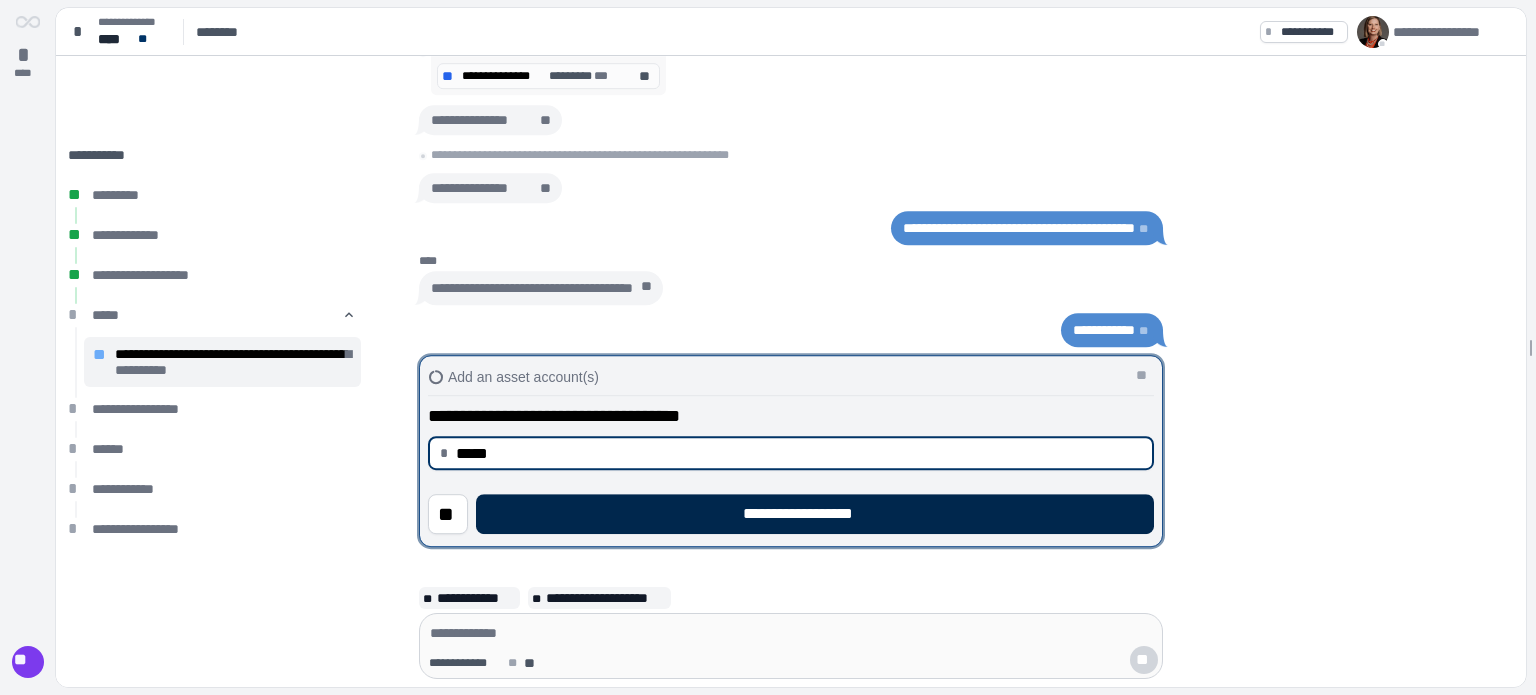 type on "********" 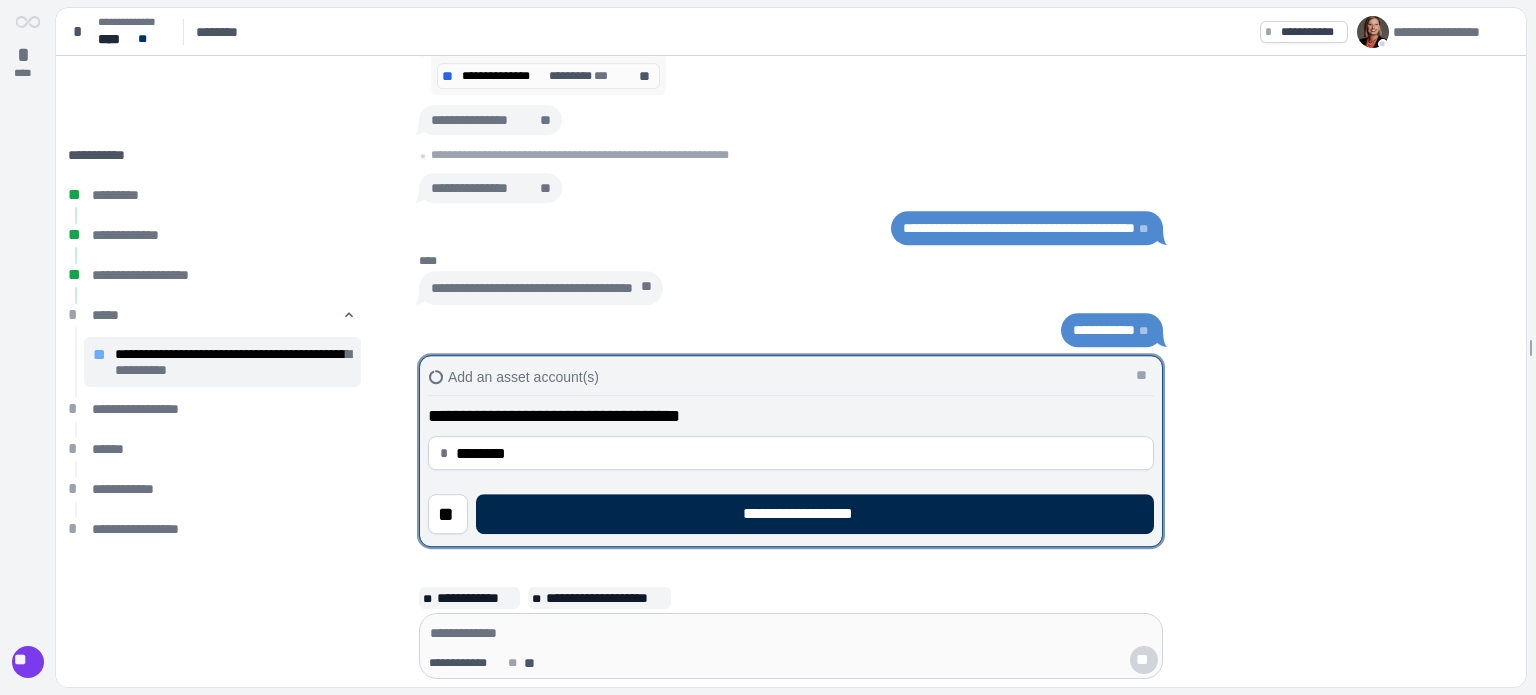 click on "**********" at bounding box center (815, 514) 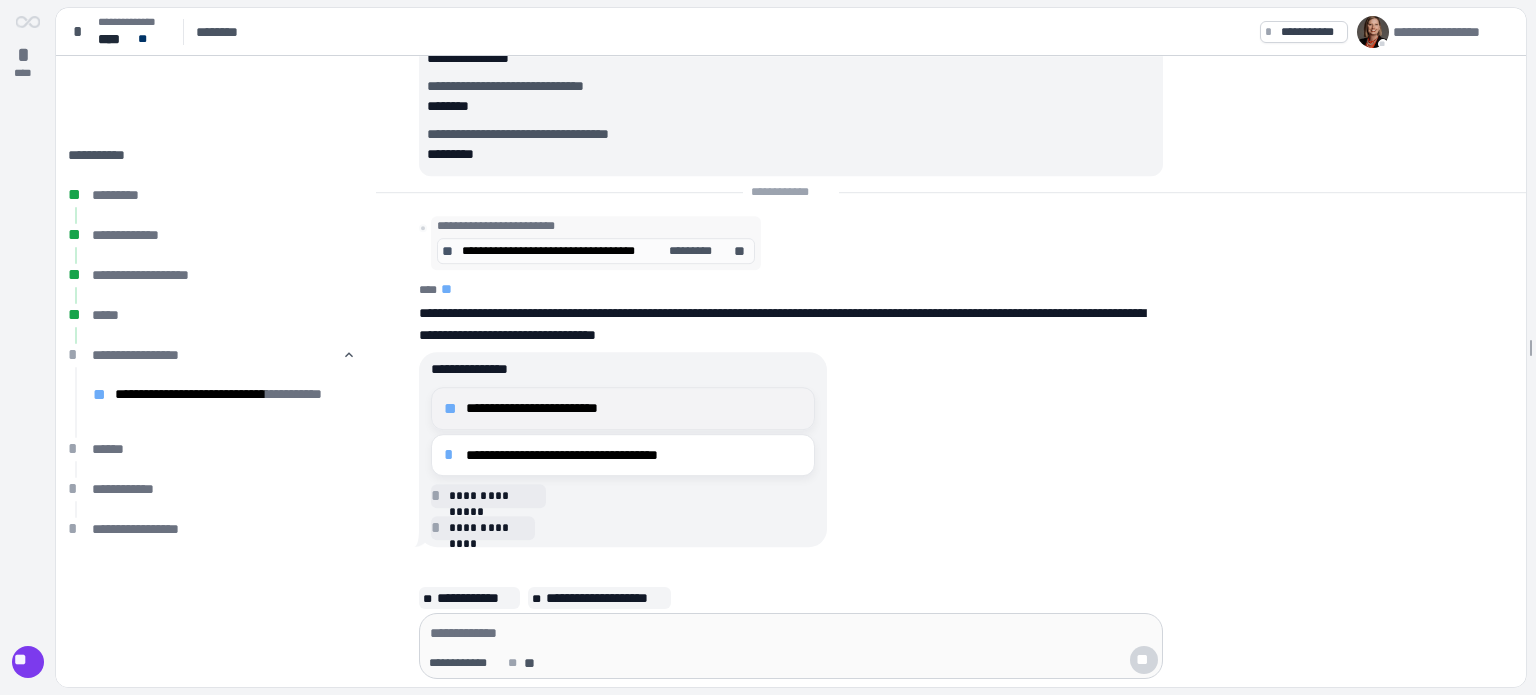 click on "**********" at bounding box center [634, 408] 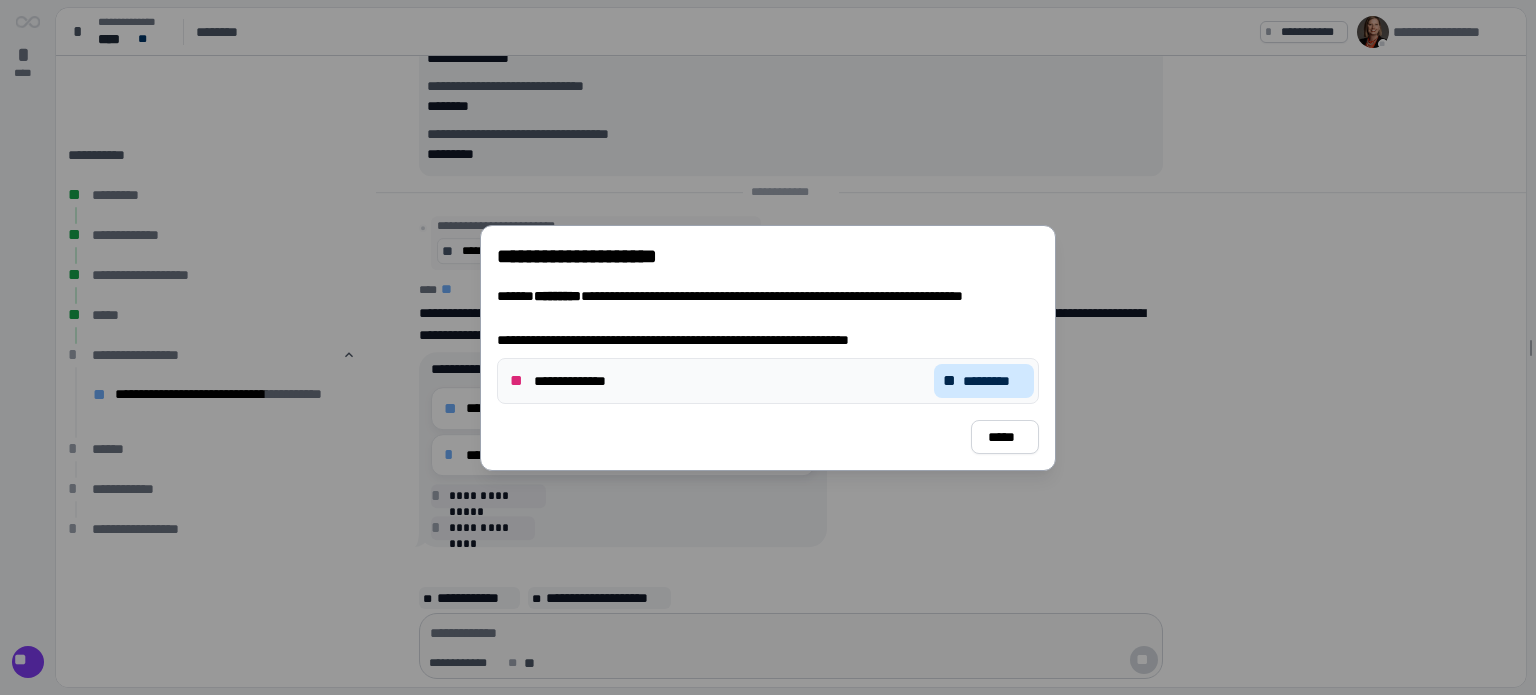 click on "*********" at bounding box center (994, 381) 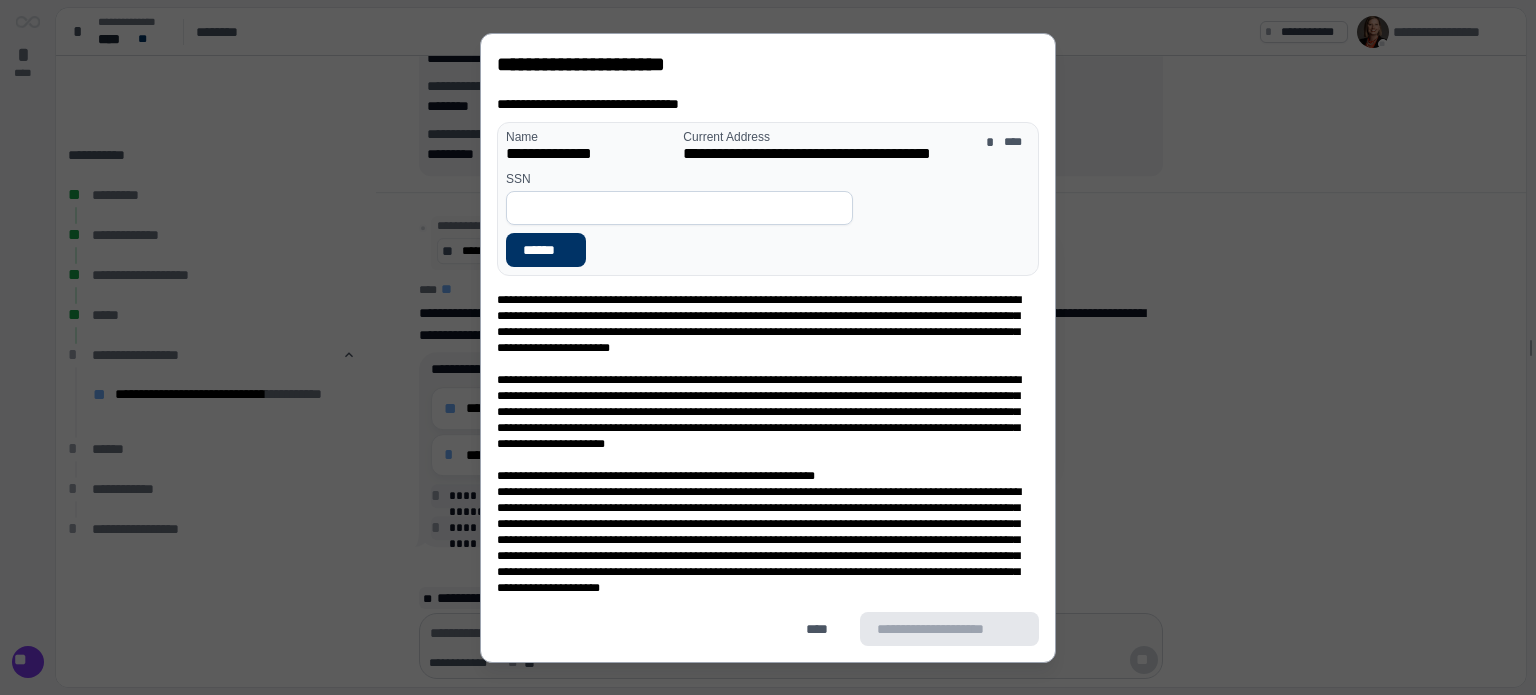 click at bounding box center (679, 208) 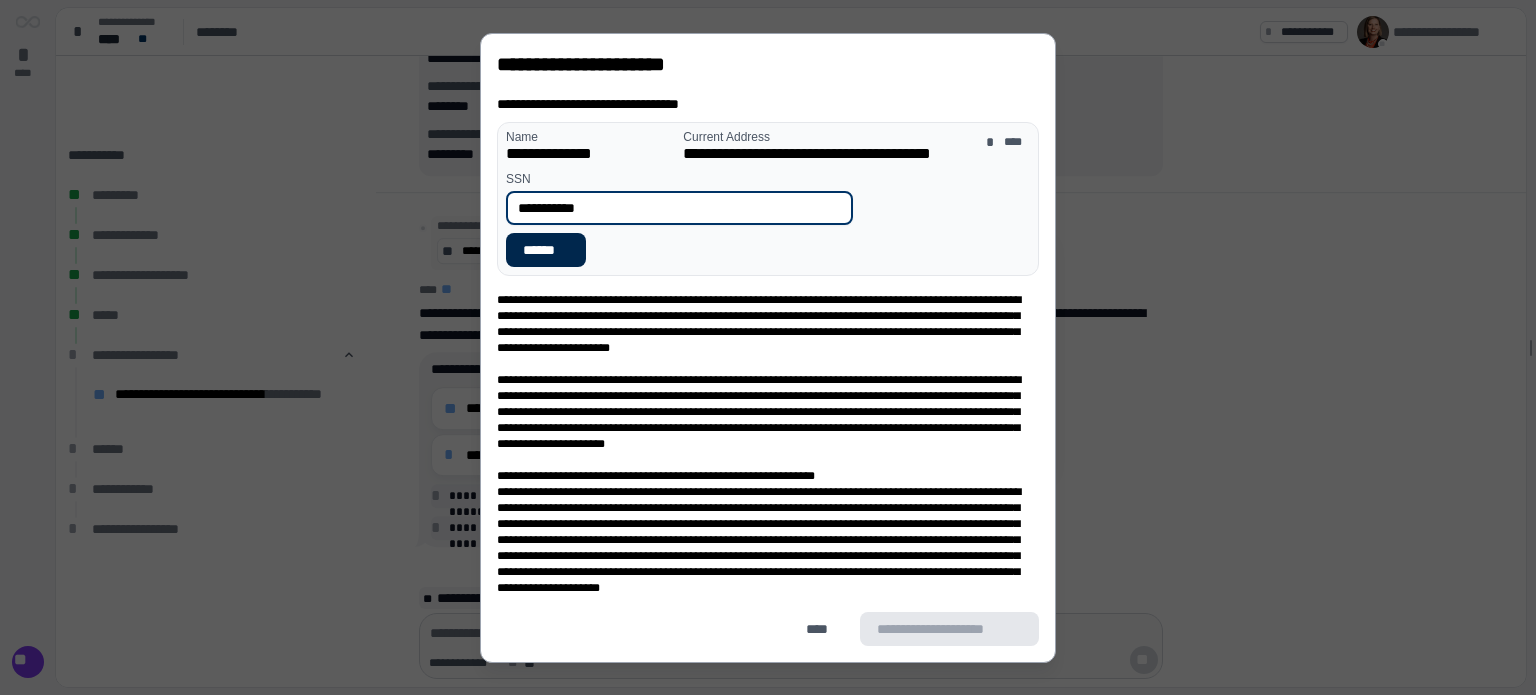 type on "**********" 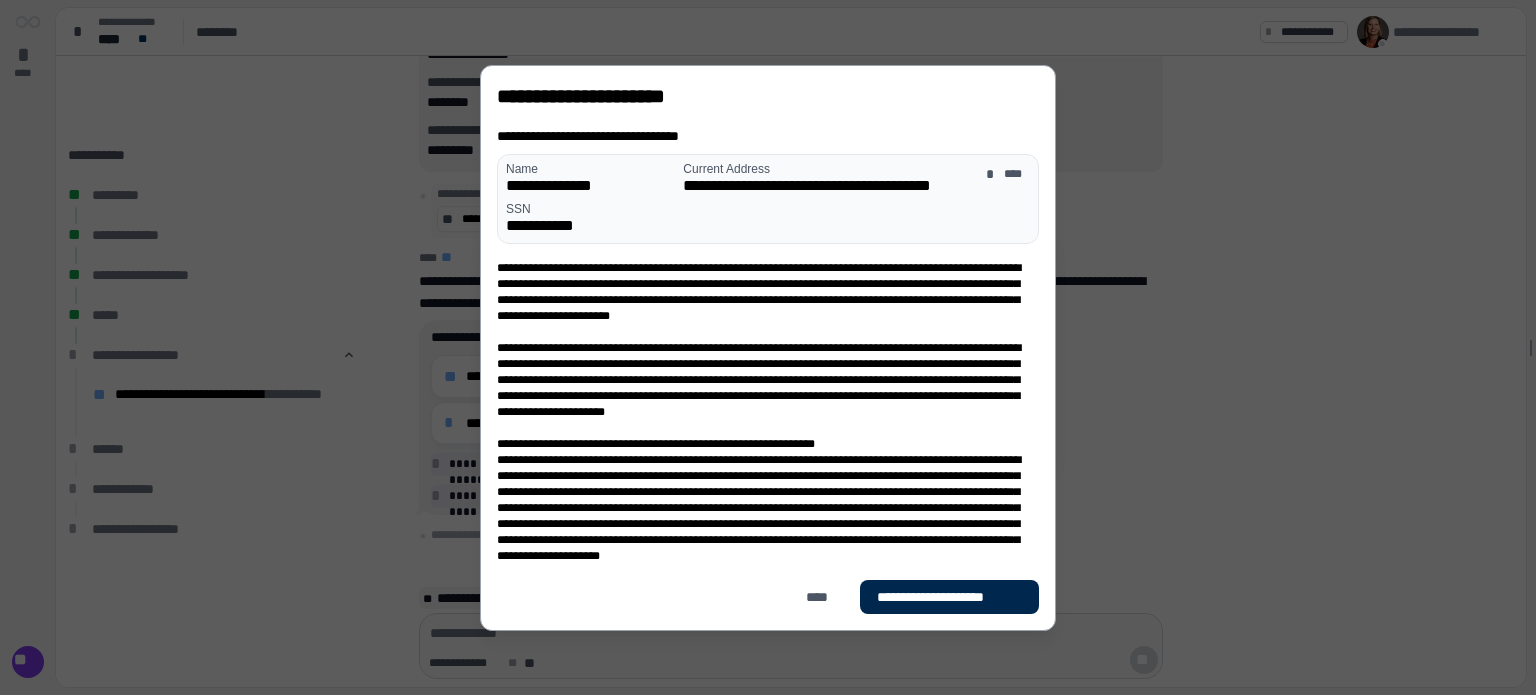 click on "**********" at bounding box center [949, 597] 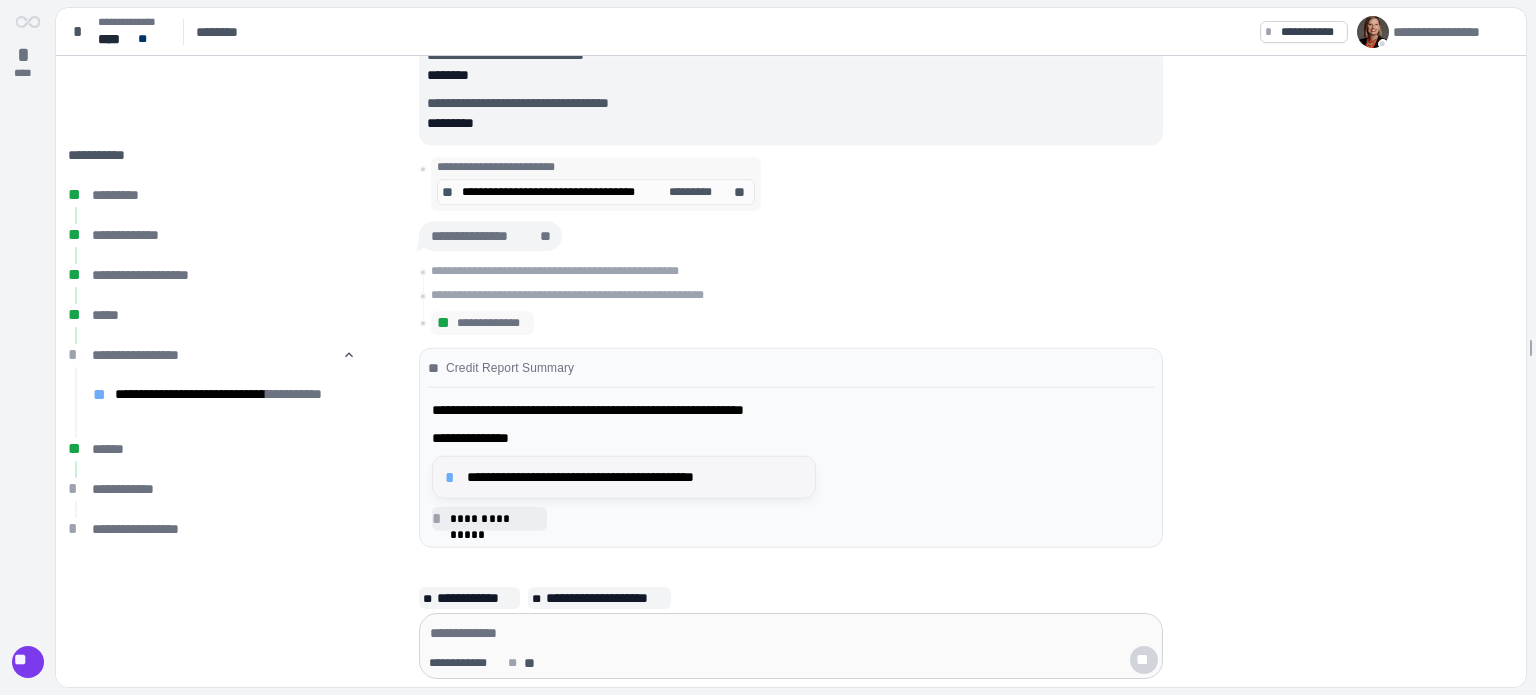click on "**********" at bounding box center (635, 477) 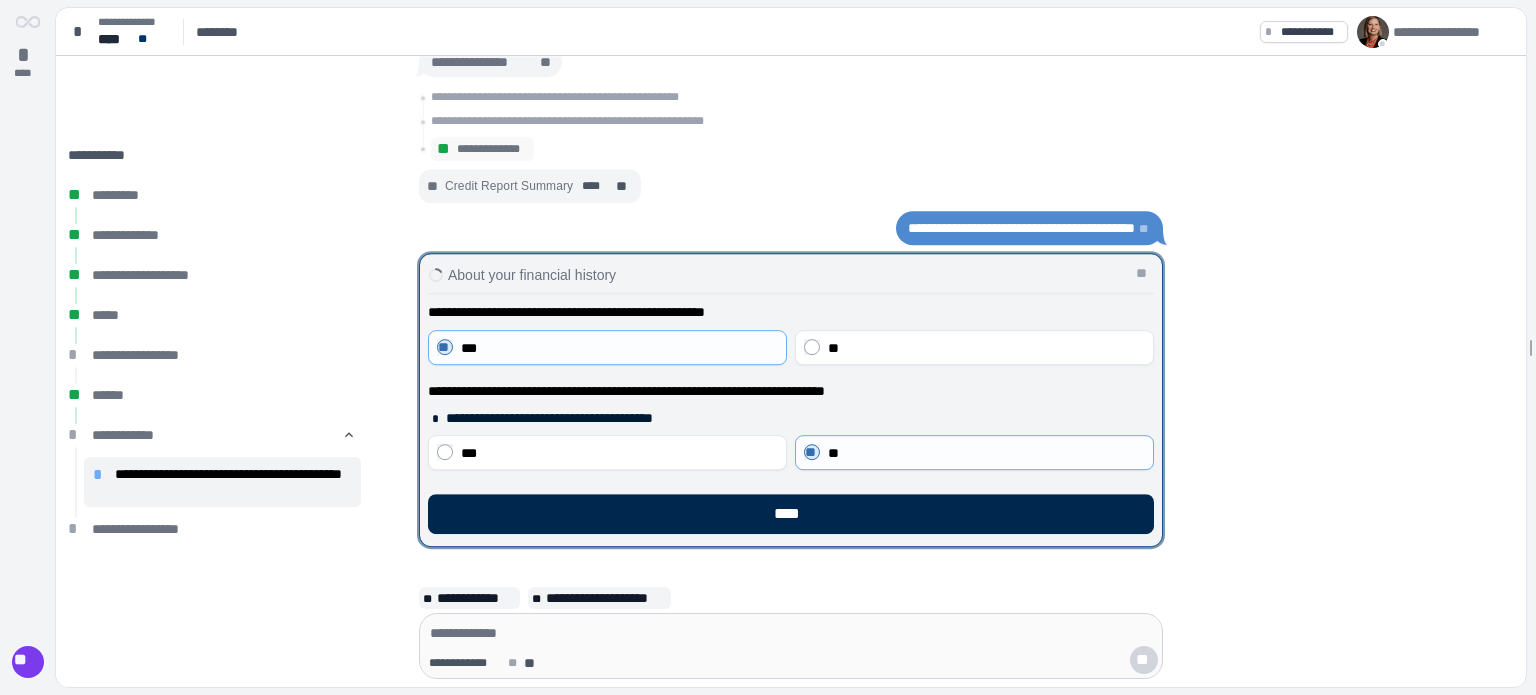 click on "****" at bounding box center [791, 514] 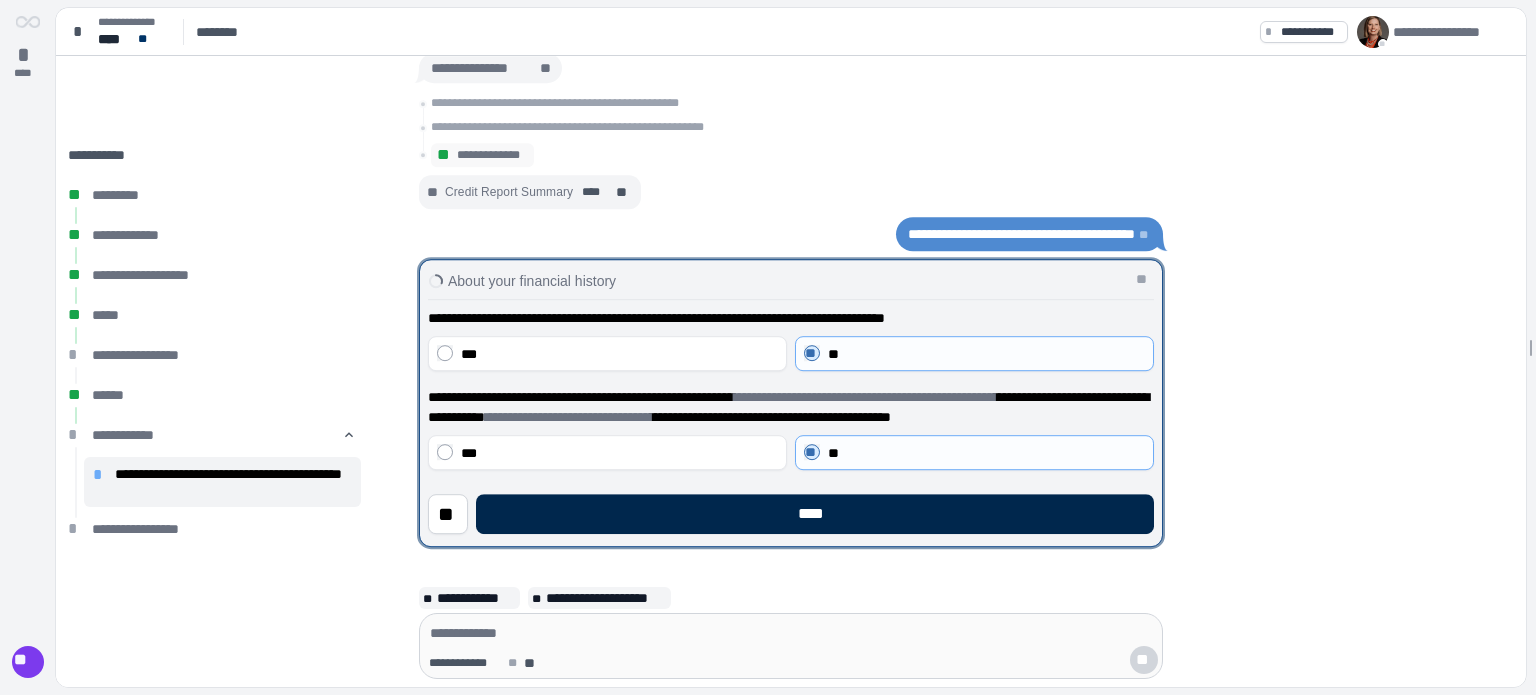 click on "****" at bounding box center [815, 514] 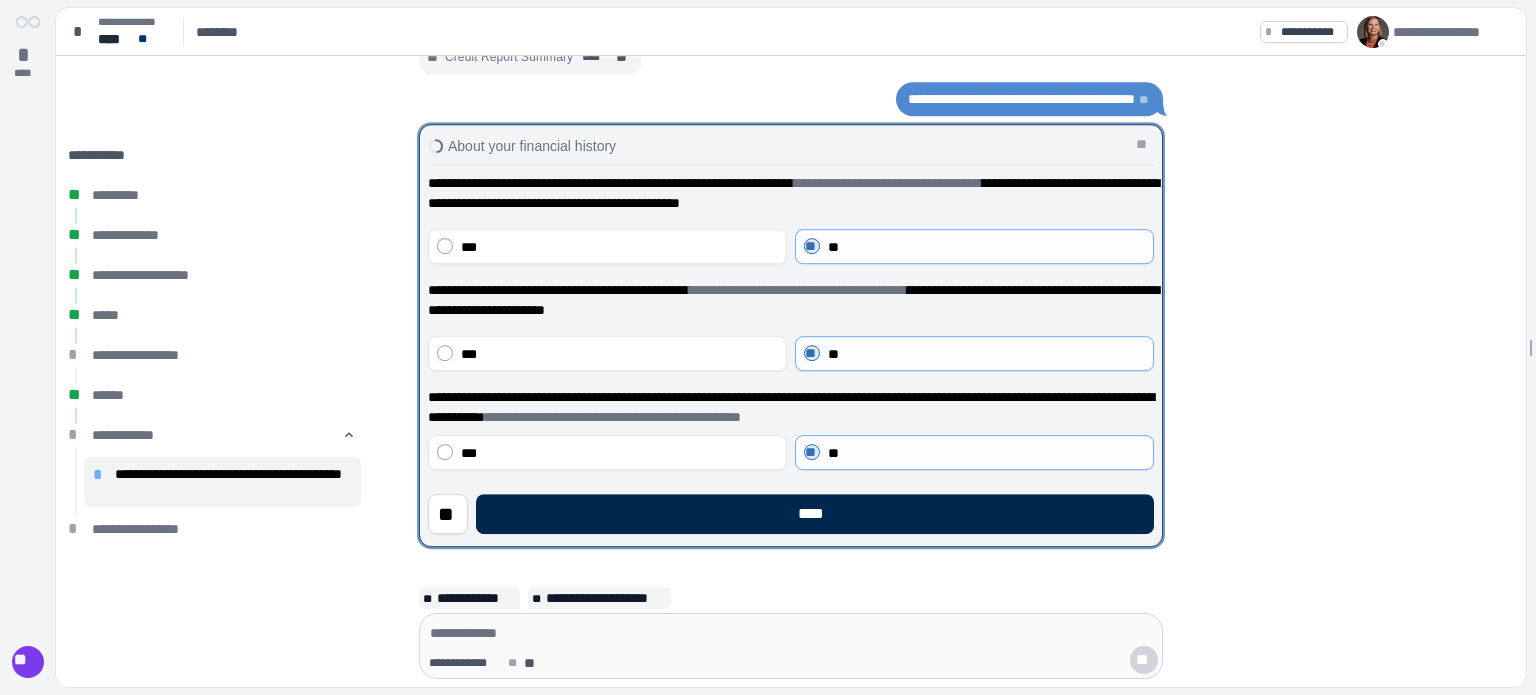 click on "****" at bounding box center (815, 514) 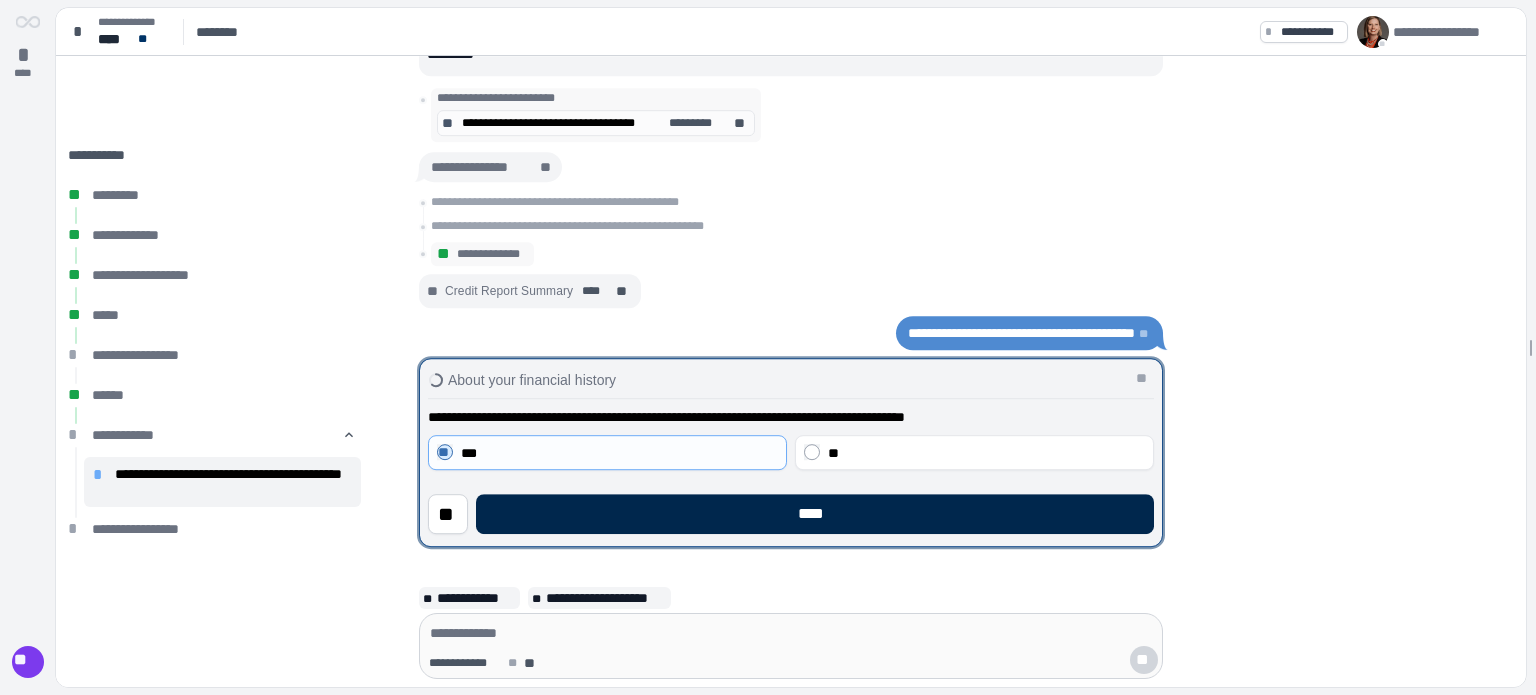 click on "****" at bounding box center [815, 514] 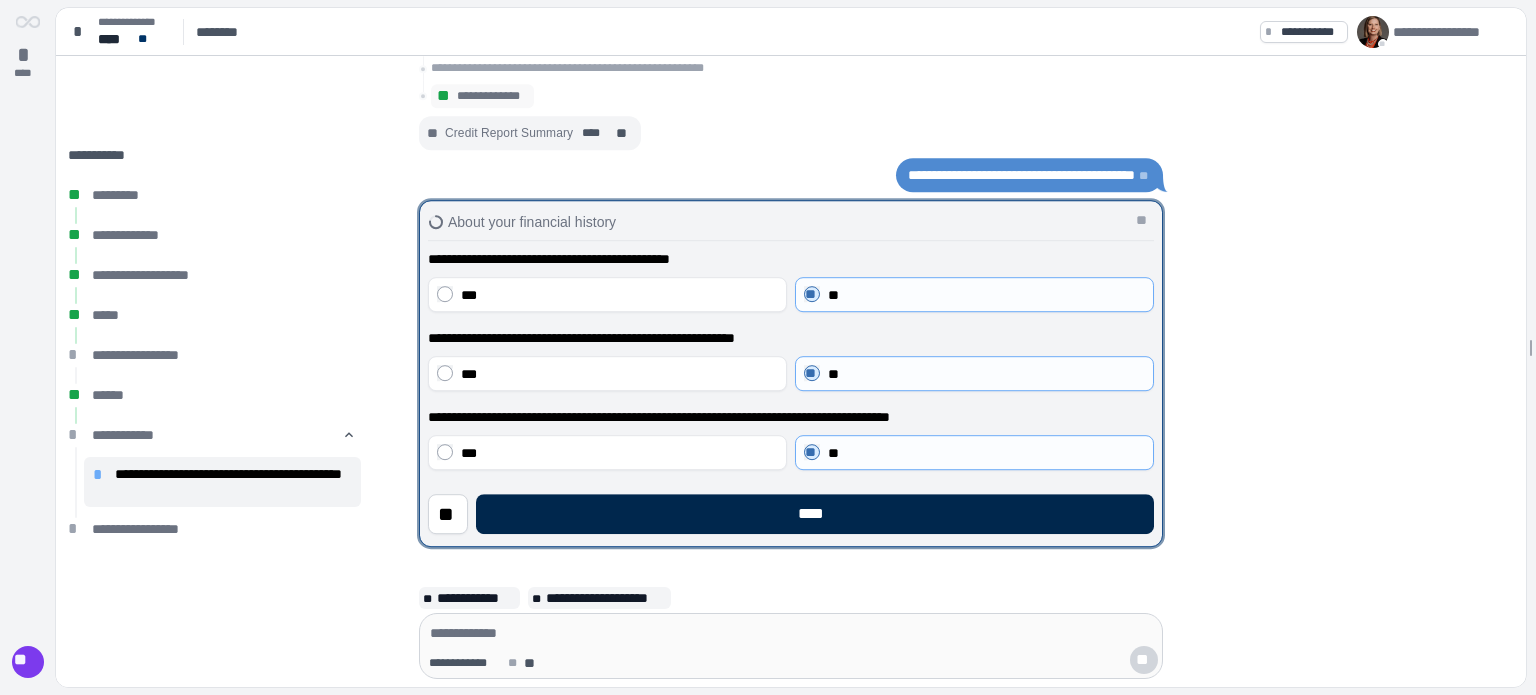click on "****" at bounding box center [815, 514] 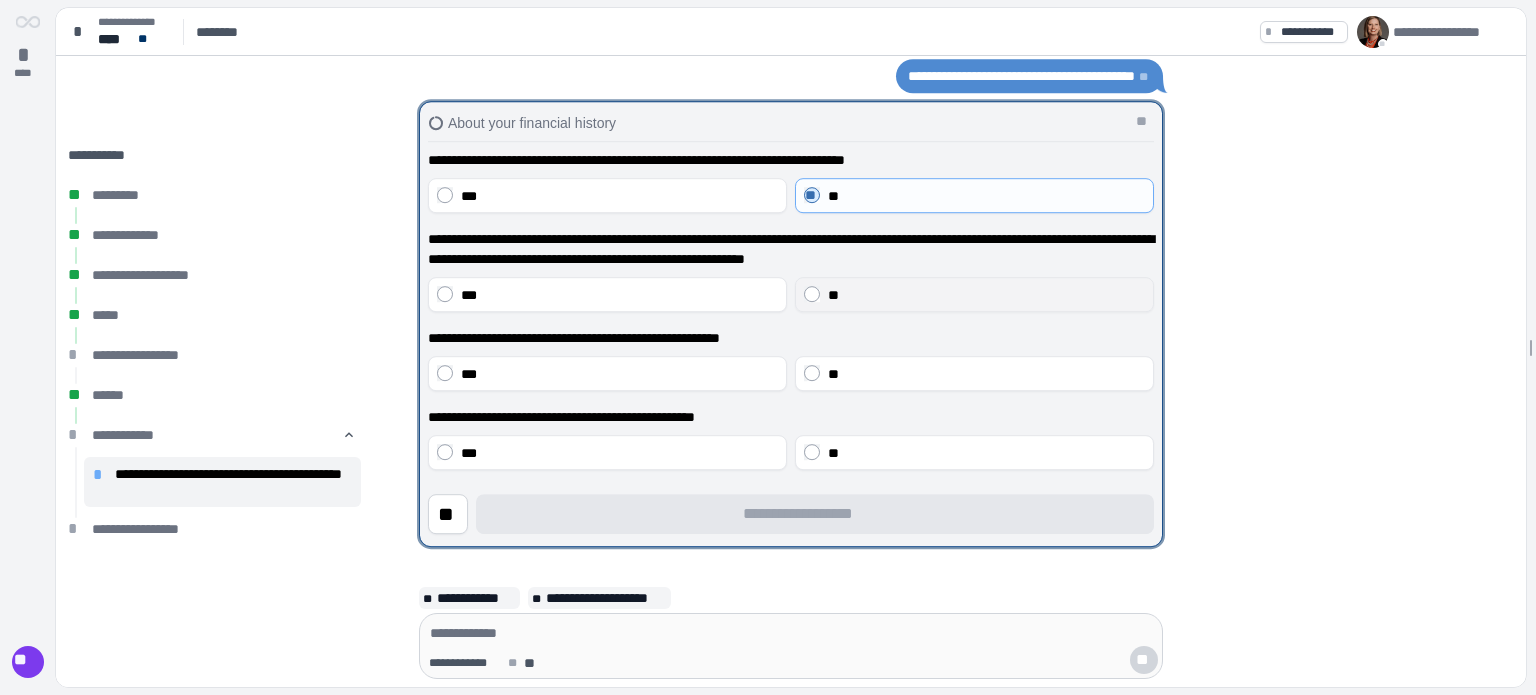 click on "**" at bounding box center [974, 294] 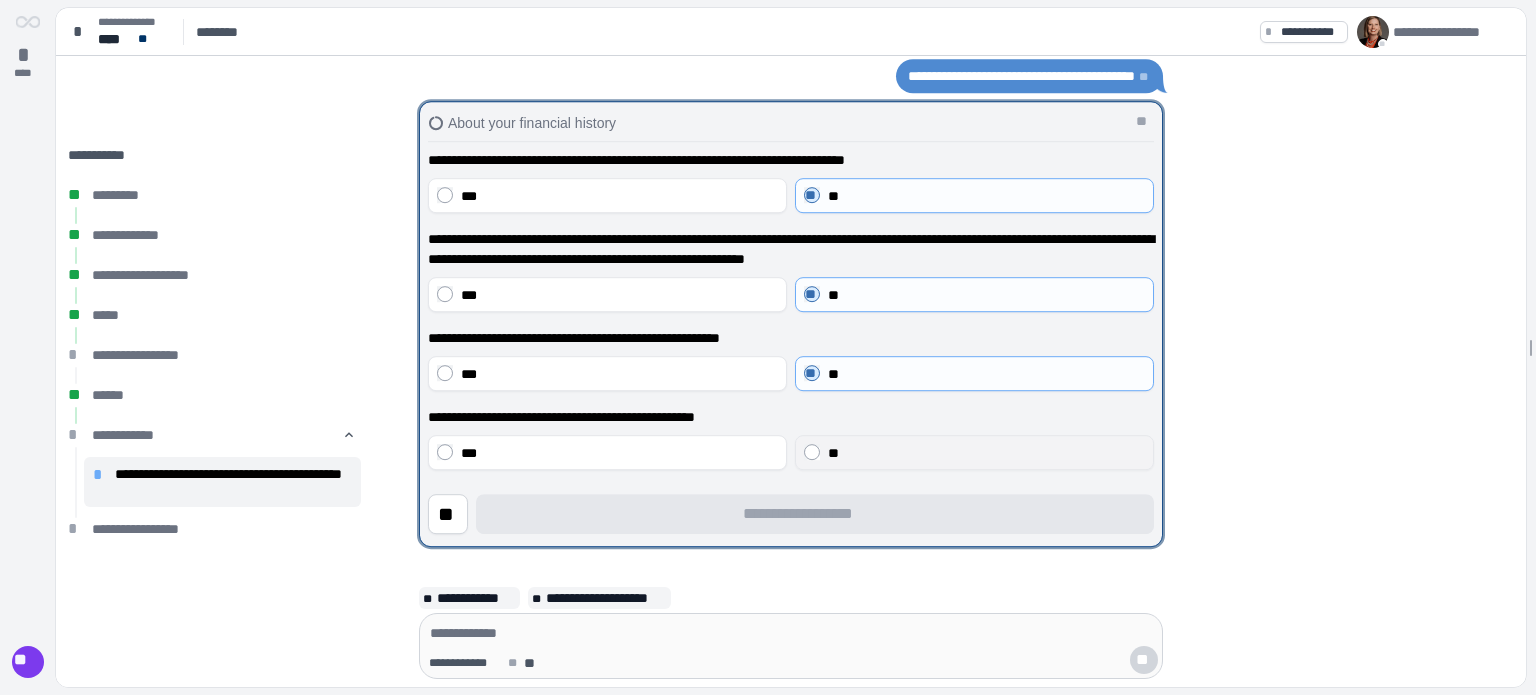 click on "**" at bounding box center [974, 452] 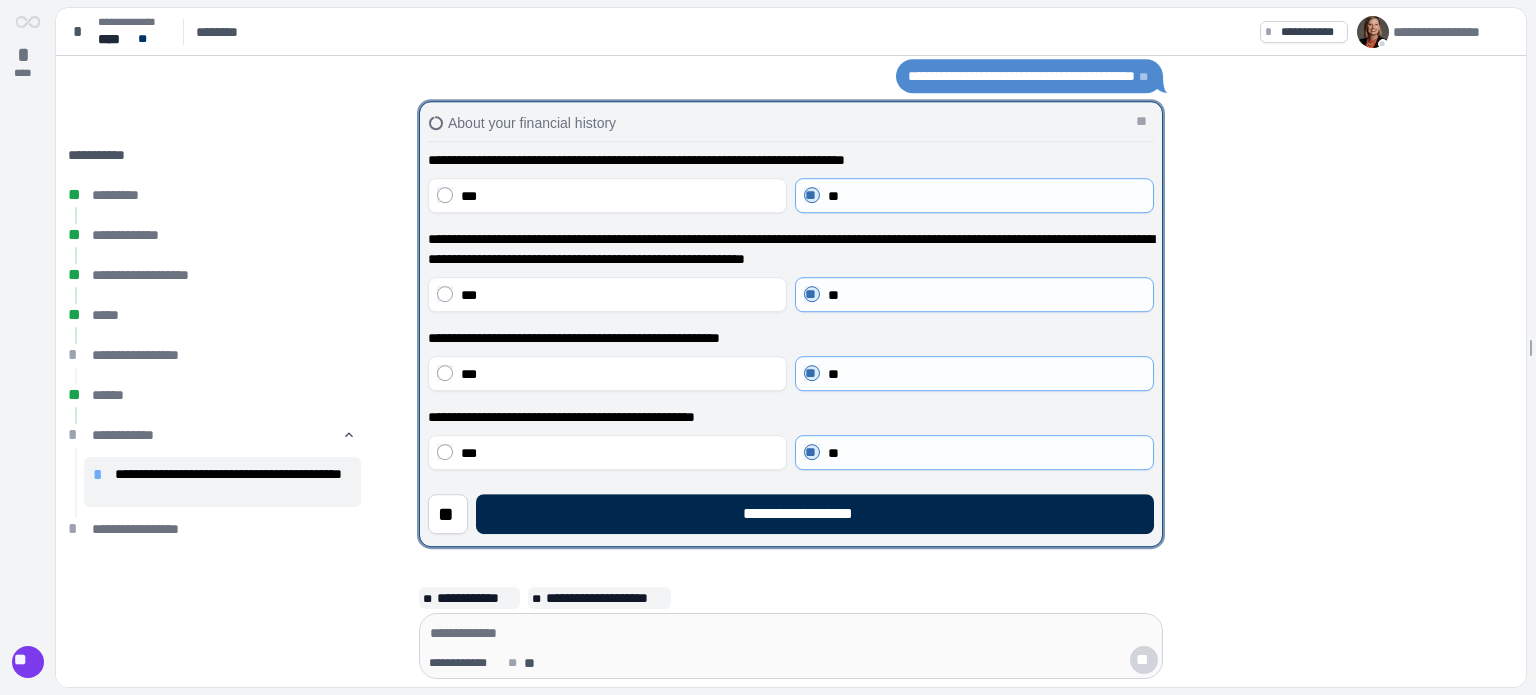 click on "**********" at bounding box center [815, 514] 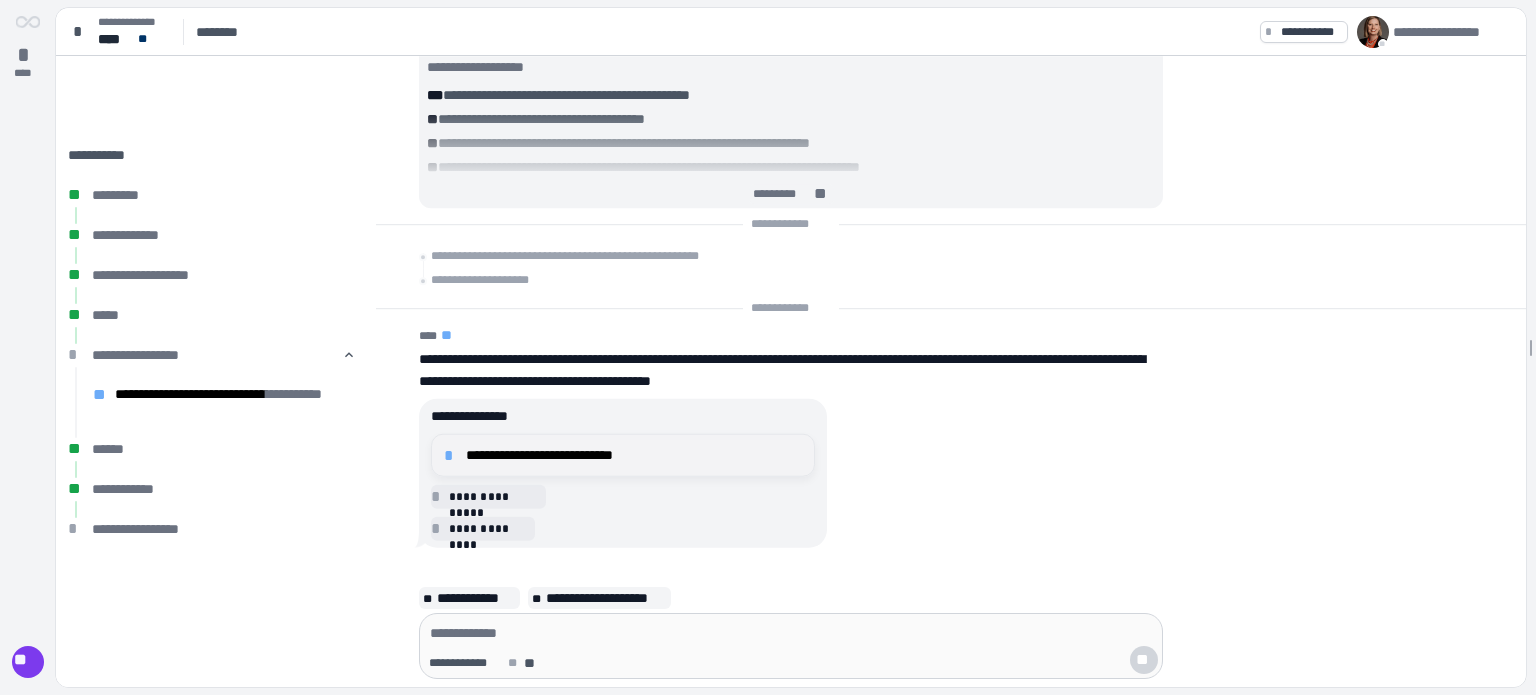 click on "**********" at bounding box center [634, 455] 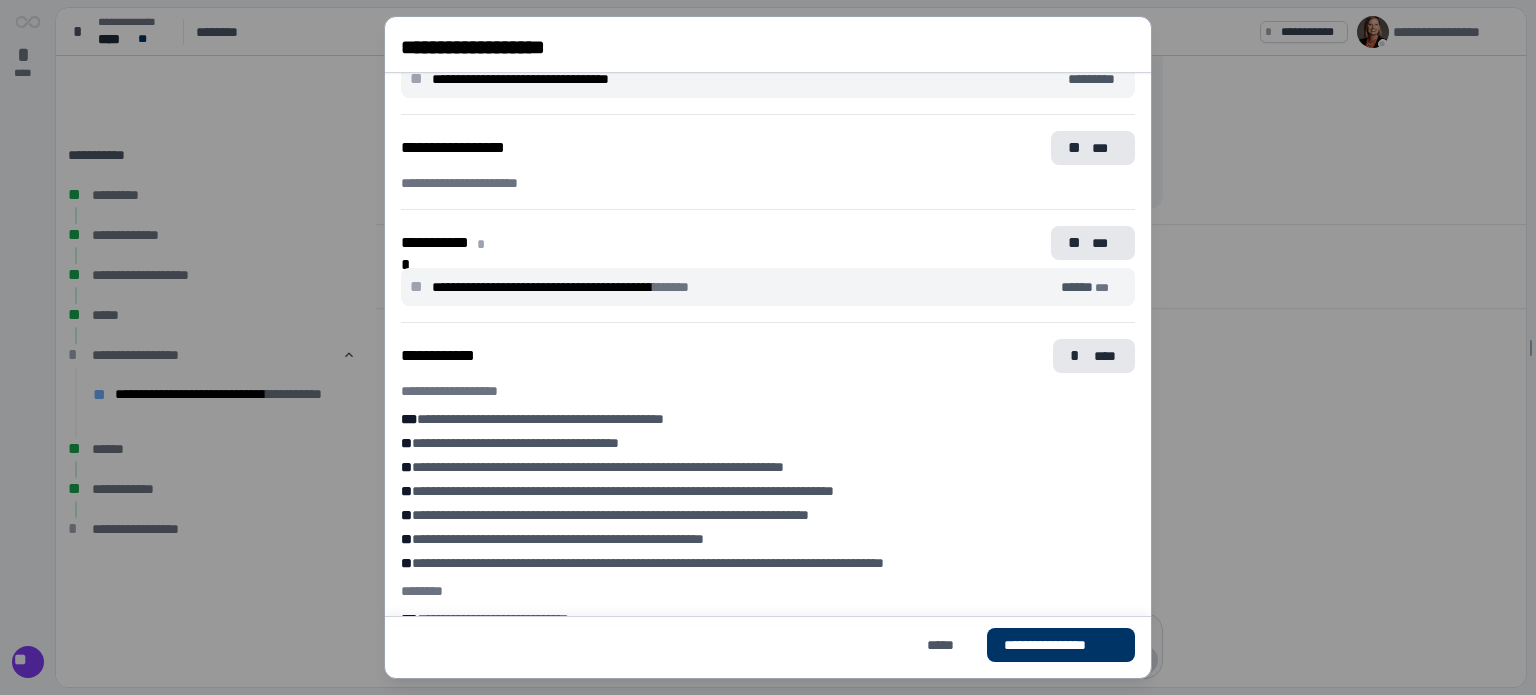 scroll, scrollTop: 599, scrollLeft: 0, axis: vertical 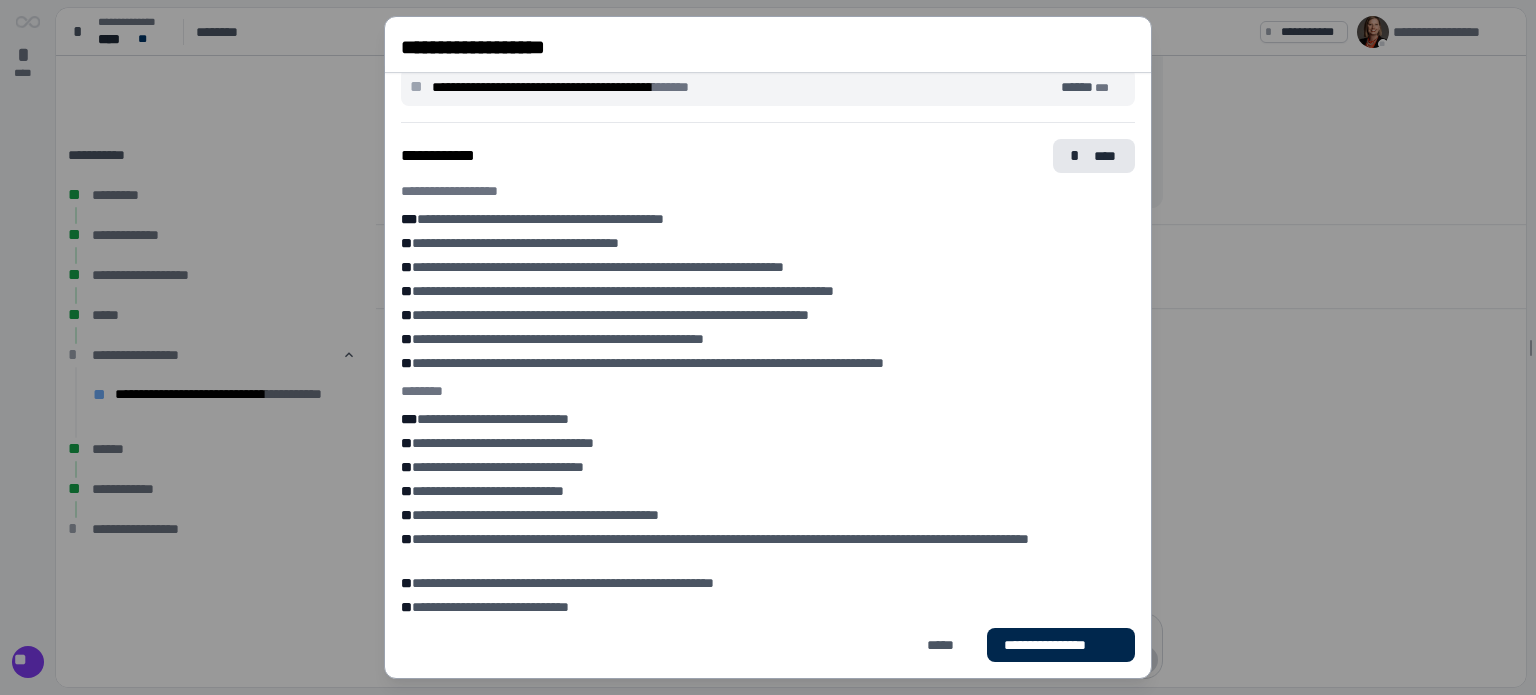 click on "**********" at bounding box center [1061, 645] 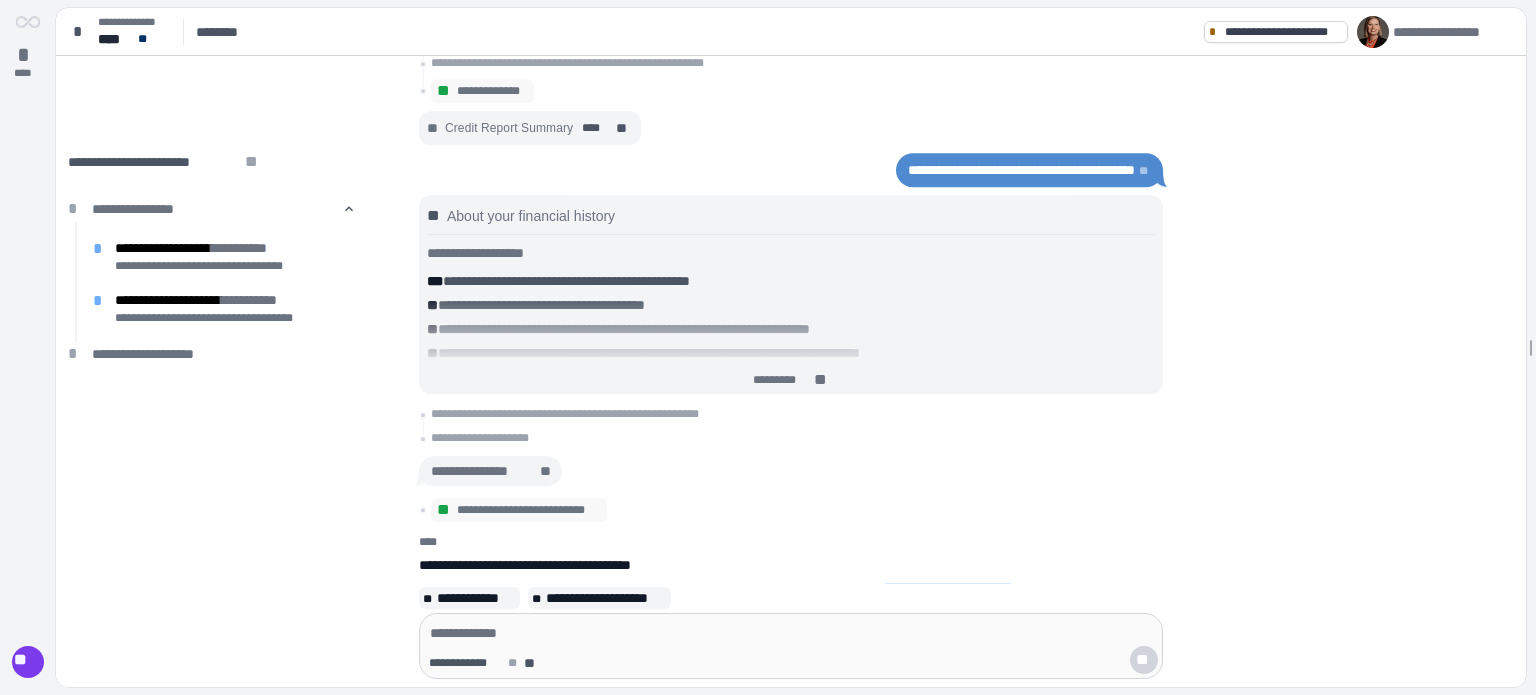 scroll, scrollTop: 0, scrollLeft: 0, axis: both 